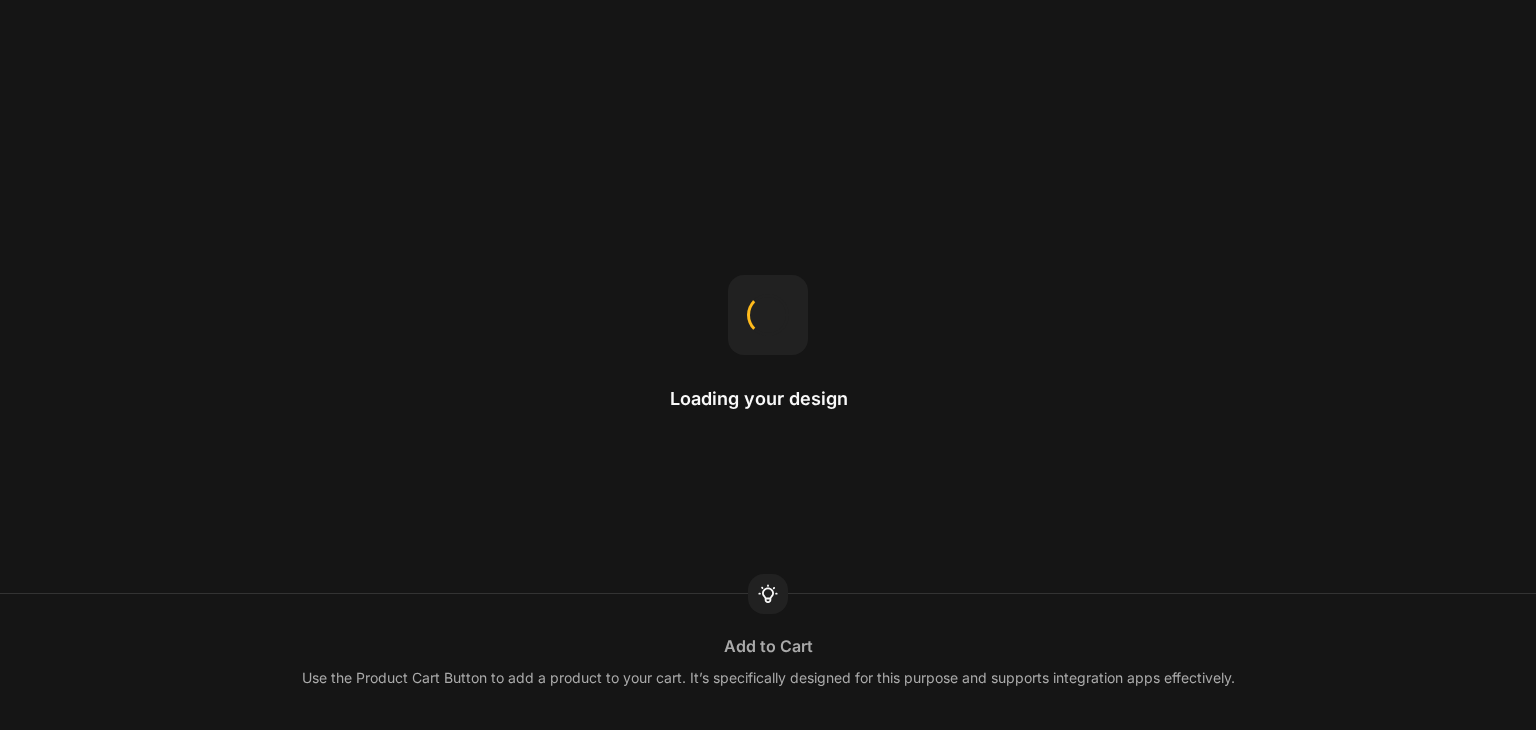 scroll, scrollTop: 0, scrollLeft: 0, axis: both 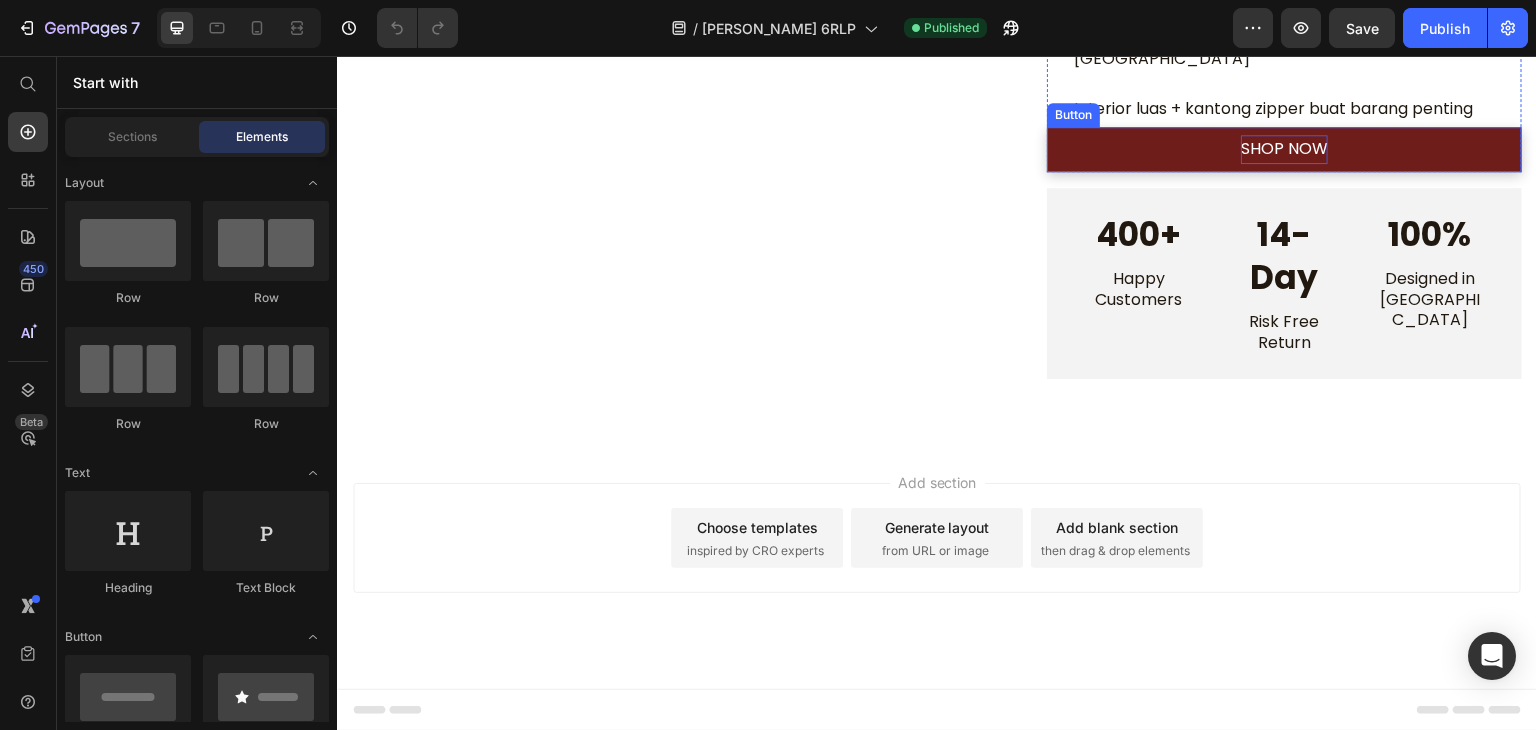click on "SHOP NOW" at bounding box center (1284, 149) 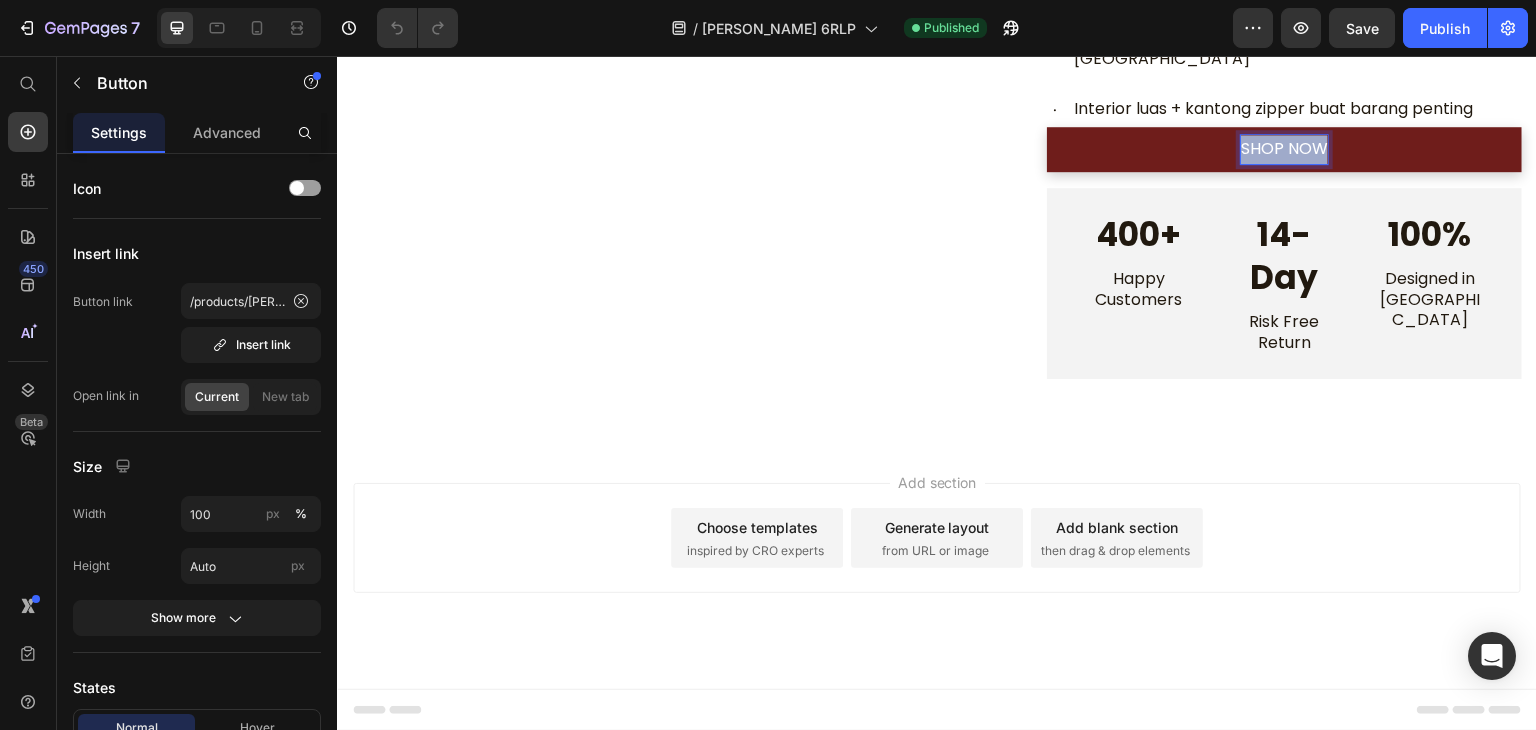 click on "SHOP NOW" at bounding box center [1284, 149] 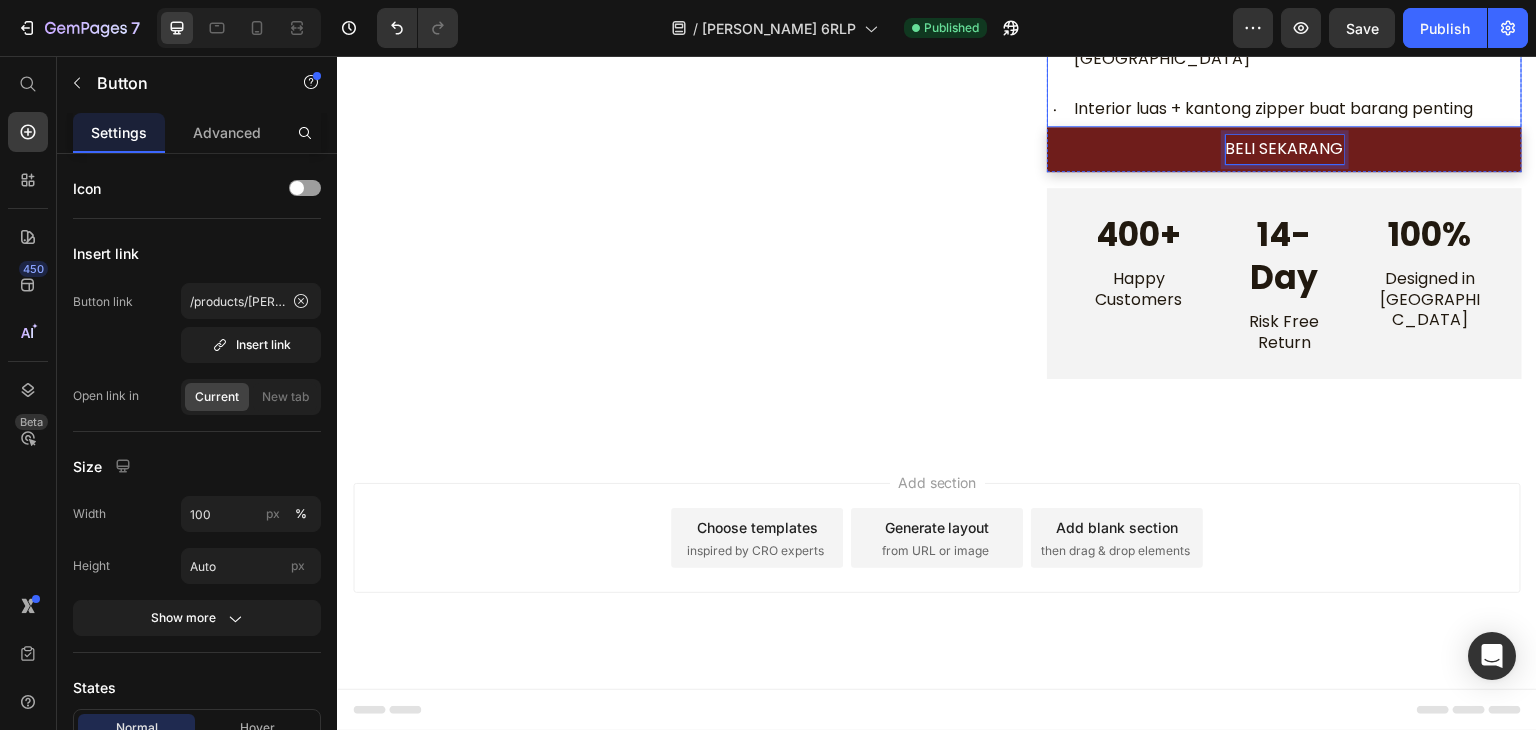 click on "Interior luas + kantong zipper buat barang penting" at bounding box center (1296, 109) 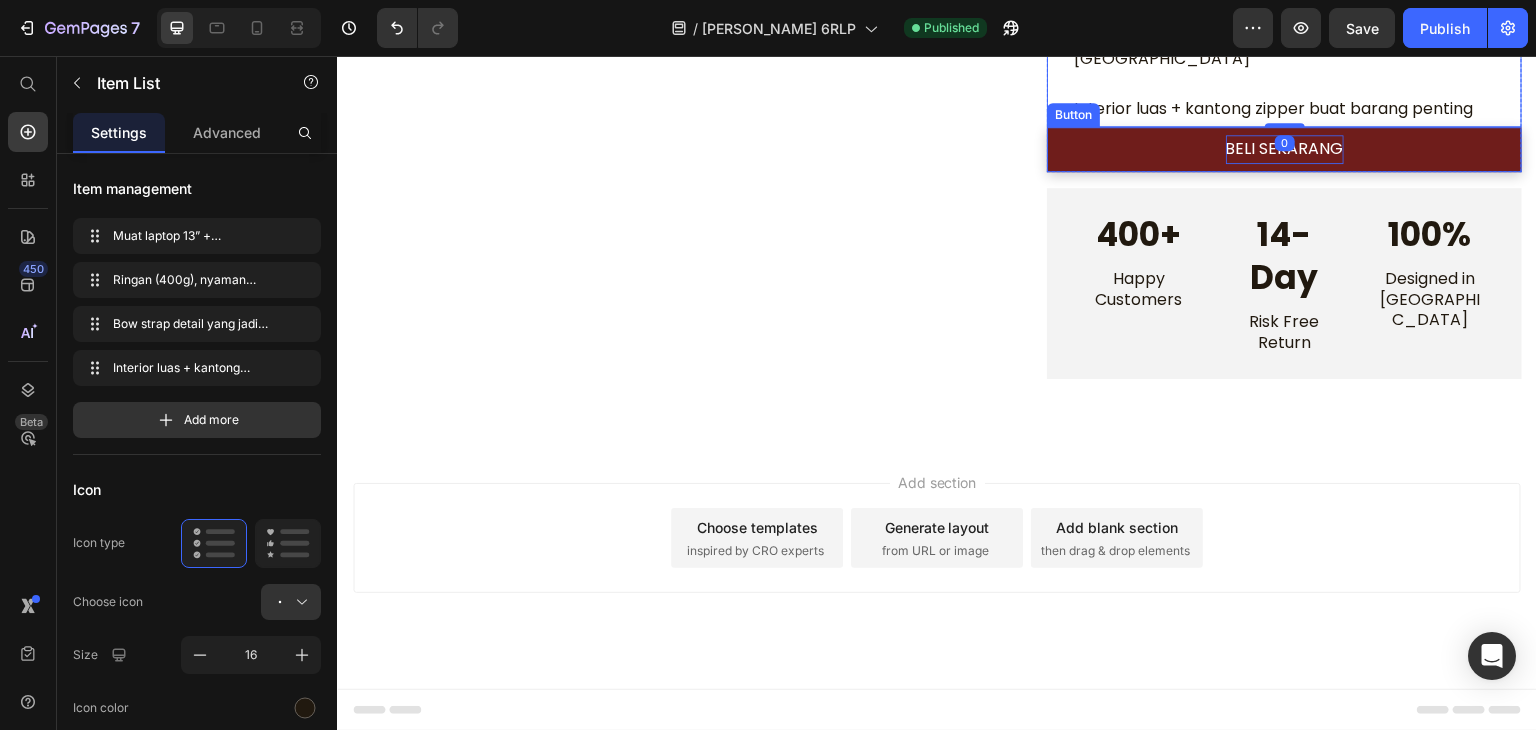 click on "BELI SEKARANG" at bounding box center (1284, 149) 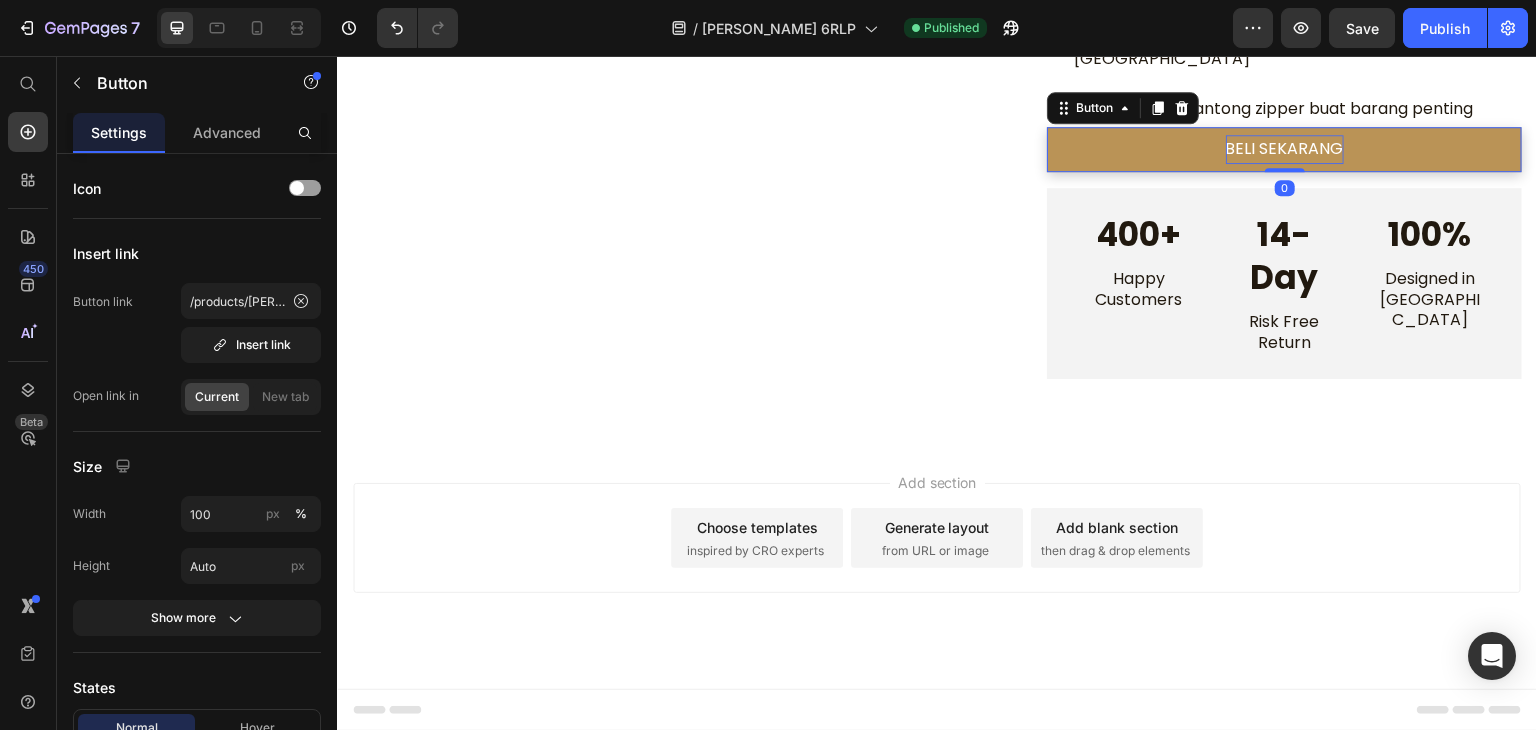 drag, startPoint x: 1154, startPoint y: 304, endPoint x: 1150, endPoint y: 320, distance: 16.492422 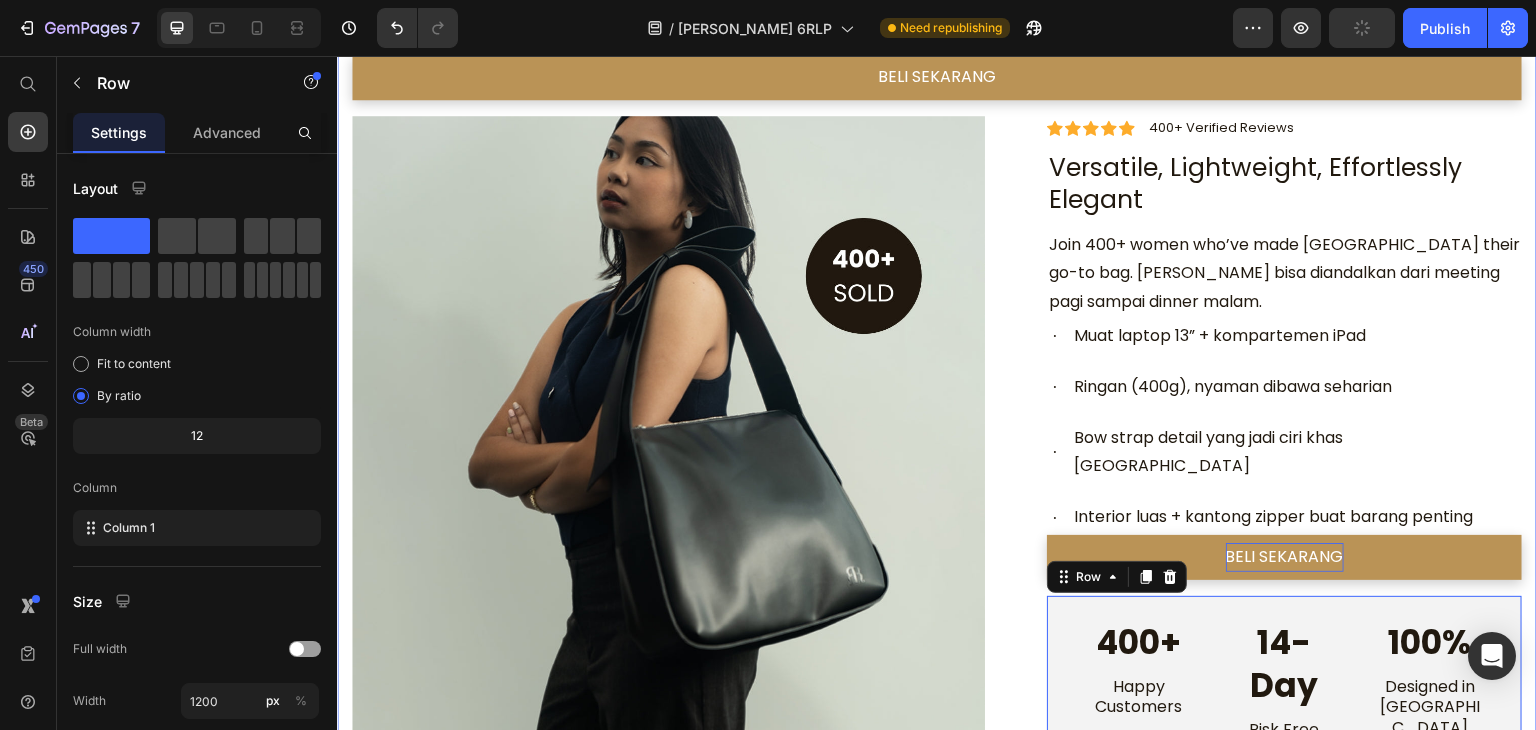 scroll, scrollTop: 3644, scrollLeft: 0, axis: vertical 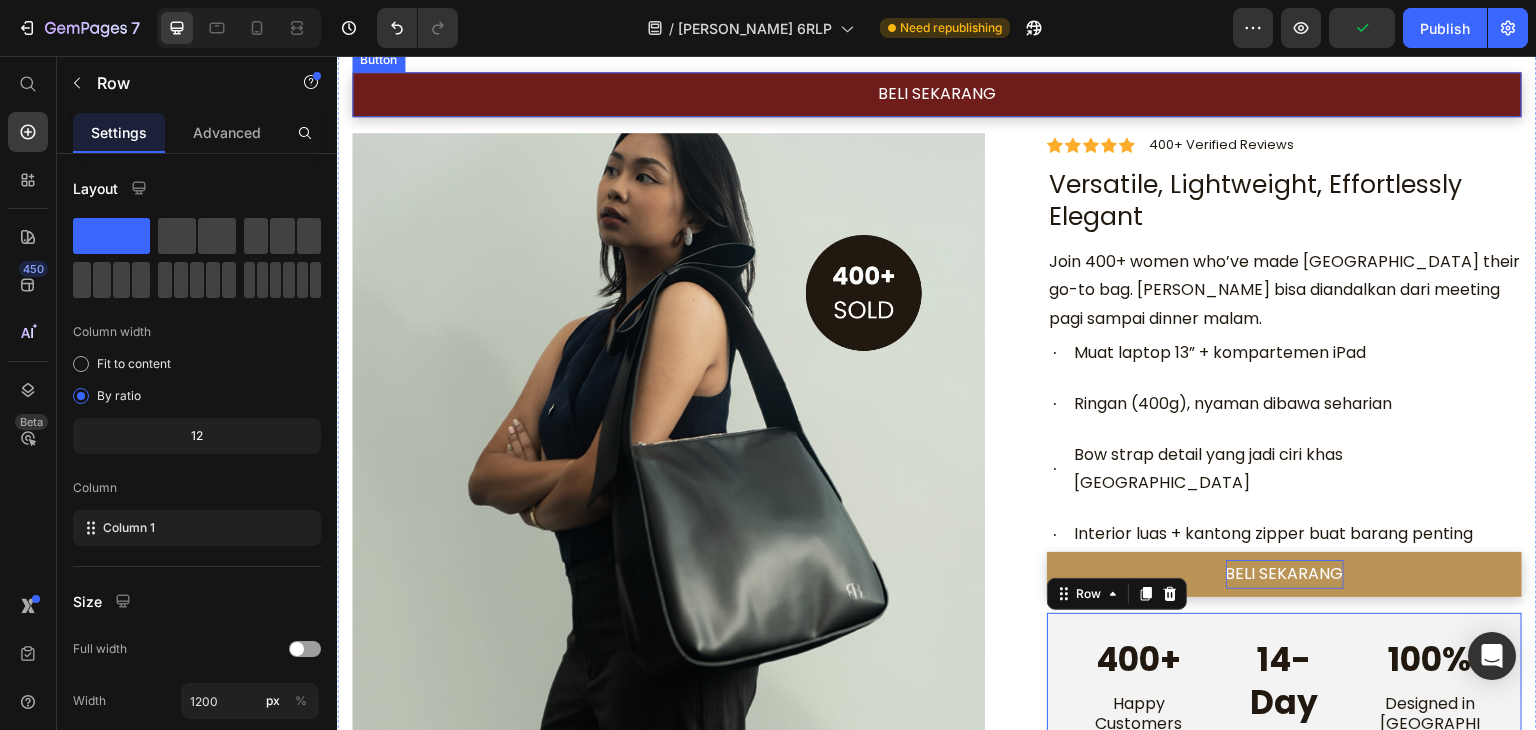 click on "BELI SEKARANG" at bounding box center (937, 94) 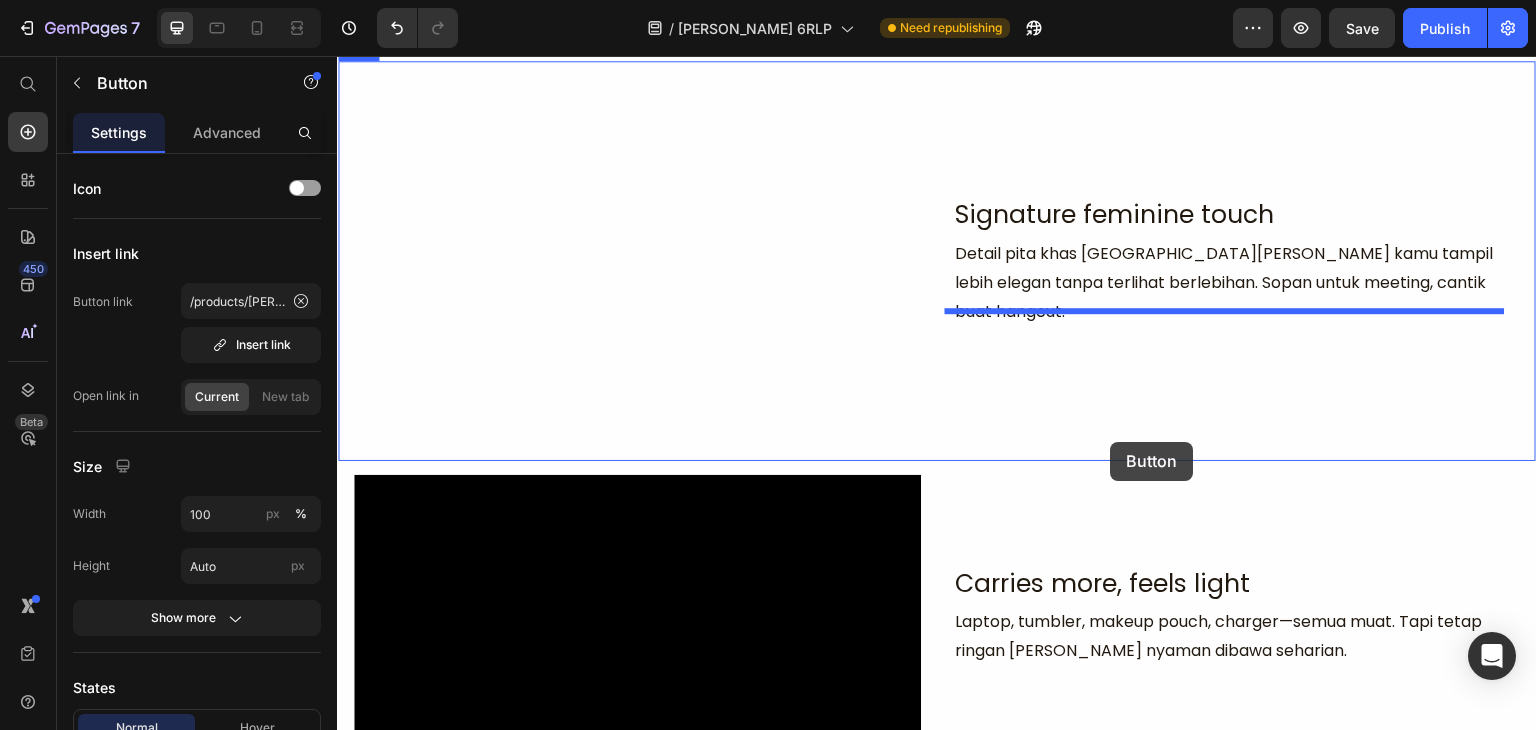 scroll, scrollTop: 700, scrollLeft: 0, axis: vertical 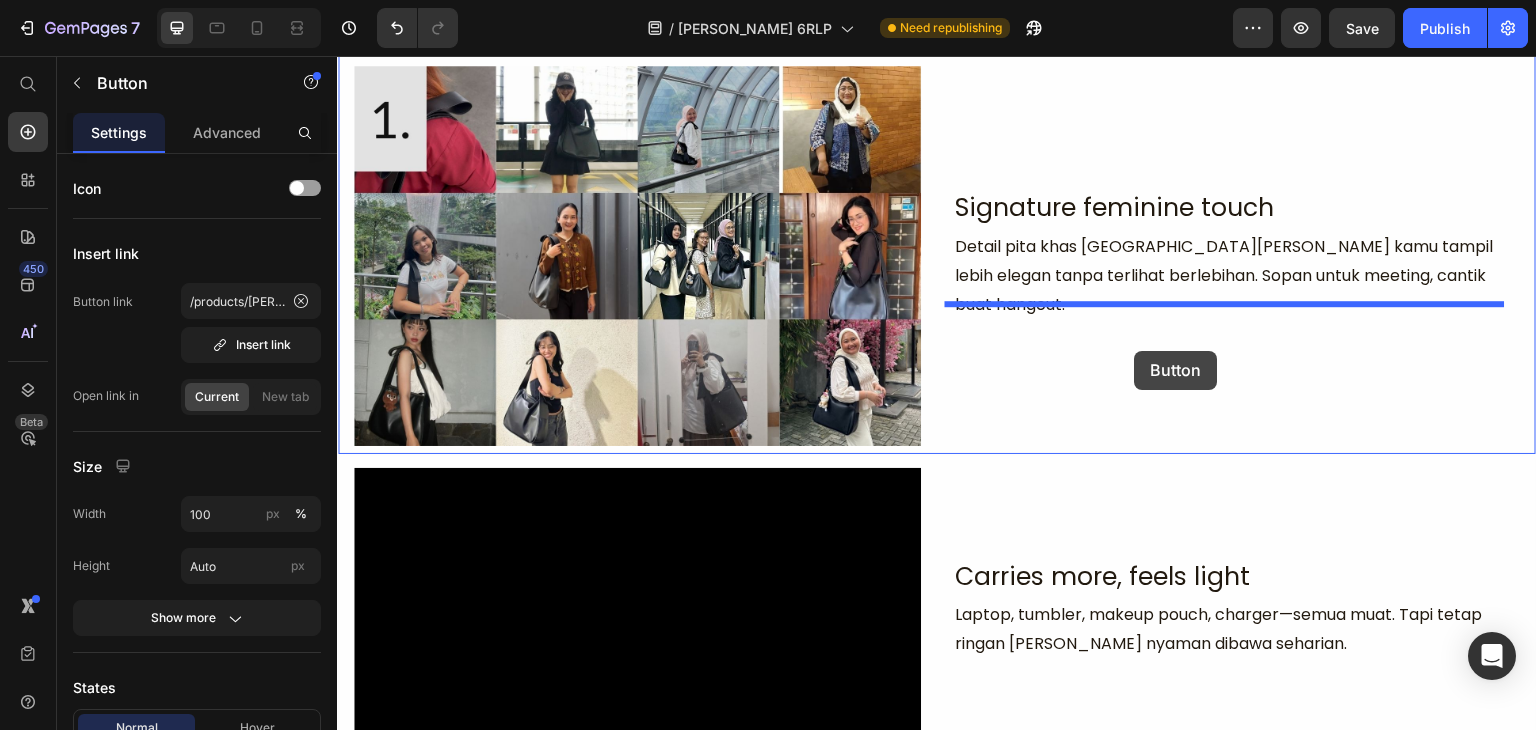 drag, startPoint x: 382, startPoint y: 466, endPoint x: 1135, endPoint y: 351, distance: 761.7309 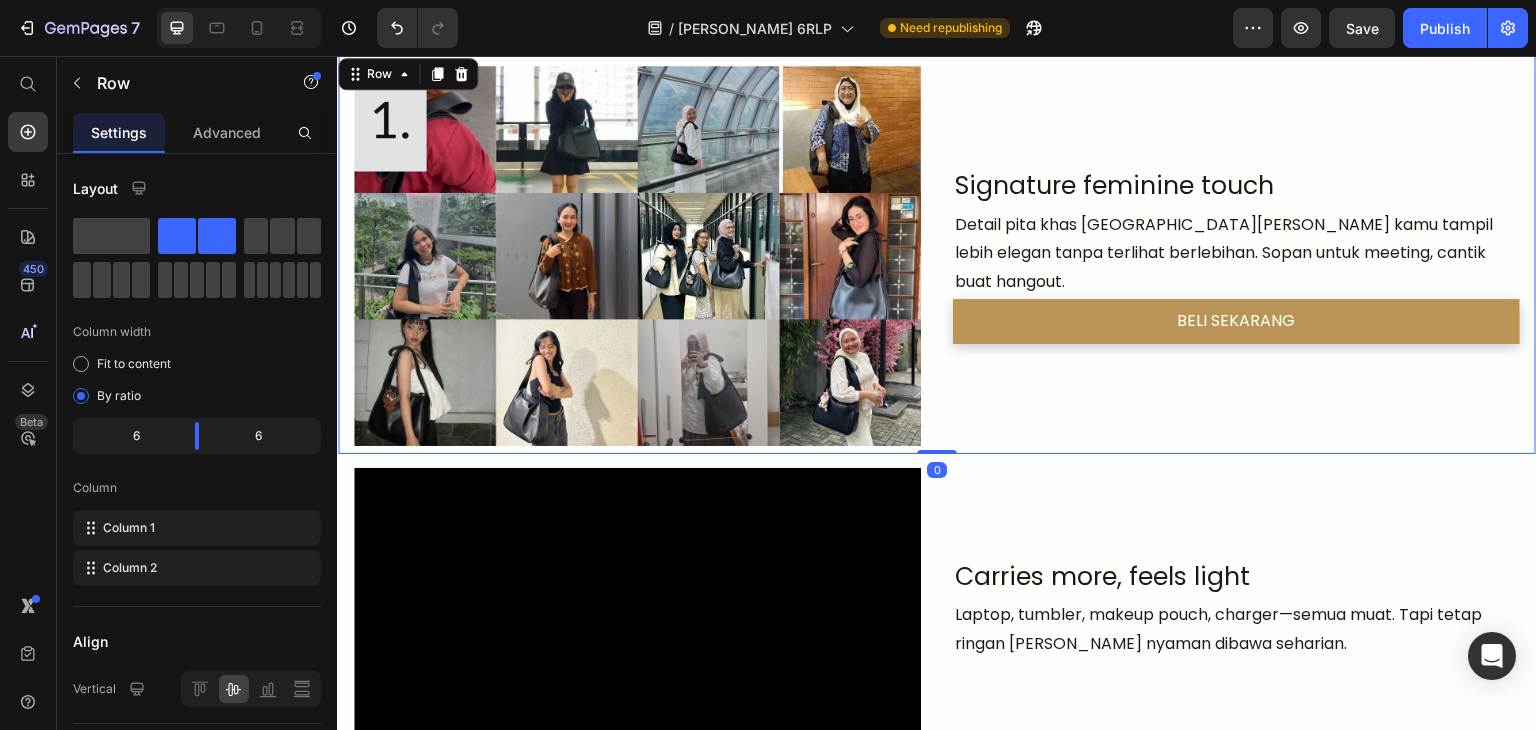click on "Signature feminine touch Heading Detail pita khas [PERSON_NAME] kamu tampil lebih elegan tanpa terlihat berlebihan. Sopan untuk meeting, cantik buat hangout. Heading BELI SEKARANG Button" at bounding box center [1236, 256] 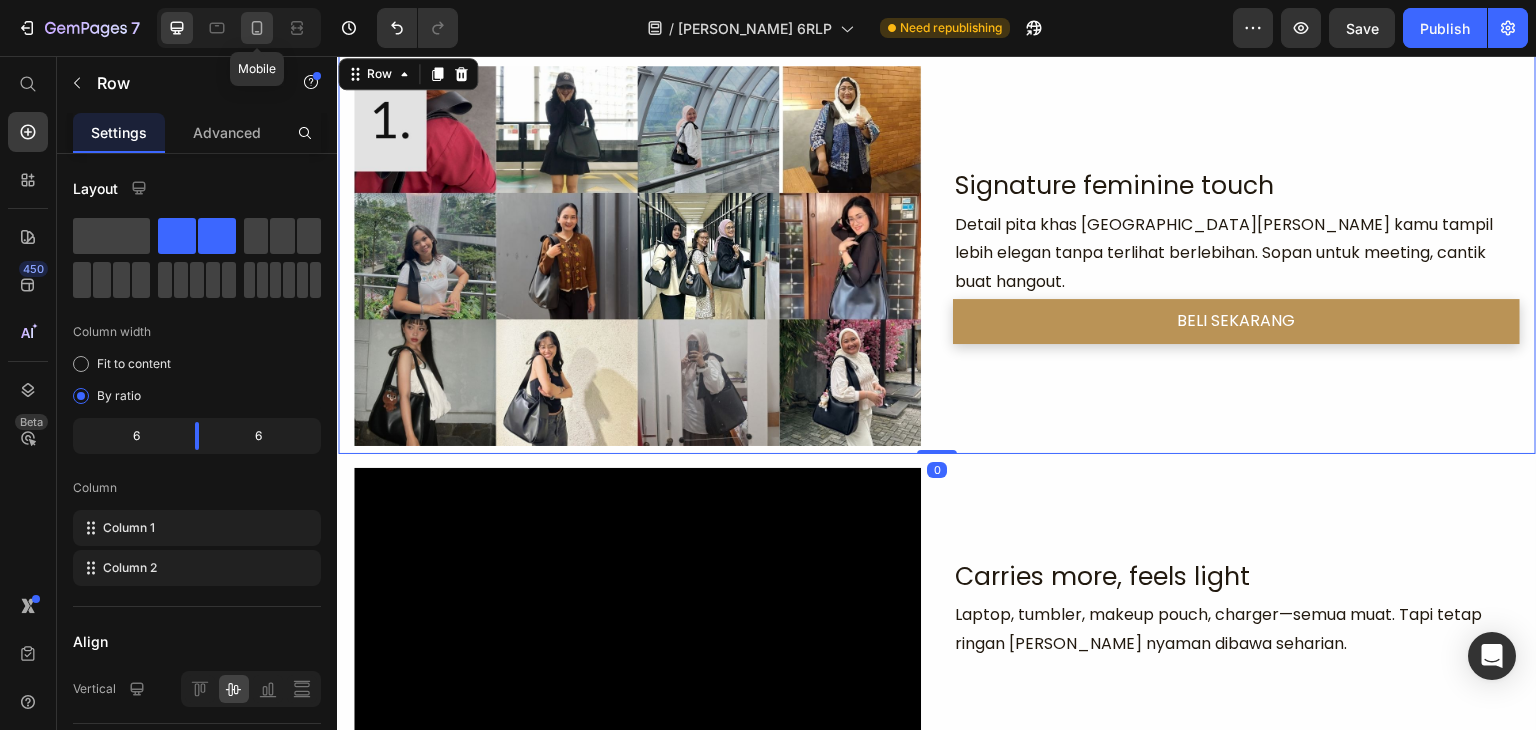 click 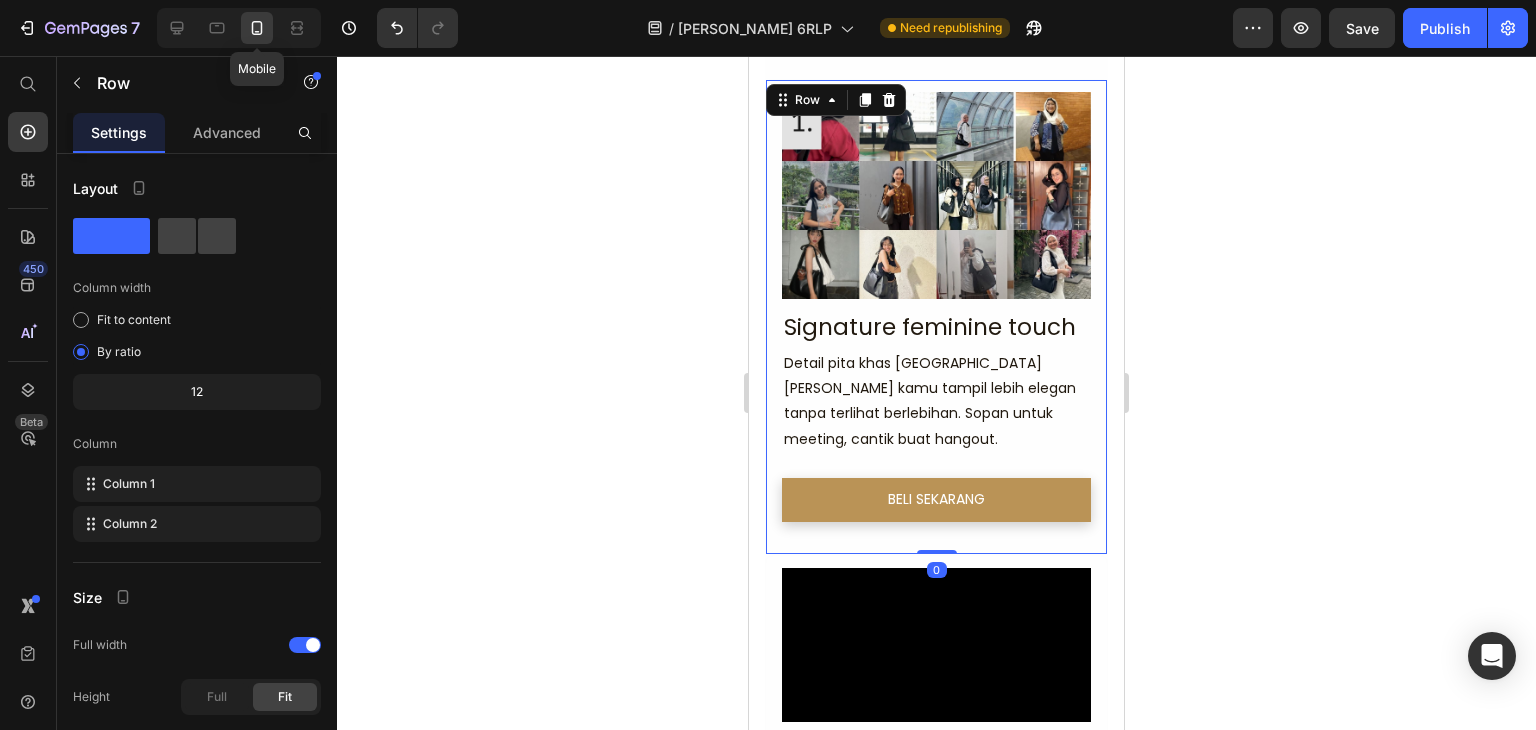 scroll, scrollTop: 762, scrollLeft: 0, axis: vertical 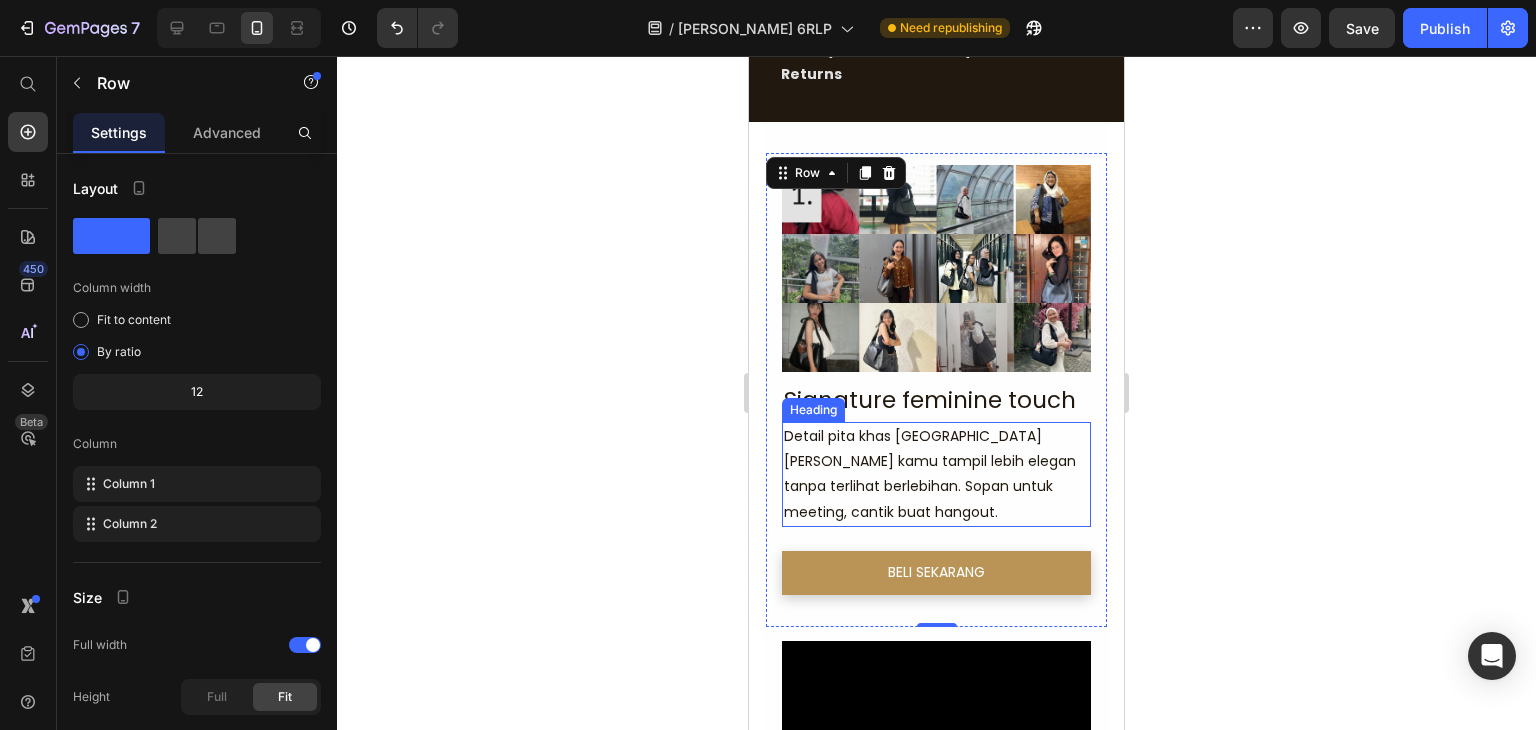 click on "Detail pita khas [GEOGRAPHIC_DATA][PERSON_NAME] kamu tampil lebih elegan tanpa terlihat berlebihan. Sopan untuk meeting, cantik buat hangout." at bounding box center [936, 474] 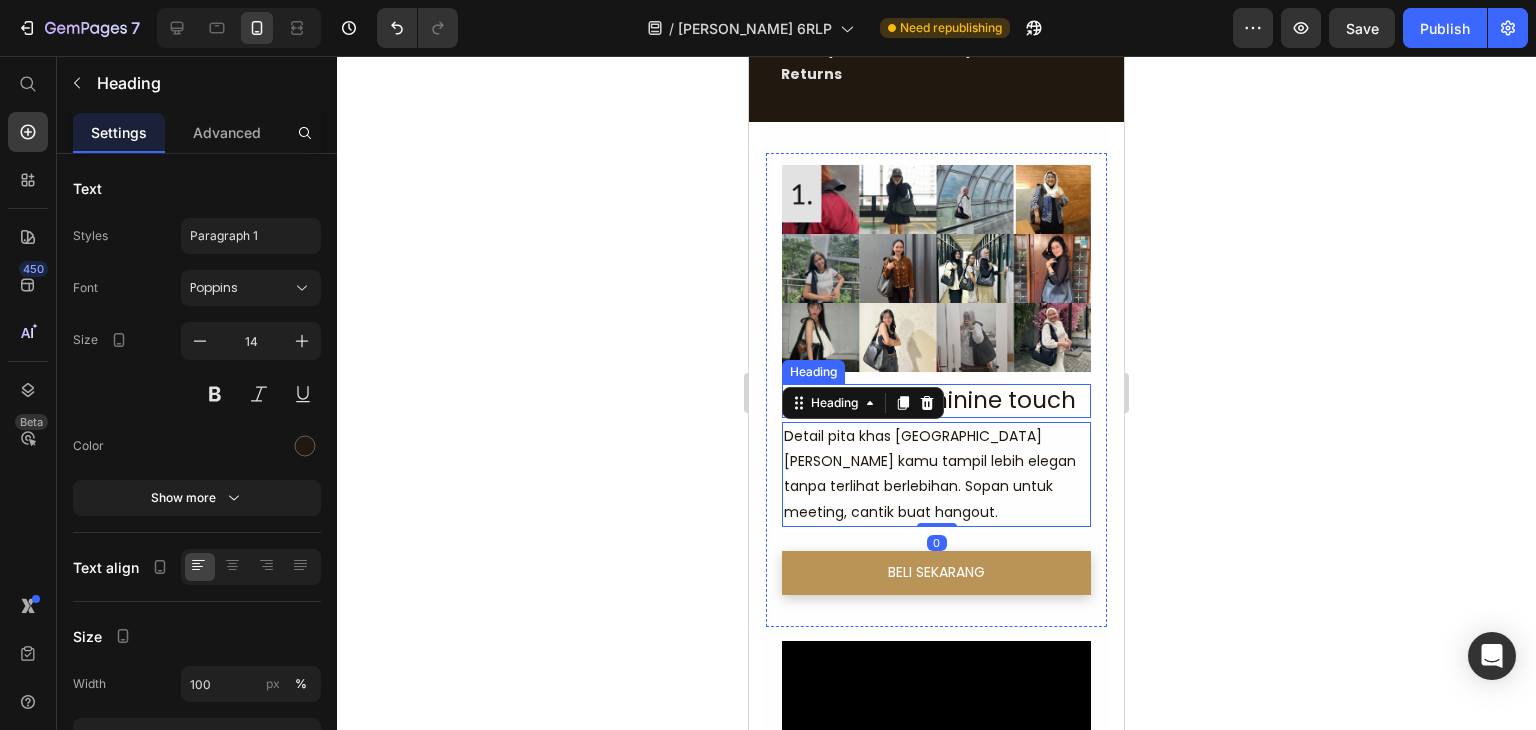 click on "Signature feminine touch" at bounding box center (936, 401) 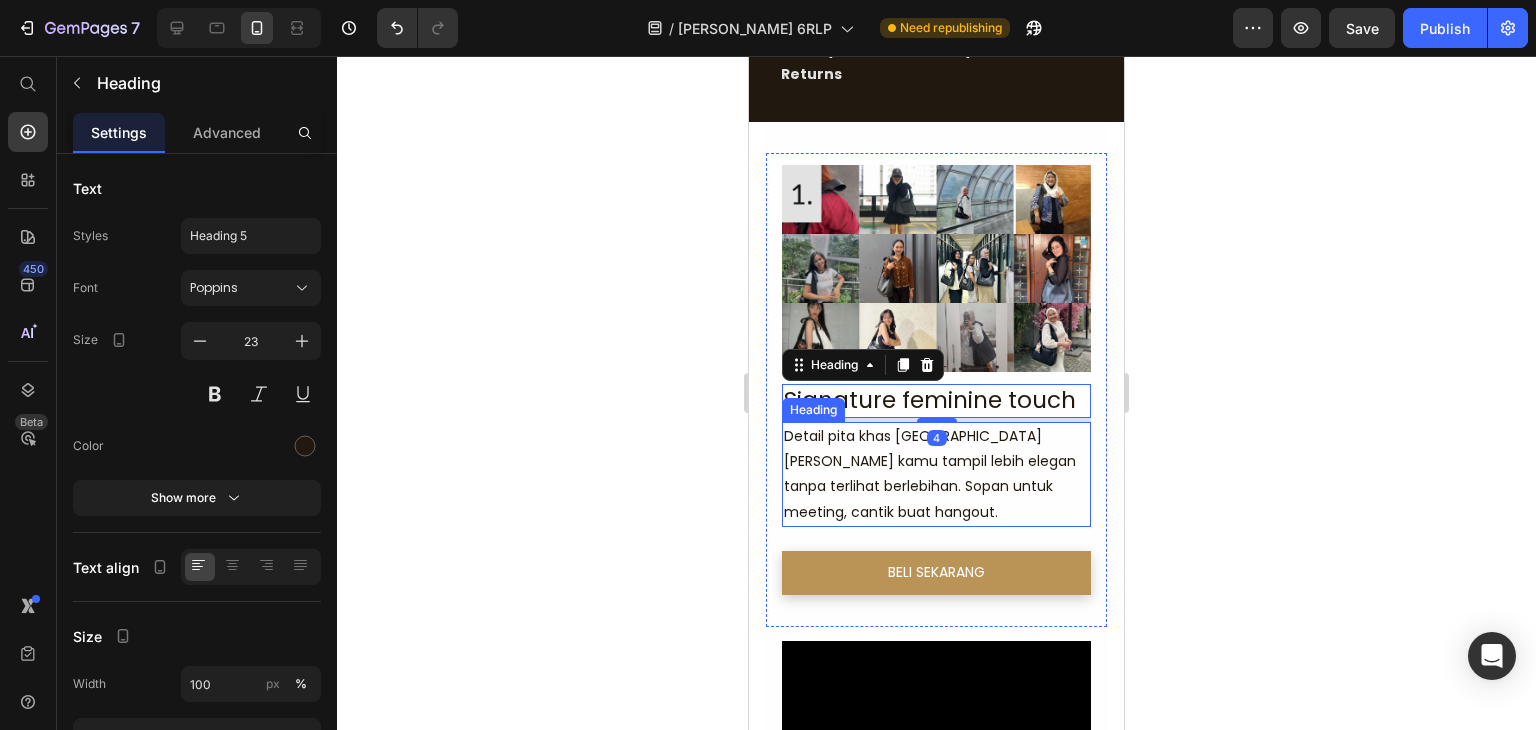 click on "Detail pita khas [GEOGRAPHIC_DATA][PERSON_NAME] kamu tampil lebih elegan tanpa terlihat berlebihan. Sopan untuk meeting, cantik buat hangout." at bounding box center [936, 474] 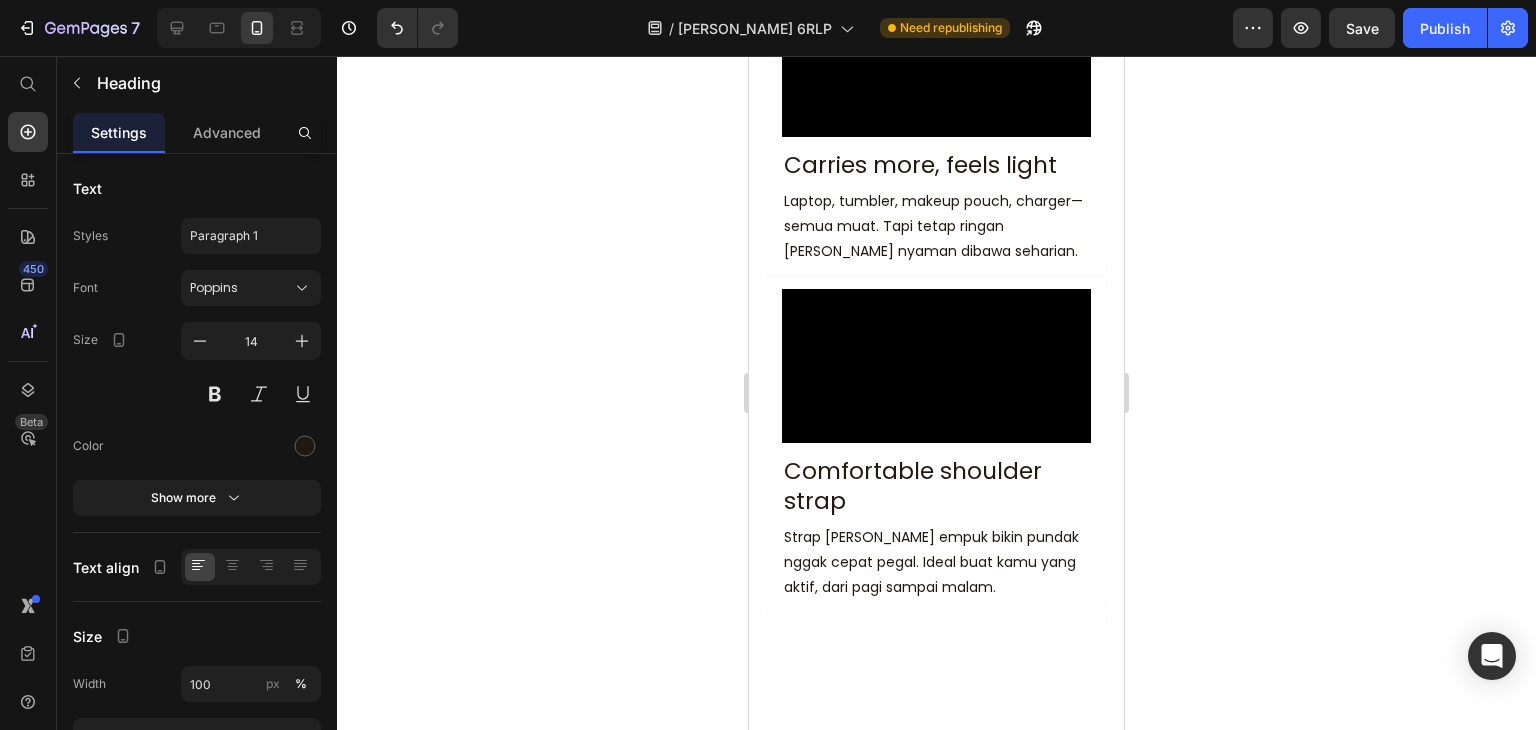 scroll, scrollTop: 1462, scrollLeft: 0, axis: vertical 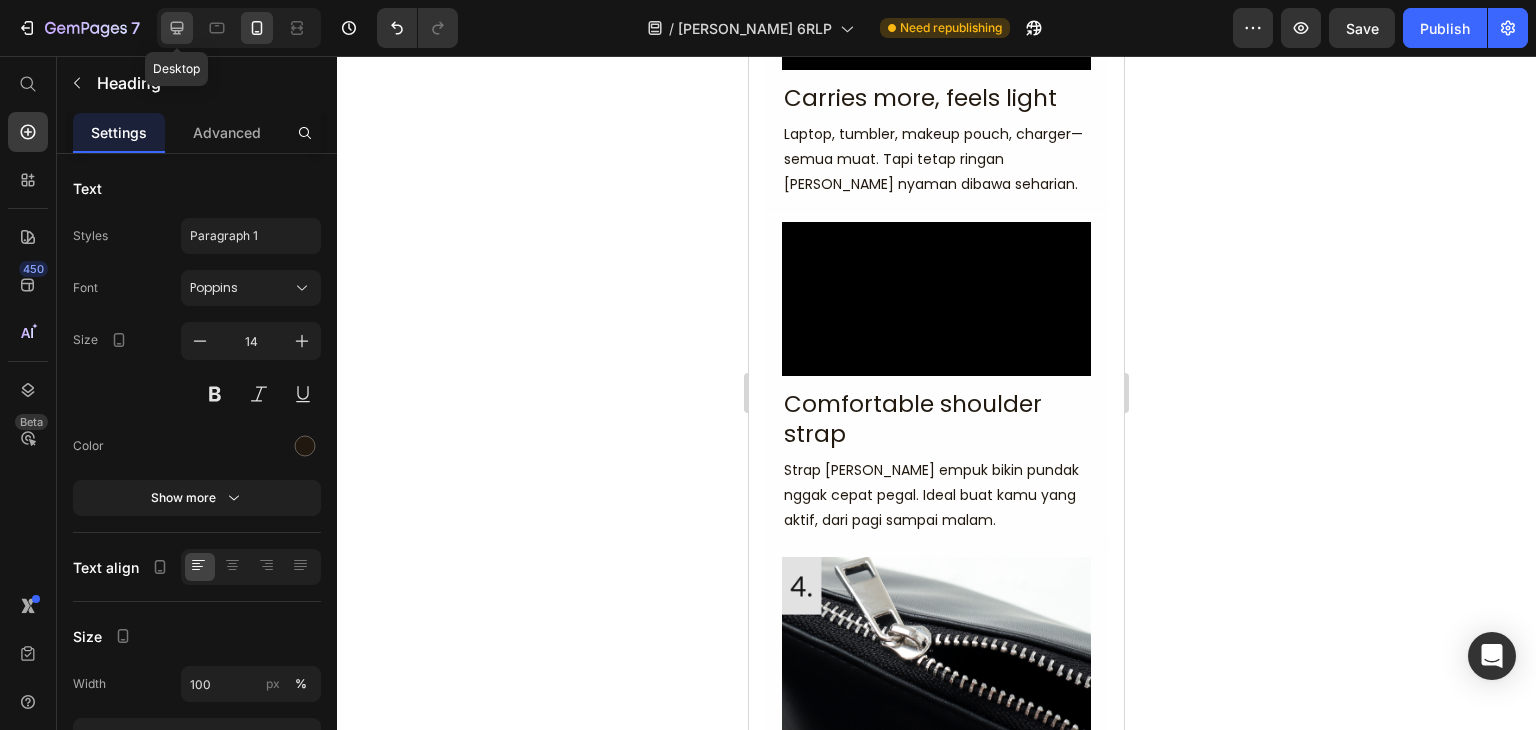 click 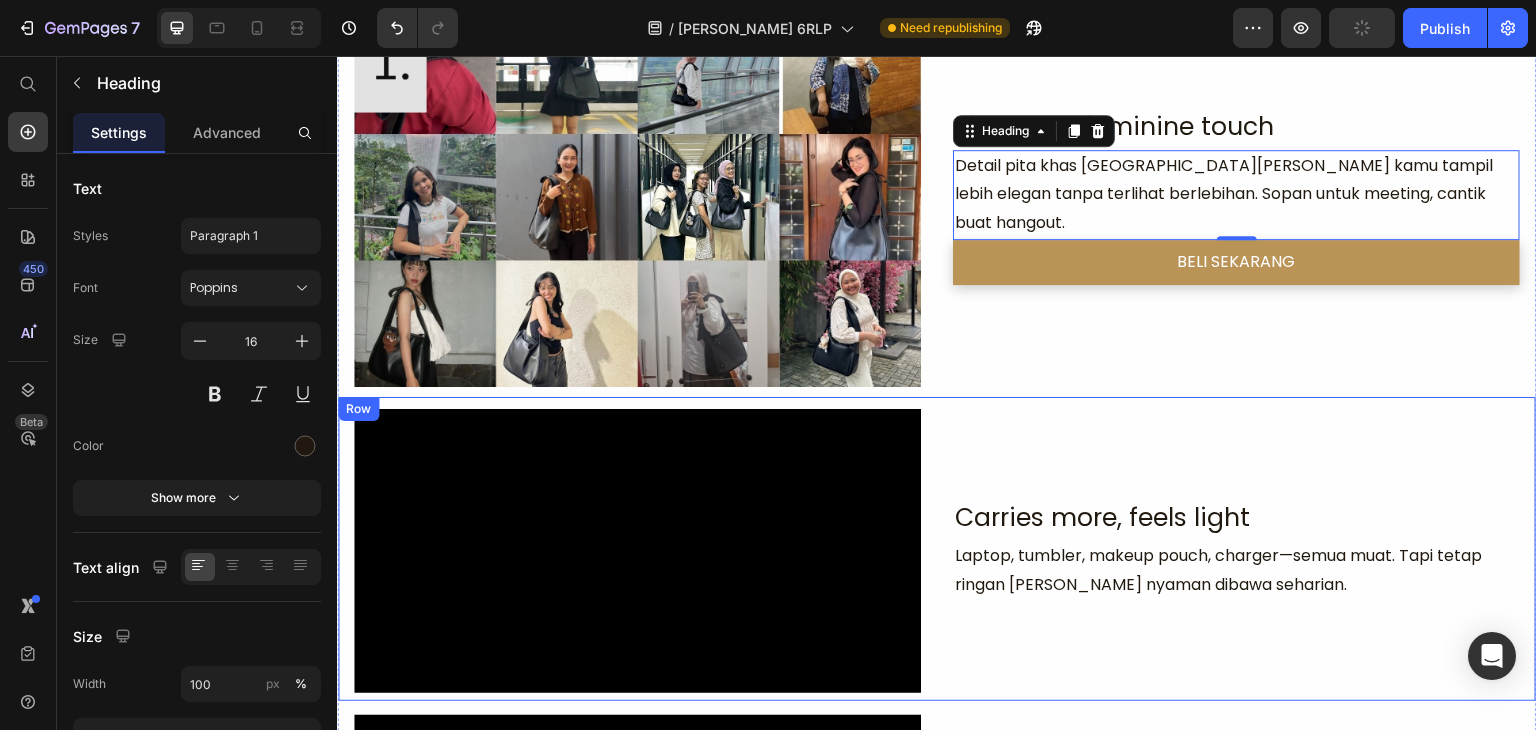 scroll, scrollTop: 619, scrollLeft: 0, axis: vertical 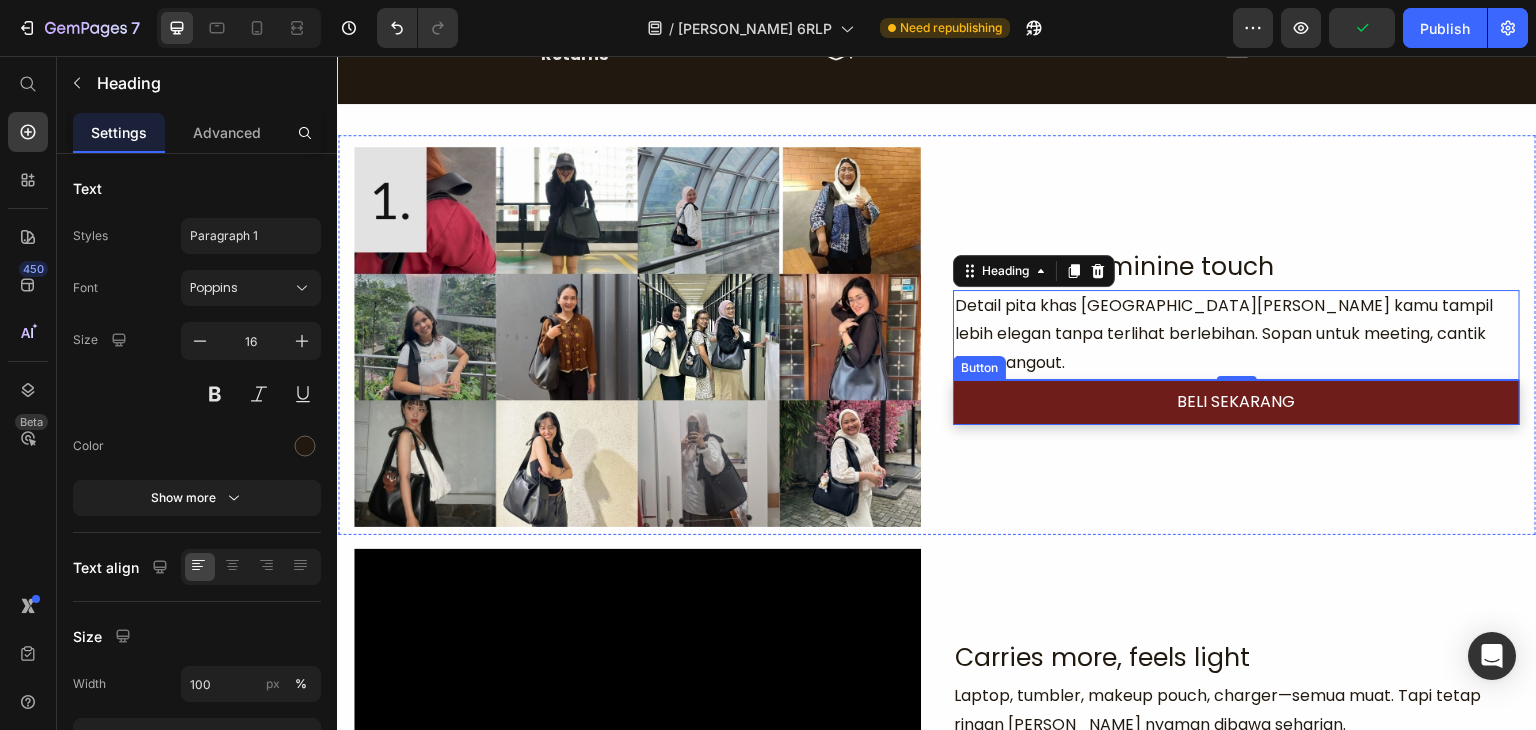 click on "BELI SEKARANG" at bounding box center (1236, 402) 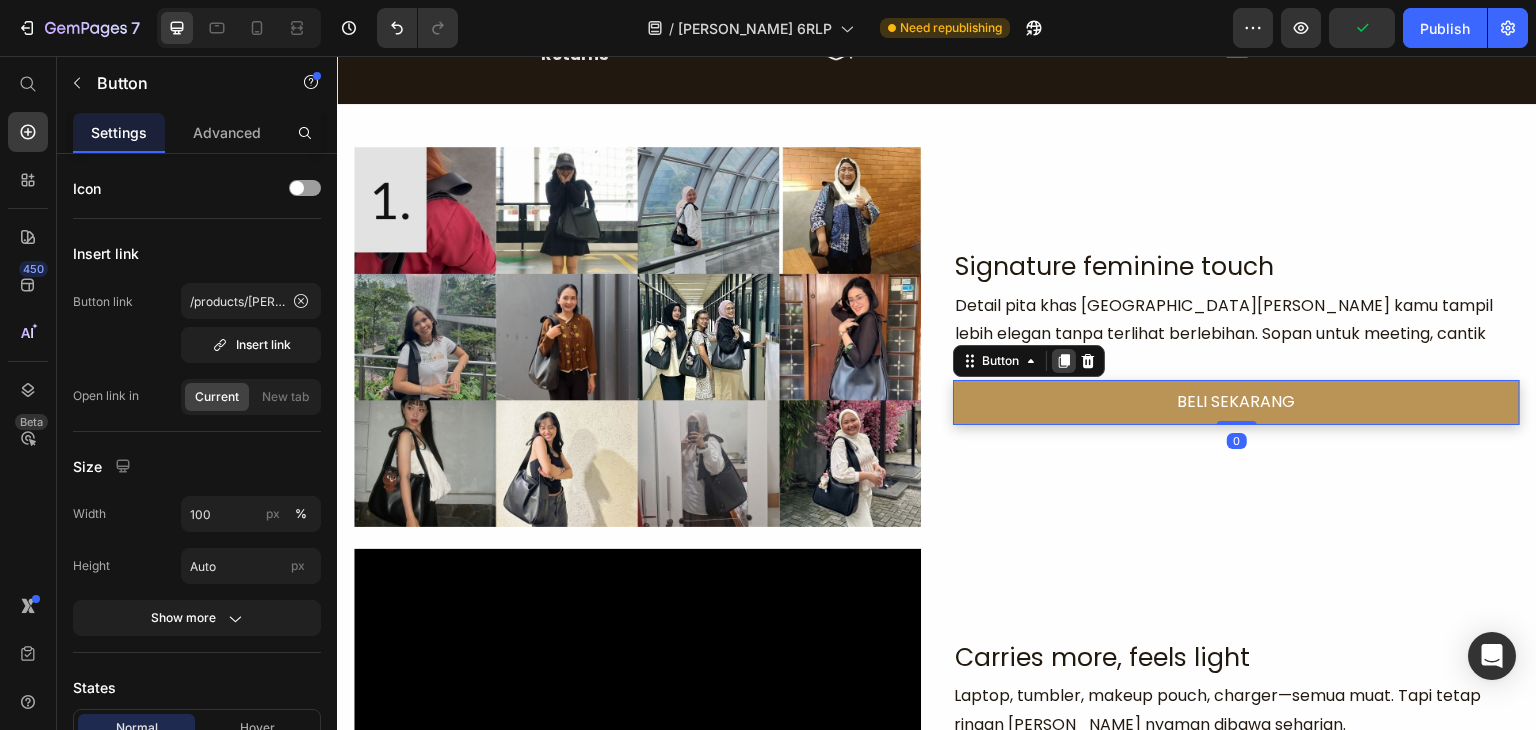 click 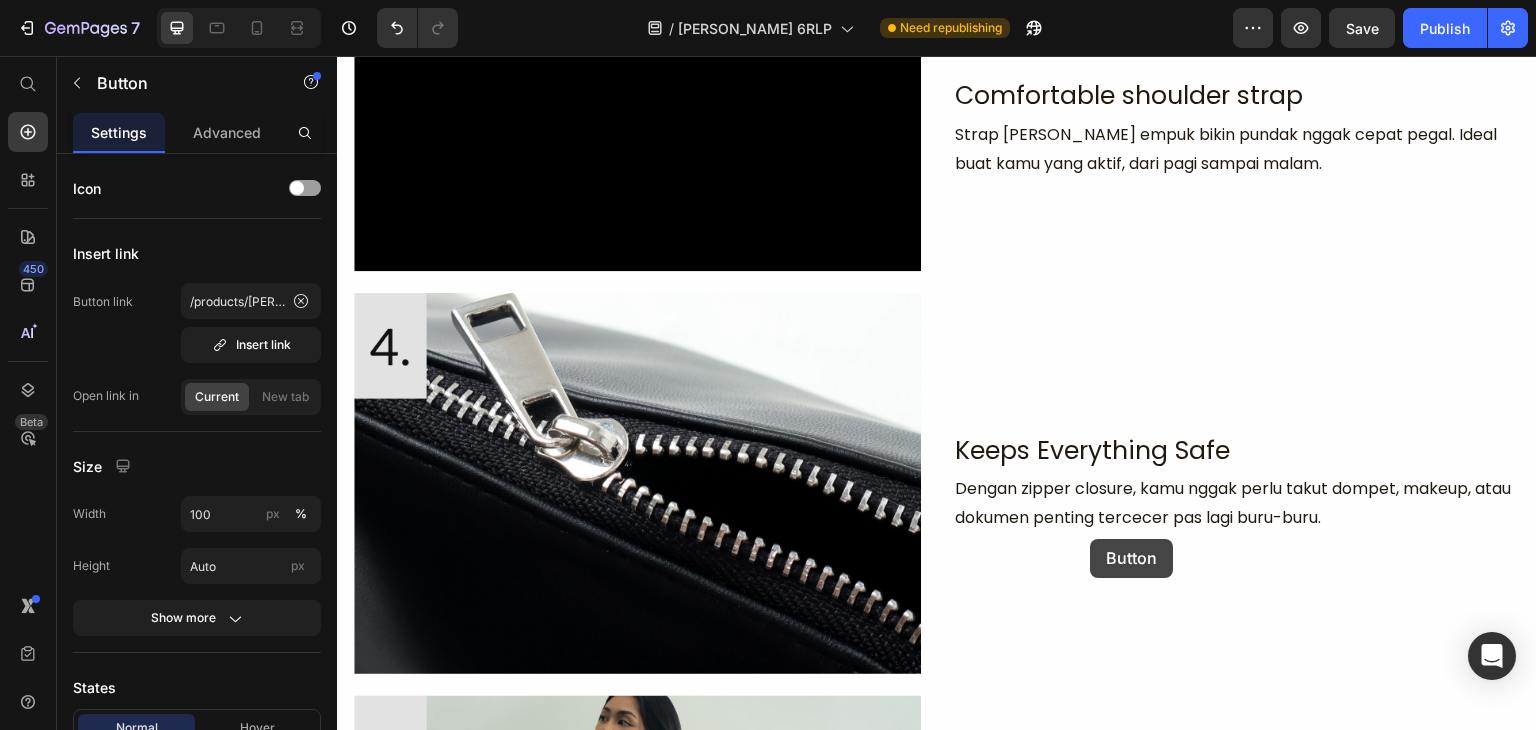 scroll, scrollTop: 1519, scrollLeft: 0, axis: vertical 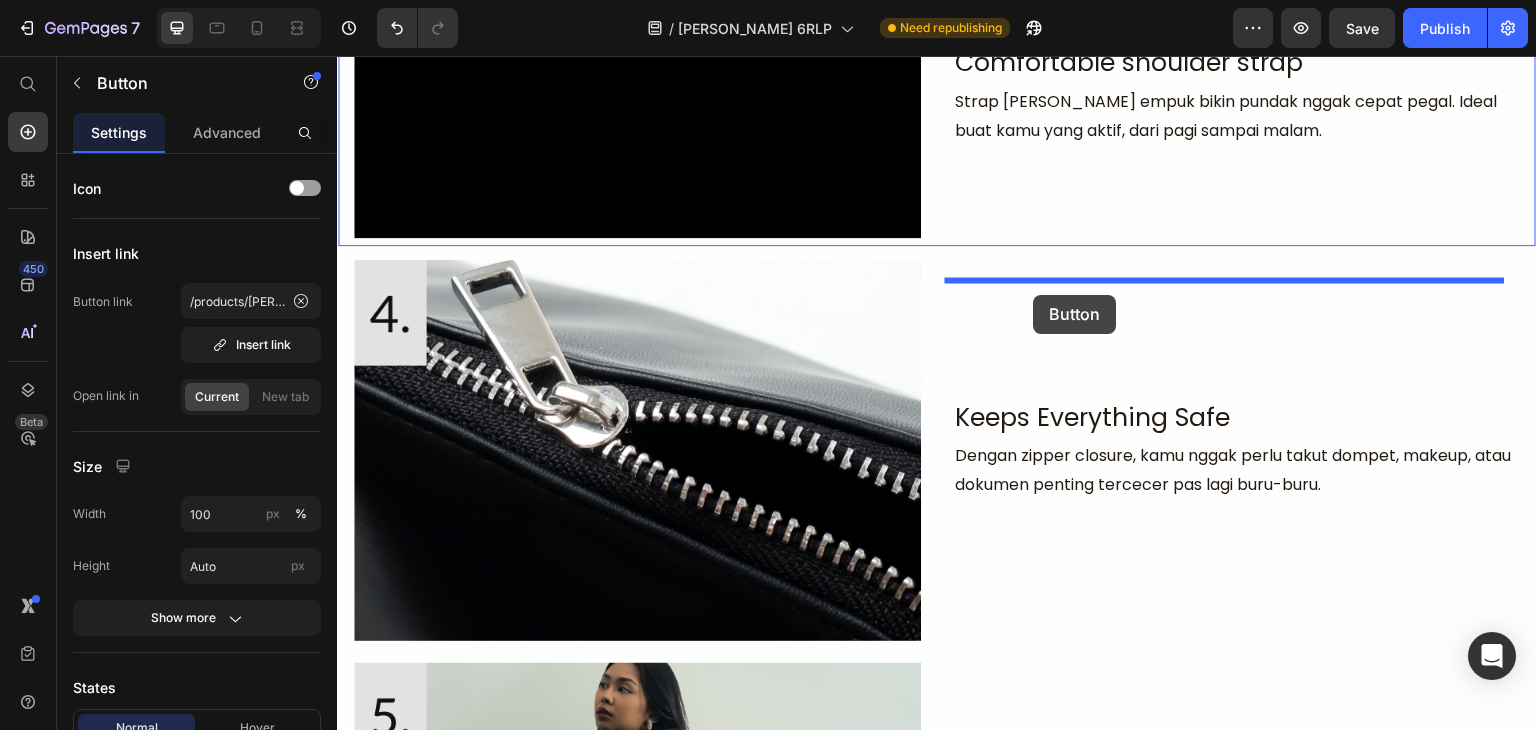 drag, startPoint x: 974, startPoint y: 369, endPoint x: 1034, endPoint y: 295, distance: 95.26804 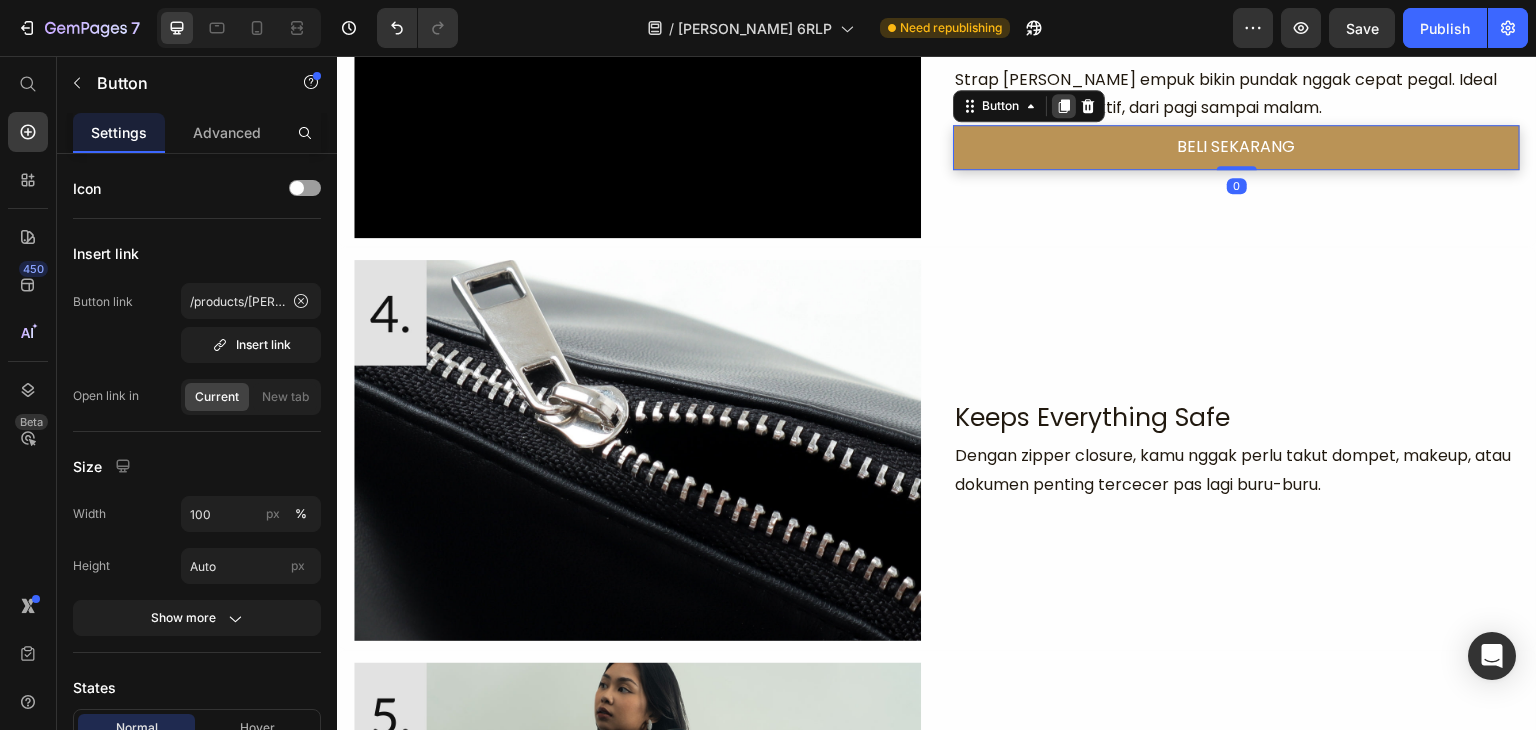 click 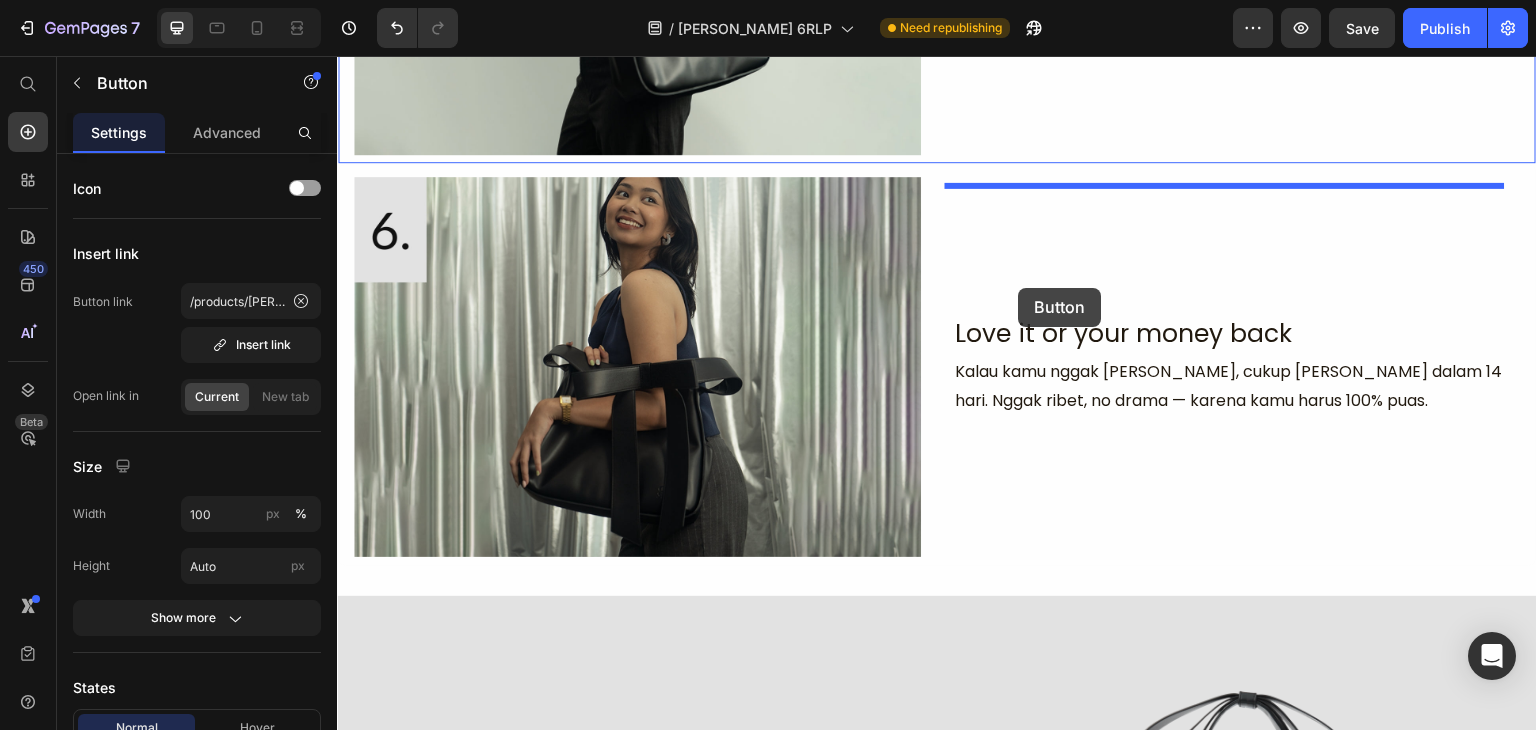 scroll, scrollTop: 2419, scrollLeft: 0, axis: vertical 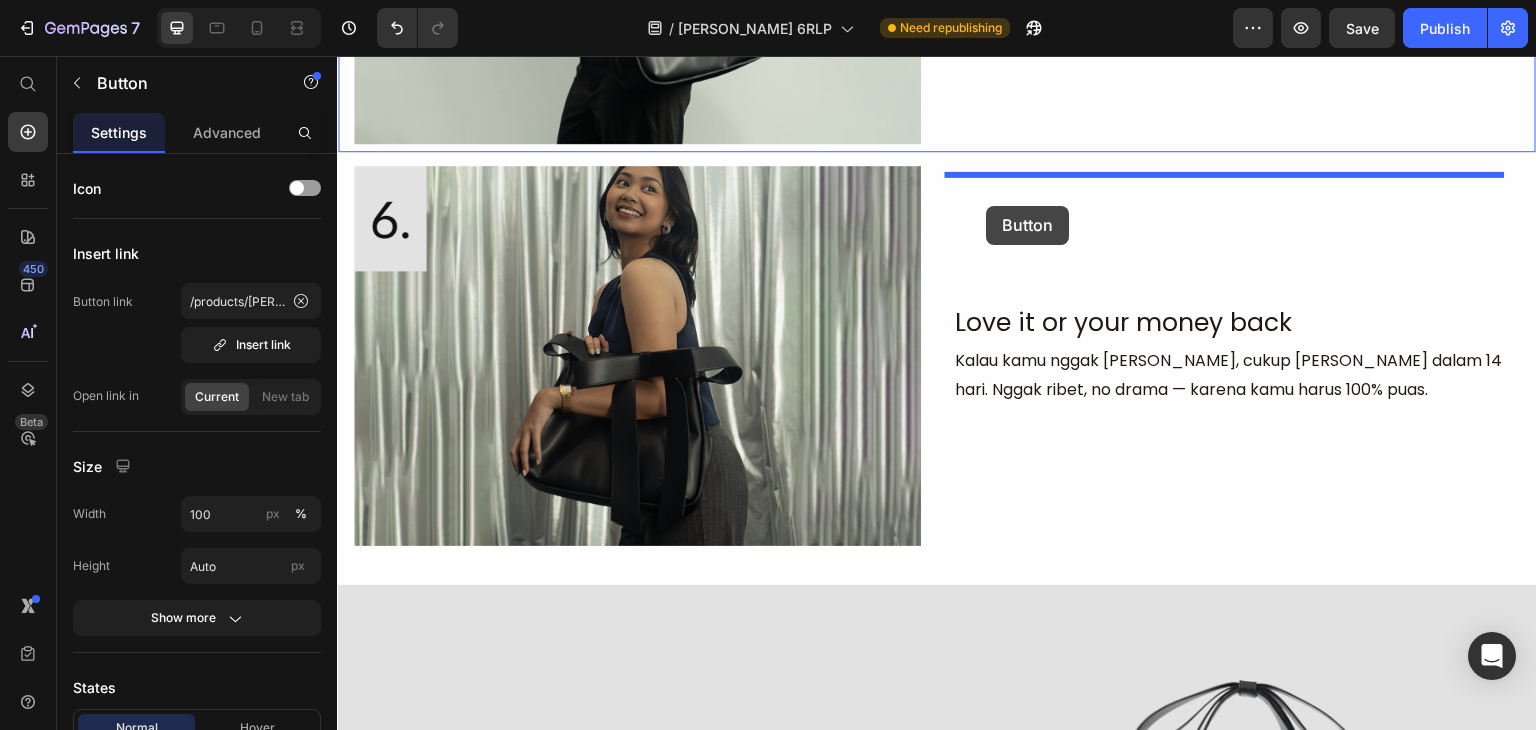 drag, startPoint x: 985, startPoint y: 262, endPoint x: 982, endPoint y: 206, distance: 56.0803 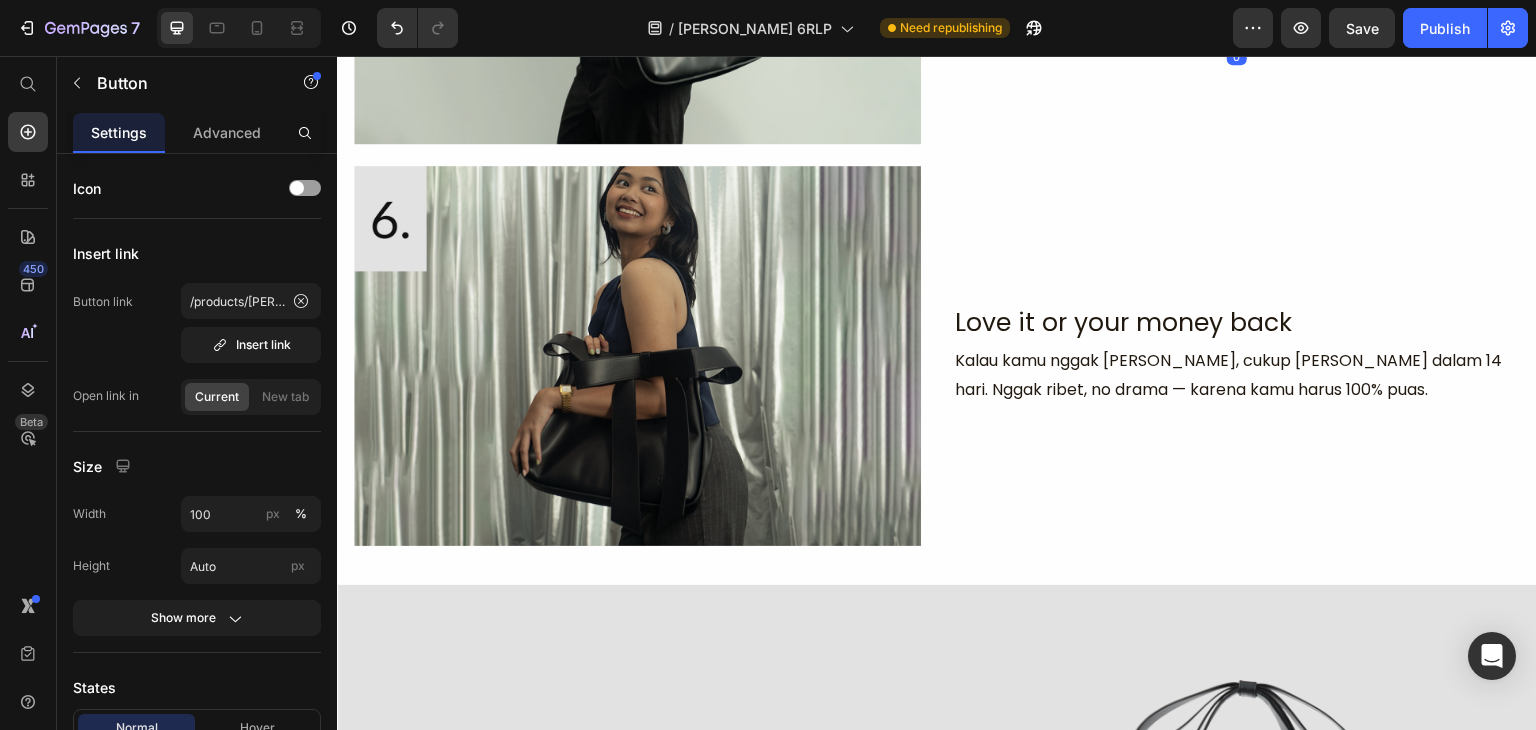 click 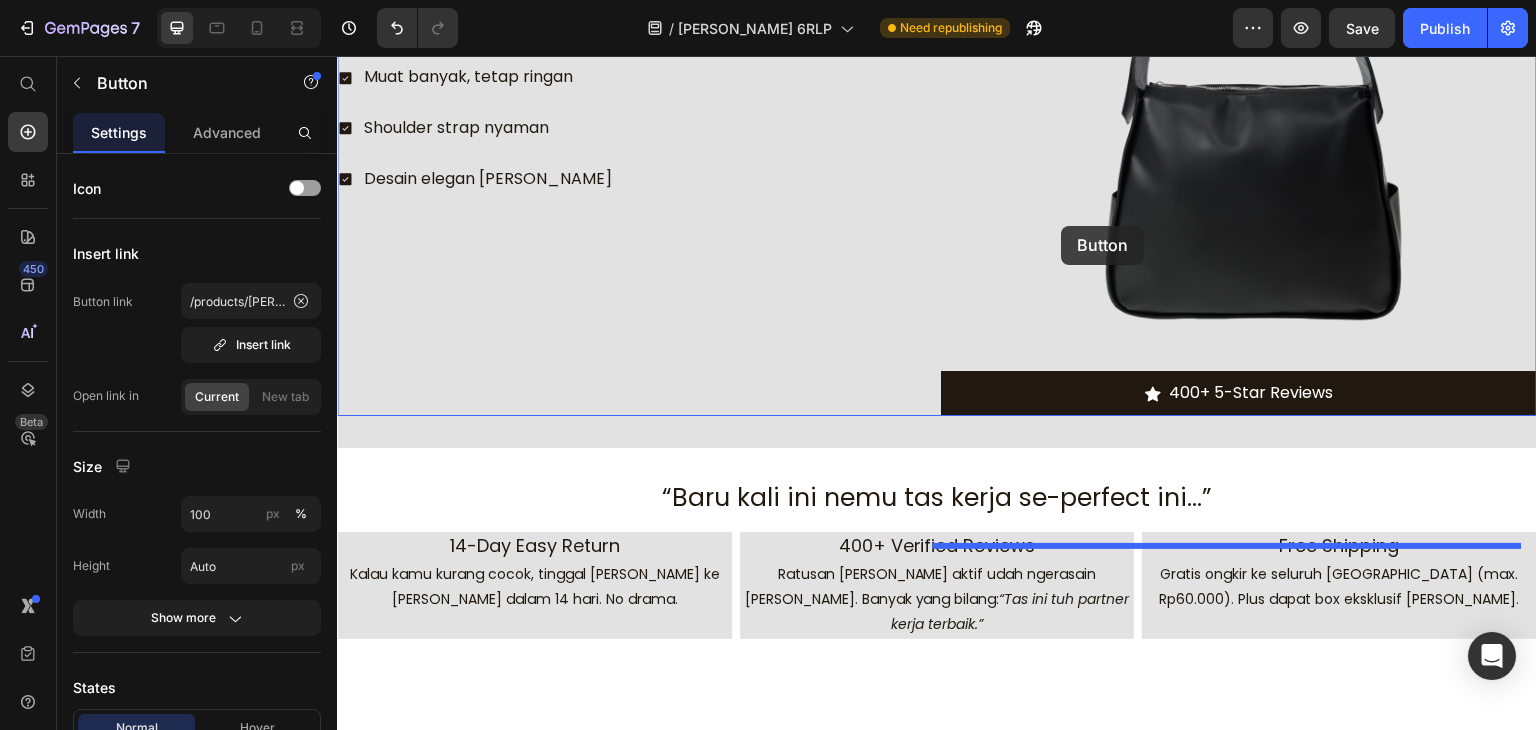 scroll, scrollTop: 3219, scrollLeft: 0, axis: vertical 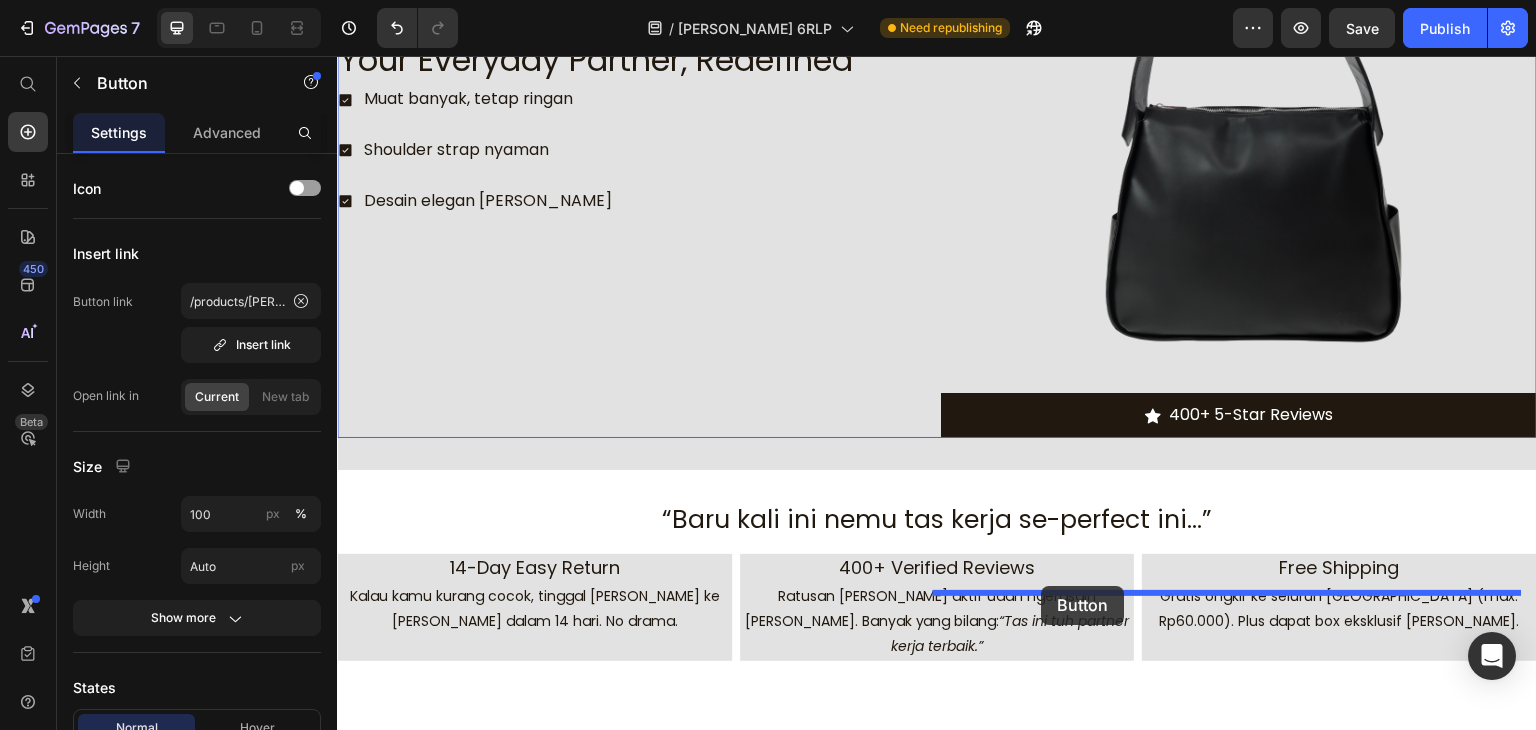 drag, startPoint x: 978, startPoint y: 160, endPoint x: 1042, endPoint y: 586, distance: 430.7807 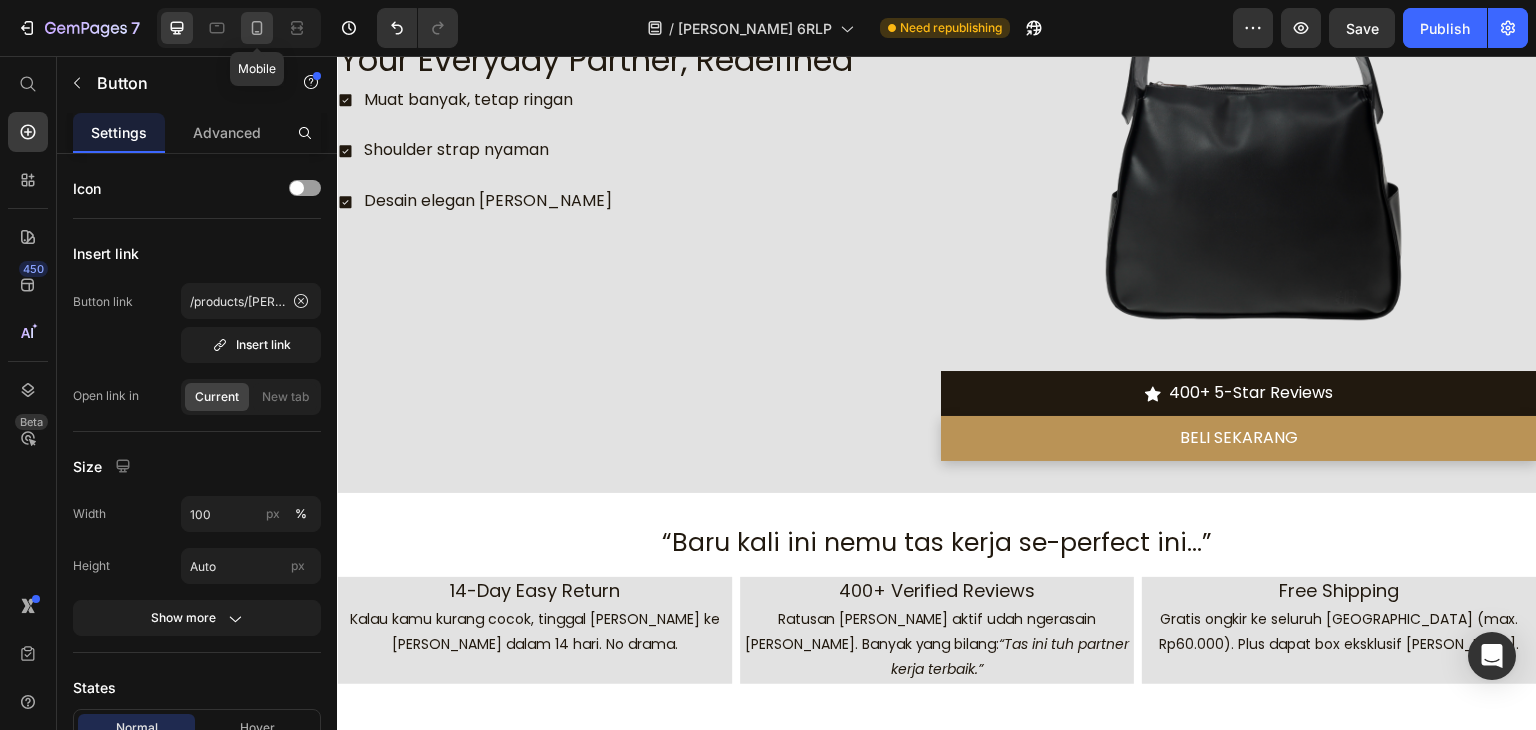 click 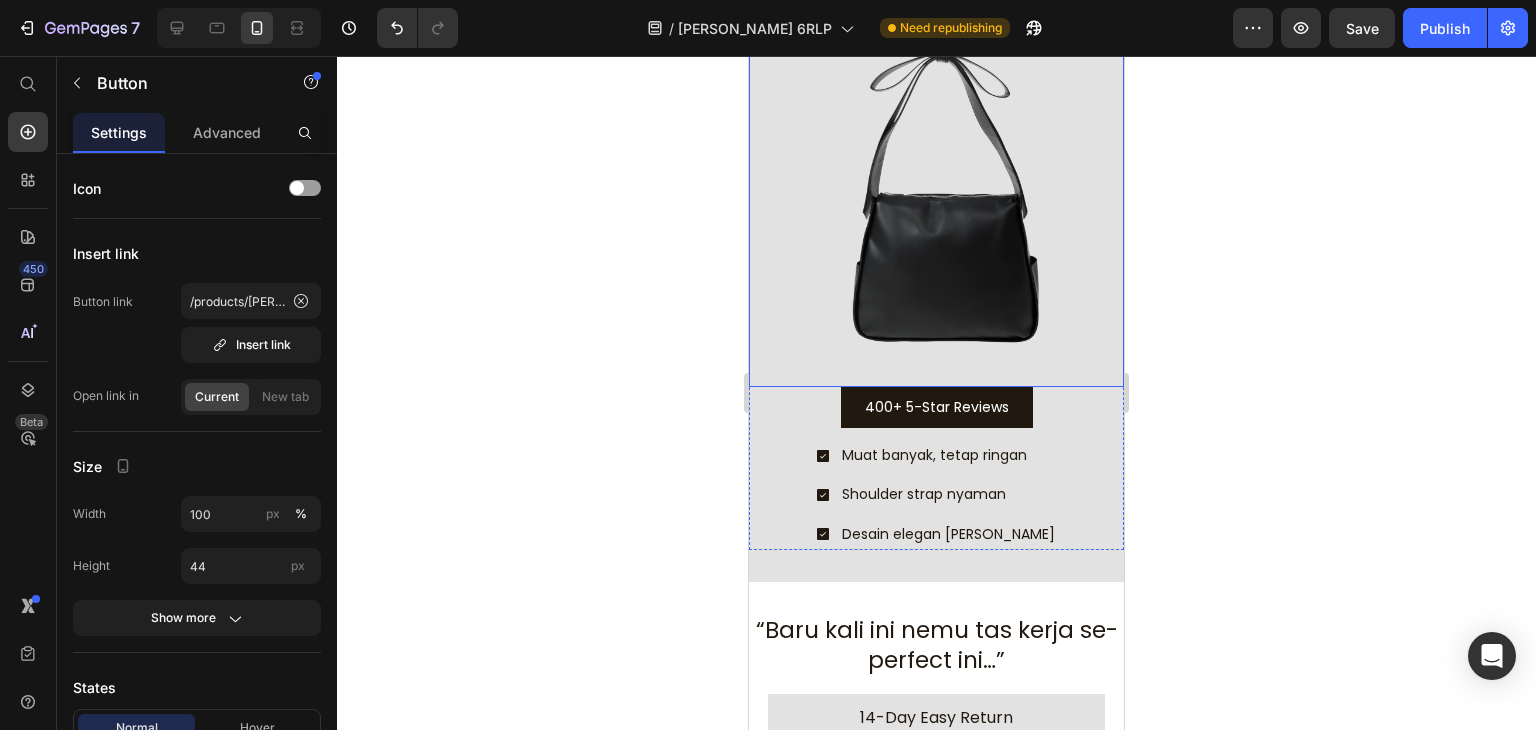 scroll, scrollTop: 3277, scrollLeft: 0, axis: vertical 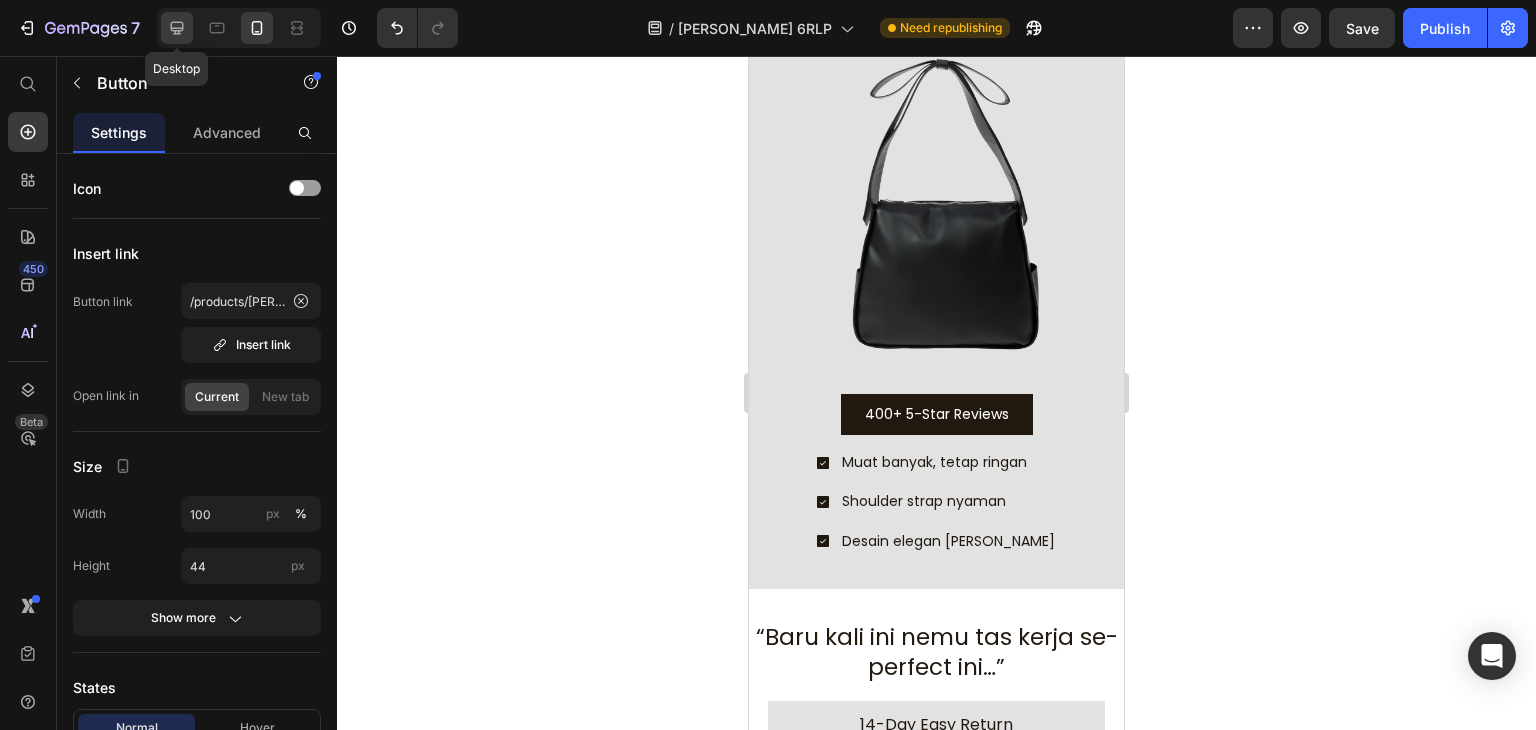 click 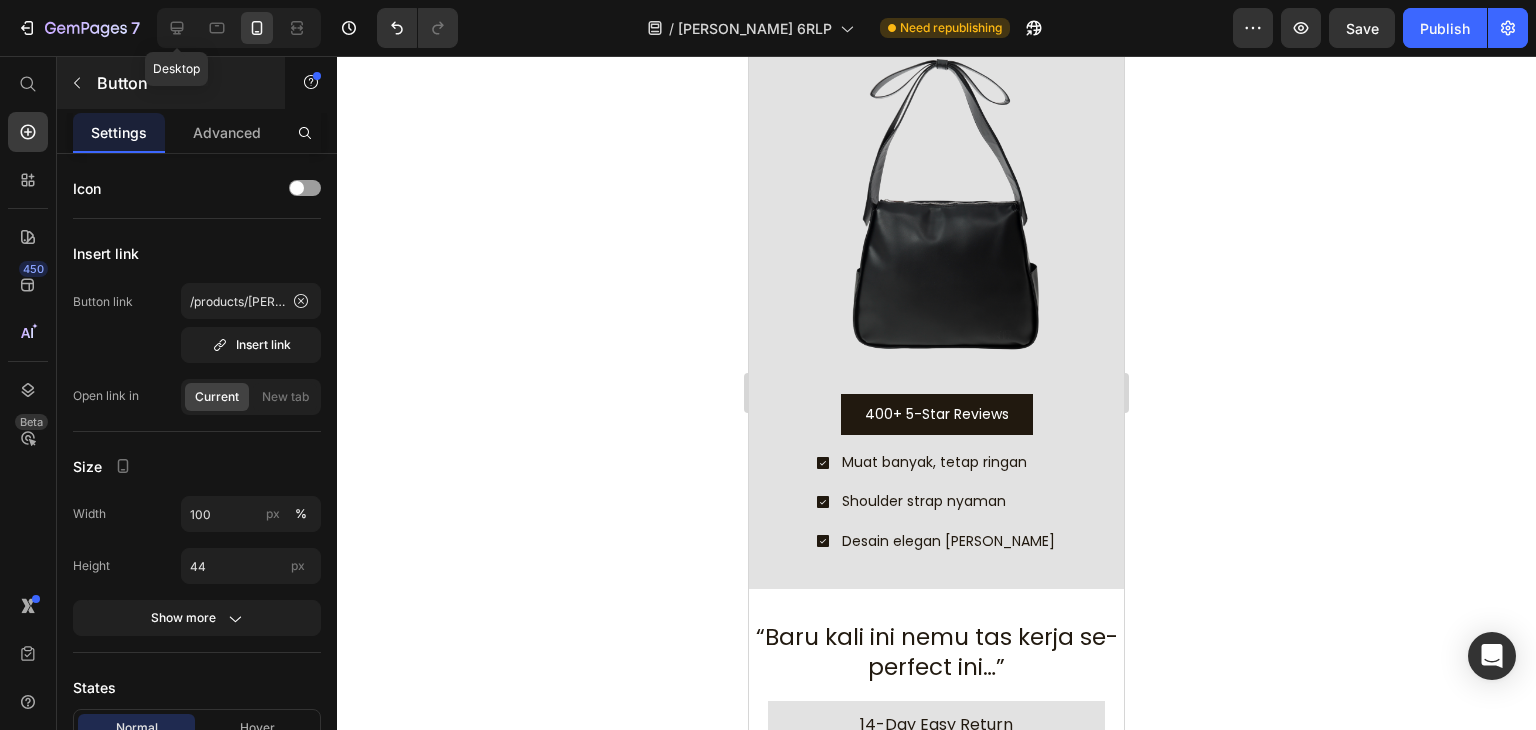 type on "16" 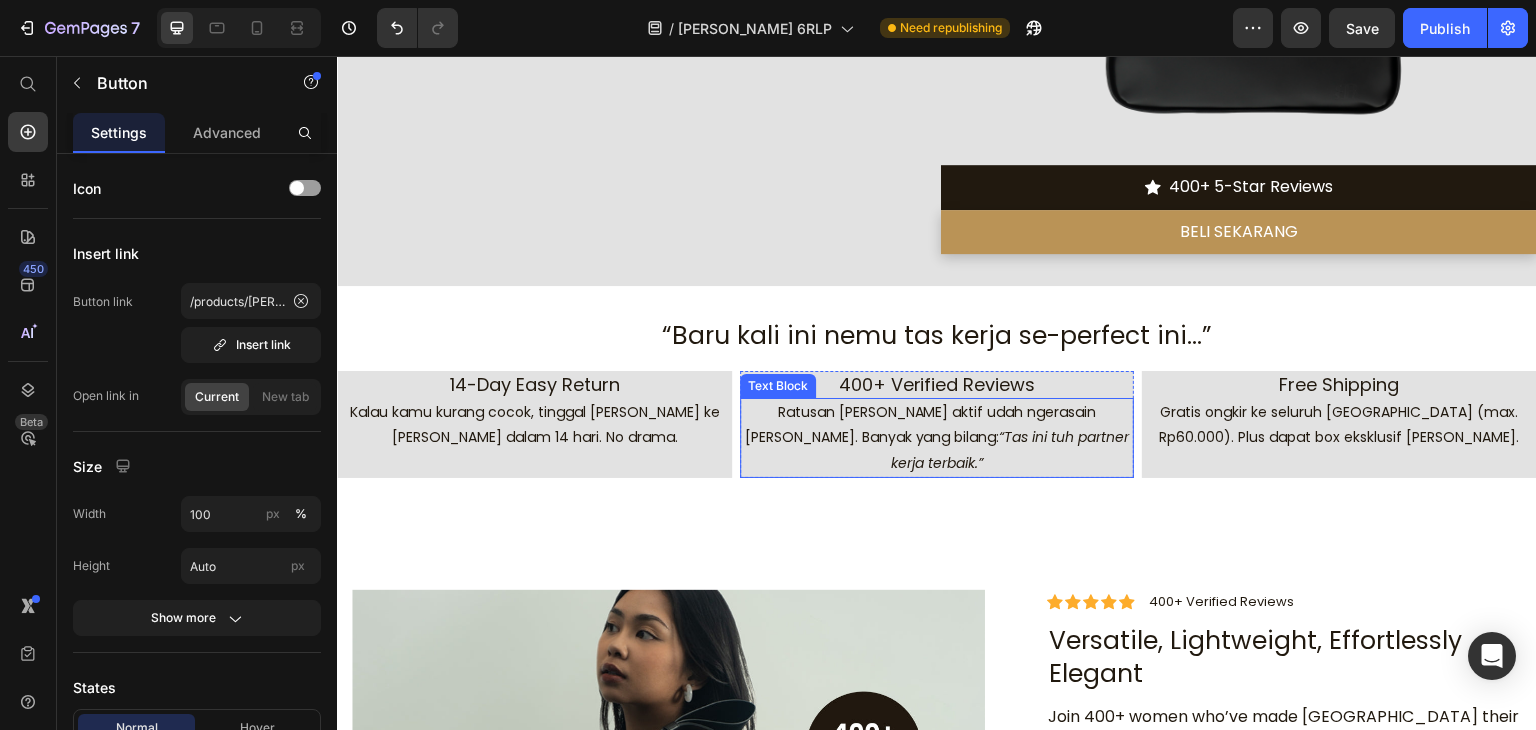 scroll, scrollTop: 3685, scrollLeft: 0, axis: vertical 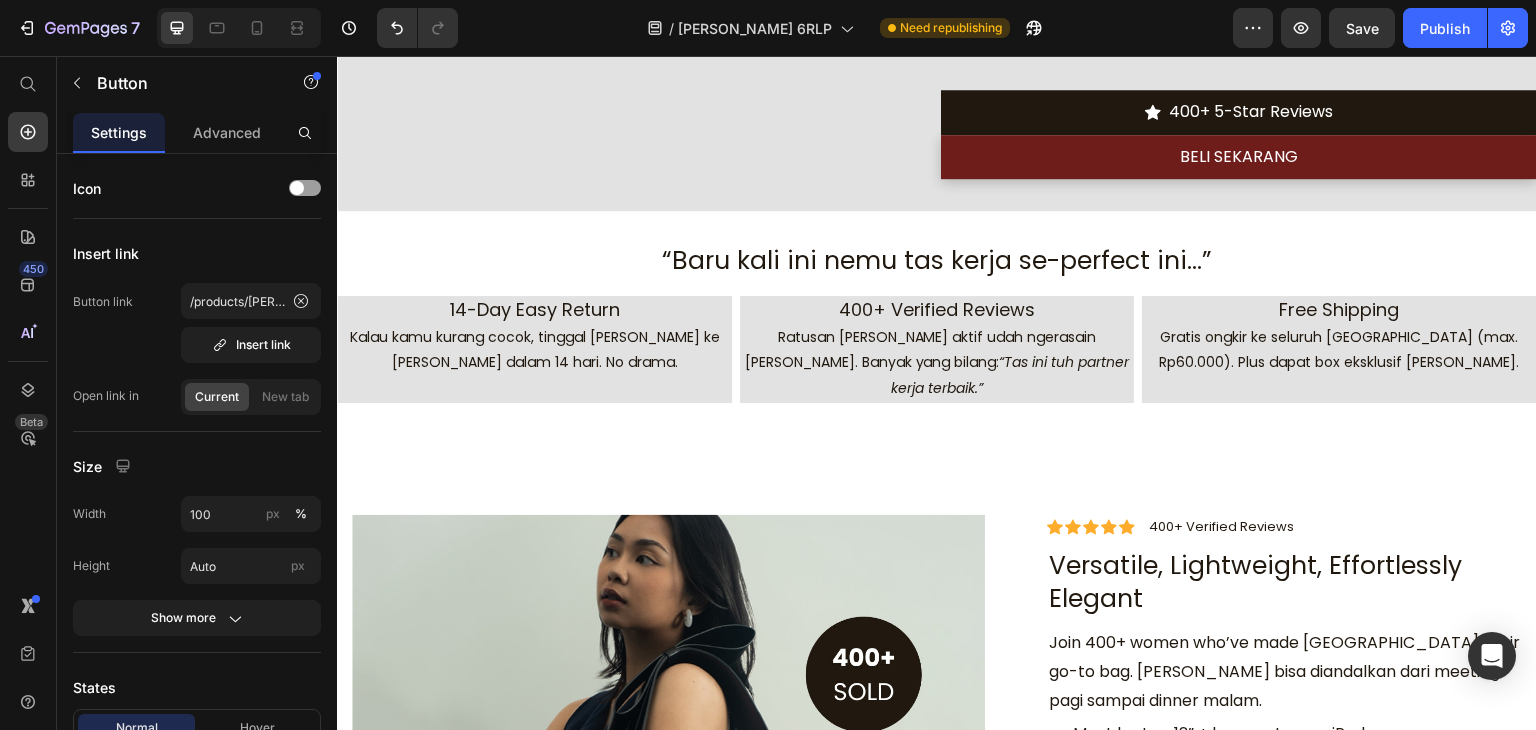 click on "BELI SEKARANG" at bounding box center (1239, 157) 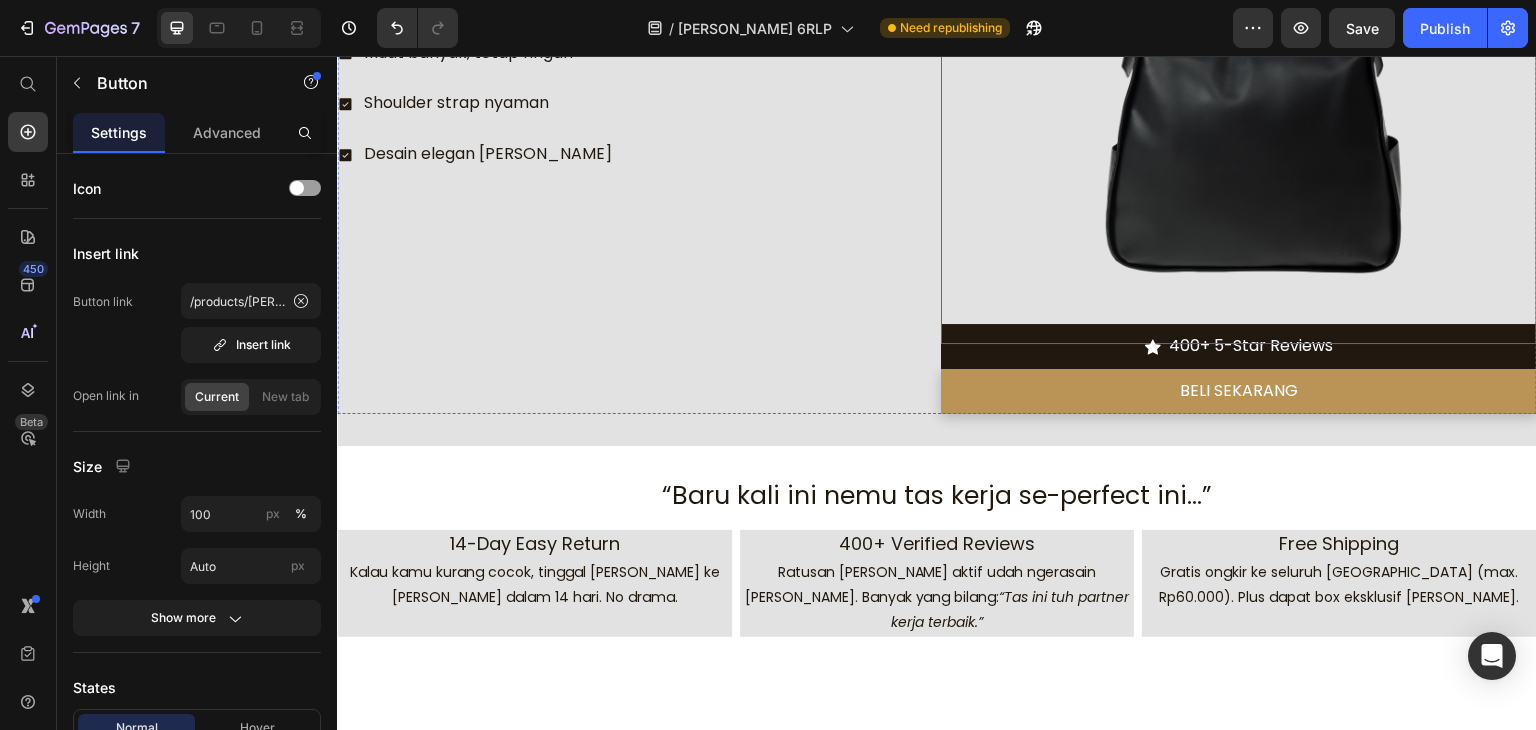 scroll, scrollTop: 3285, scrollLeft: 0, axis: vertical 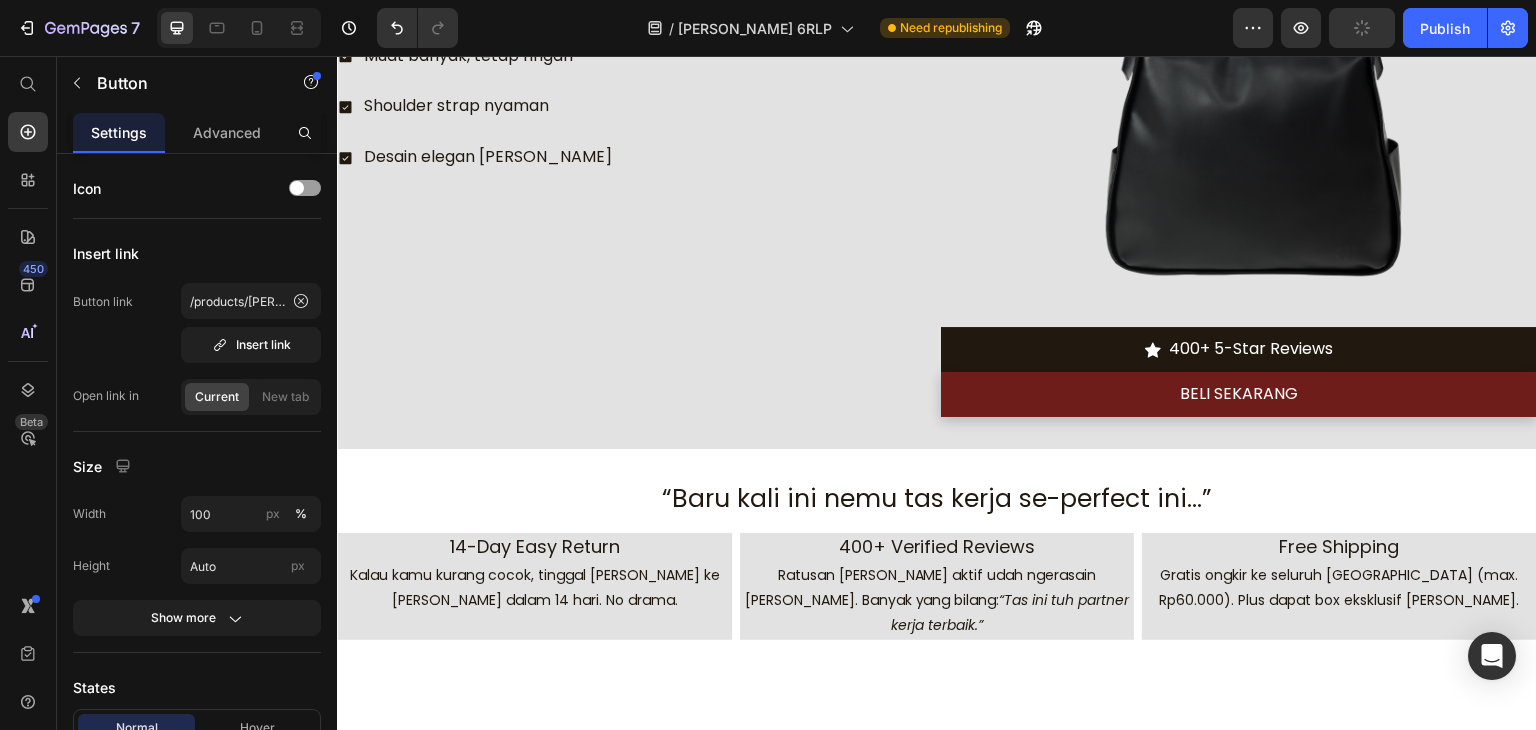 click on "BELI SEKARANG" at bounding box center [1239, 394] 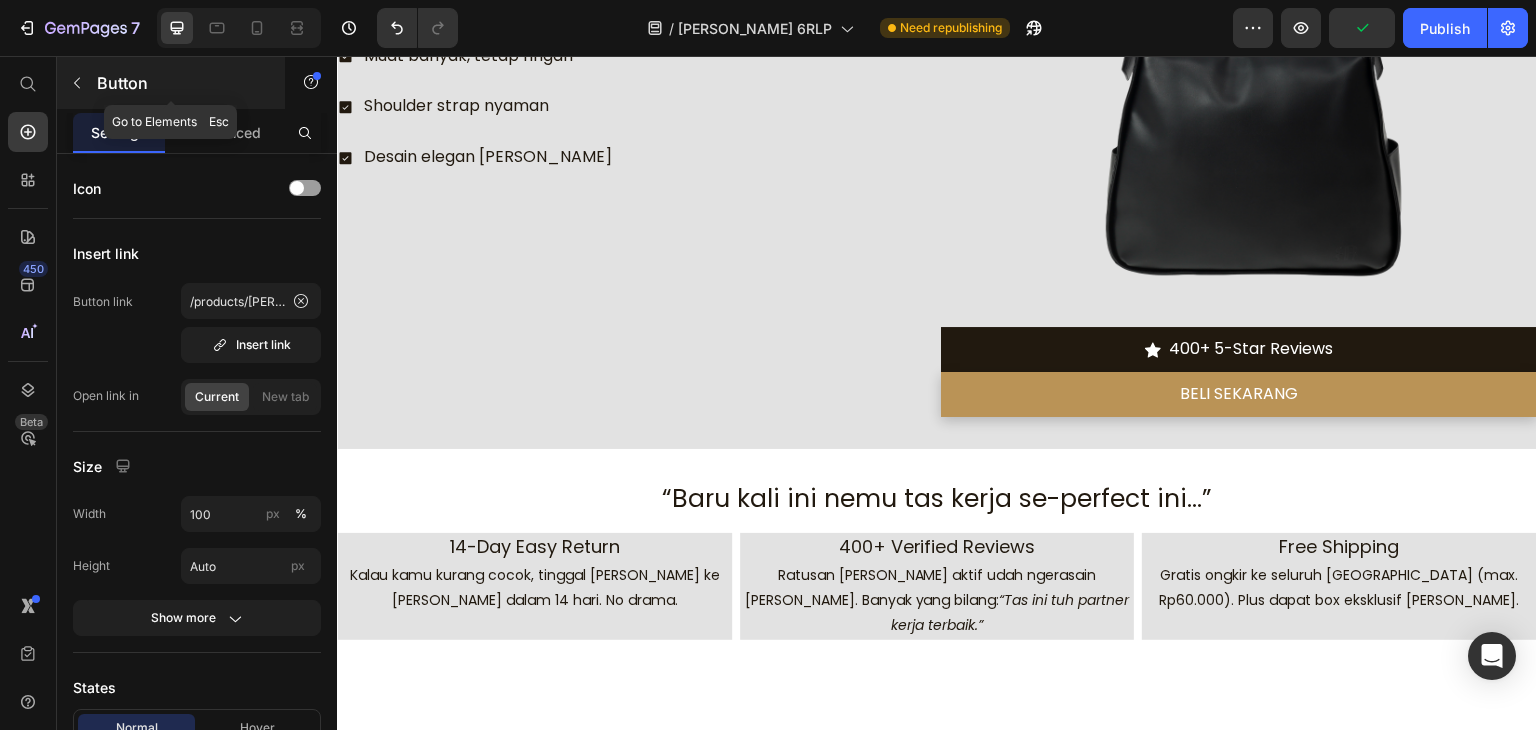 click at bounding box center [77, 83] 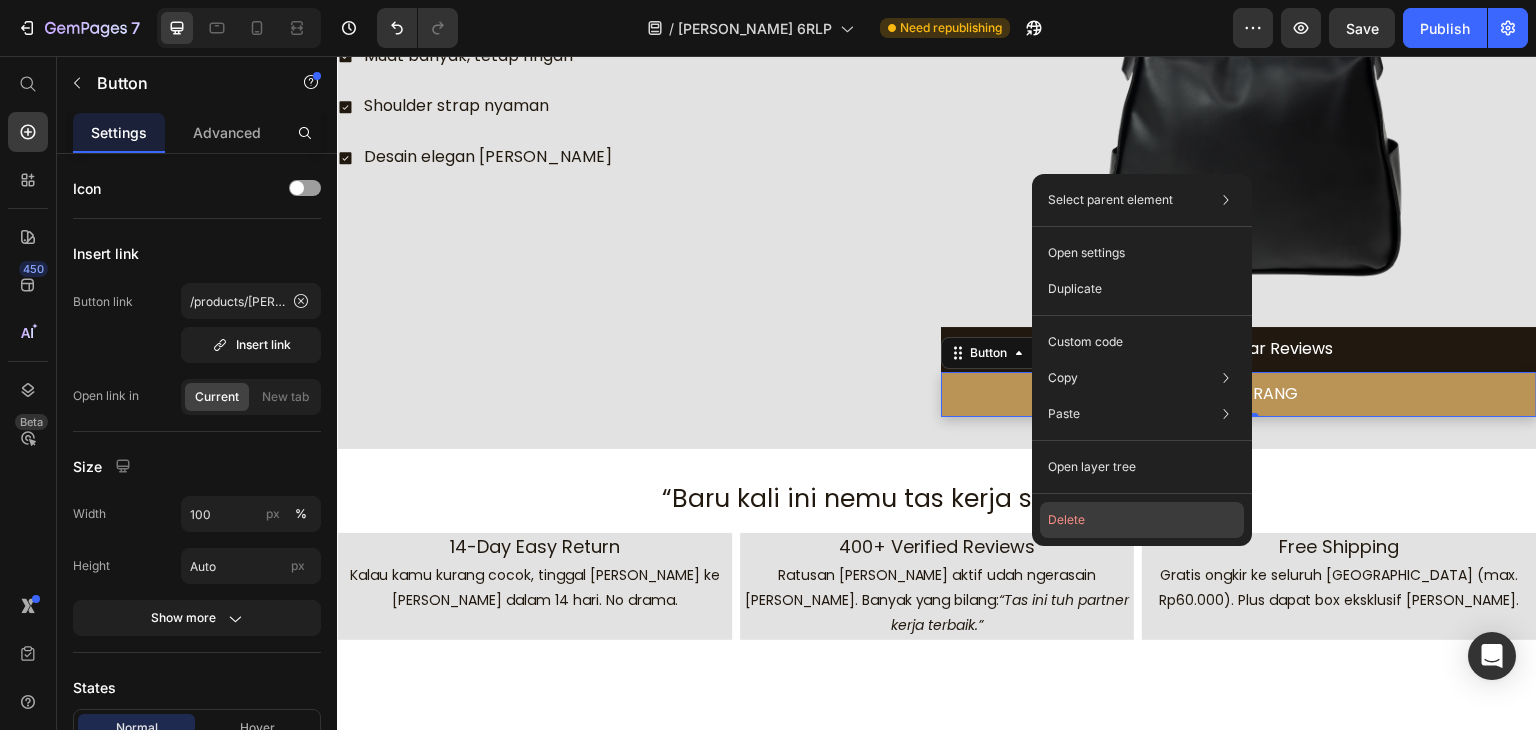 click on "Delete" 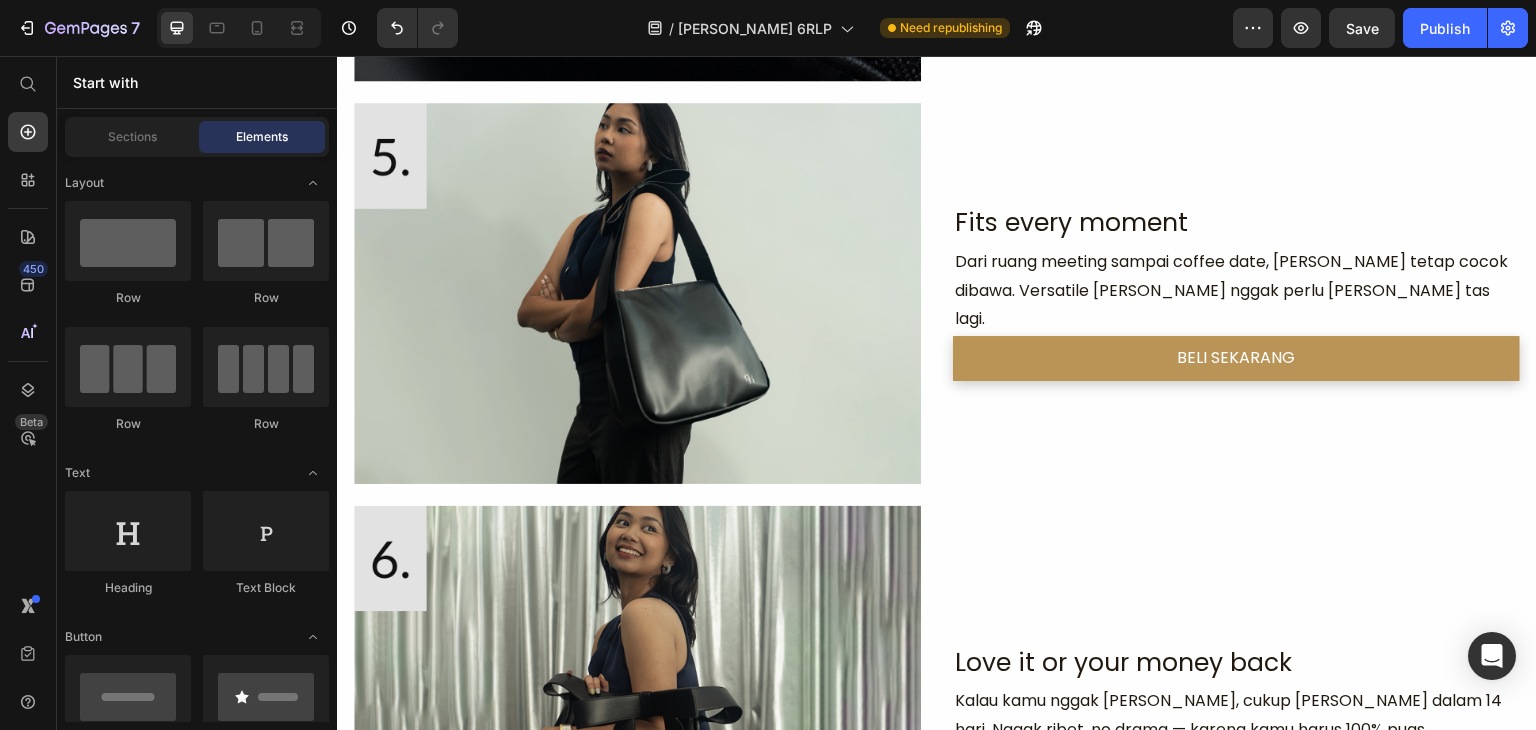 scroll, scrollTop: 2063, scrollLeft: 0, axis: vertical 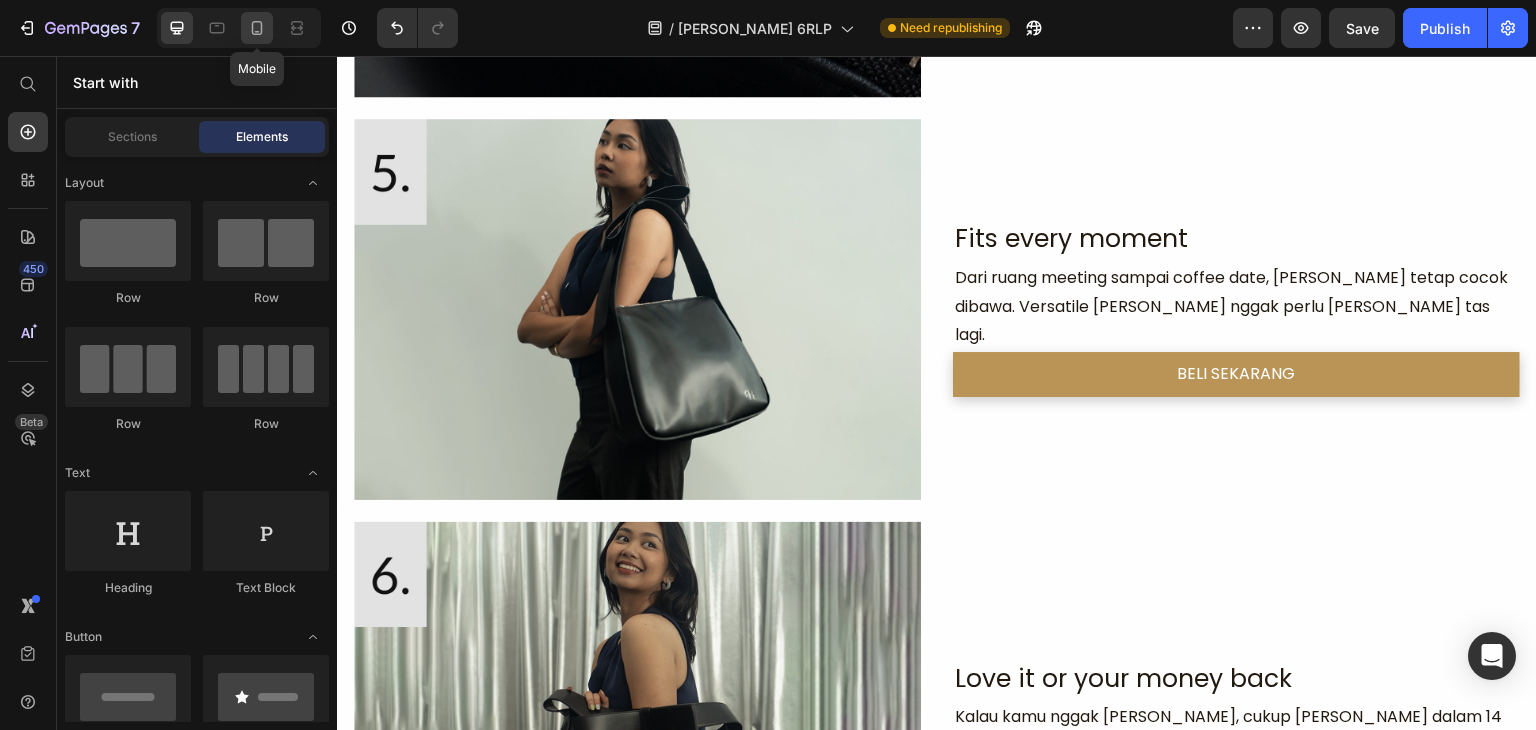 click 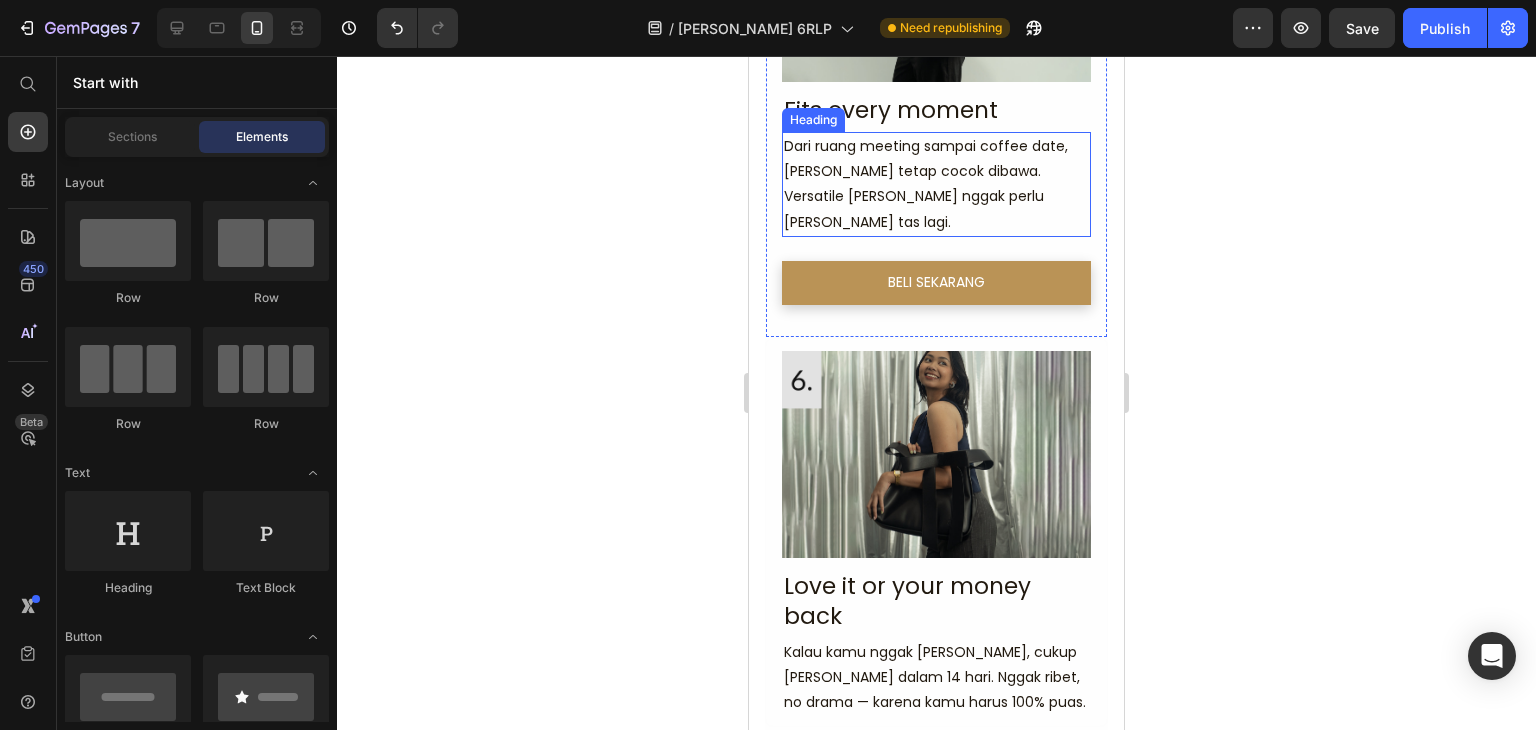 scroll, scrollTop: 2391, scrollLeft: 0, axis: vertical 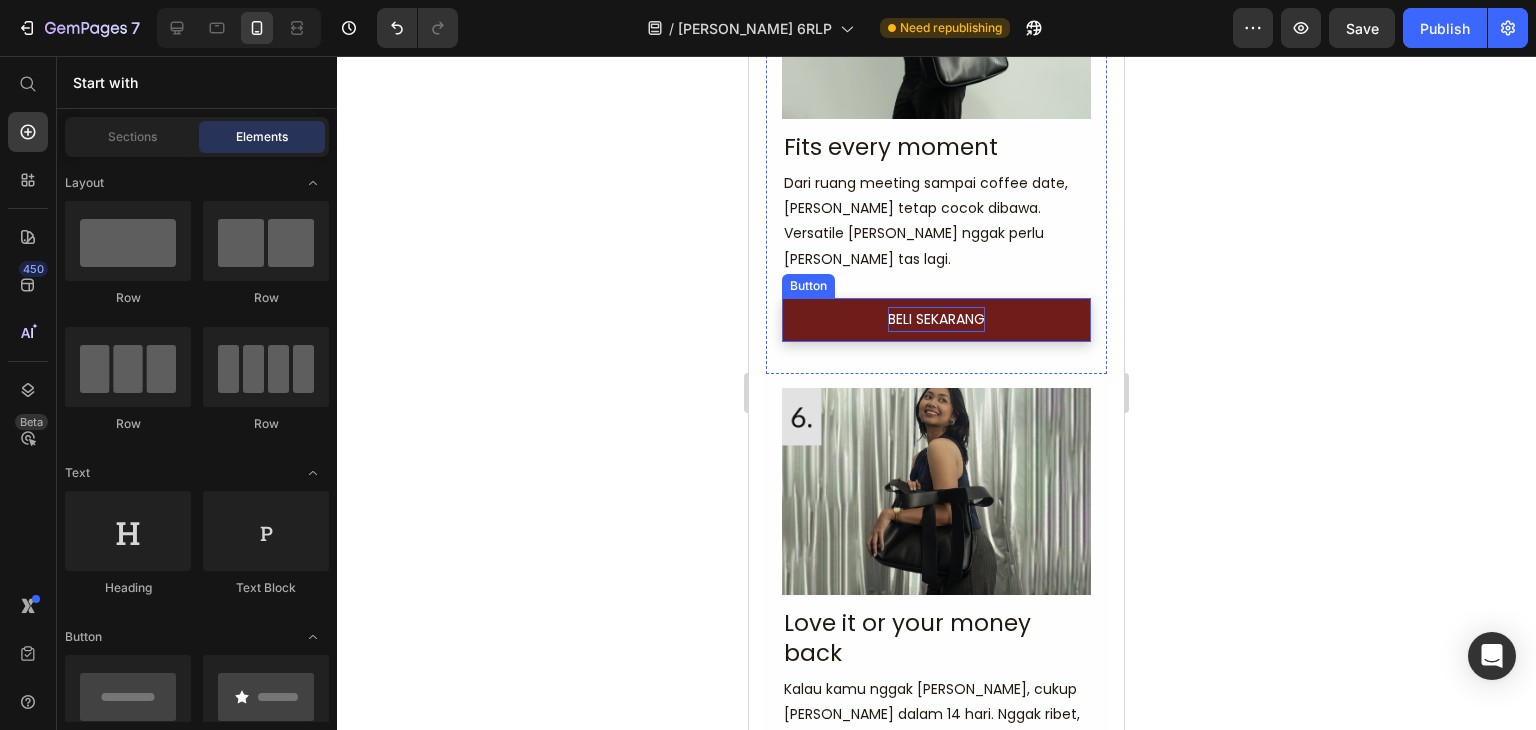 click on "BELI SEKARANG" at bounding box center [936, 319] 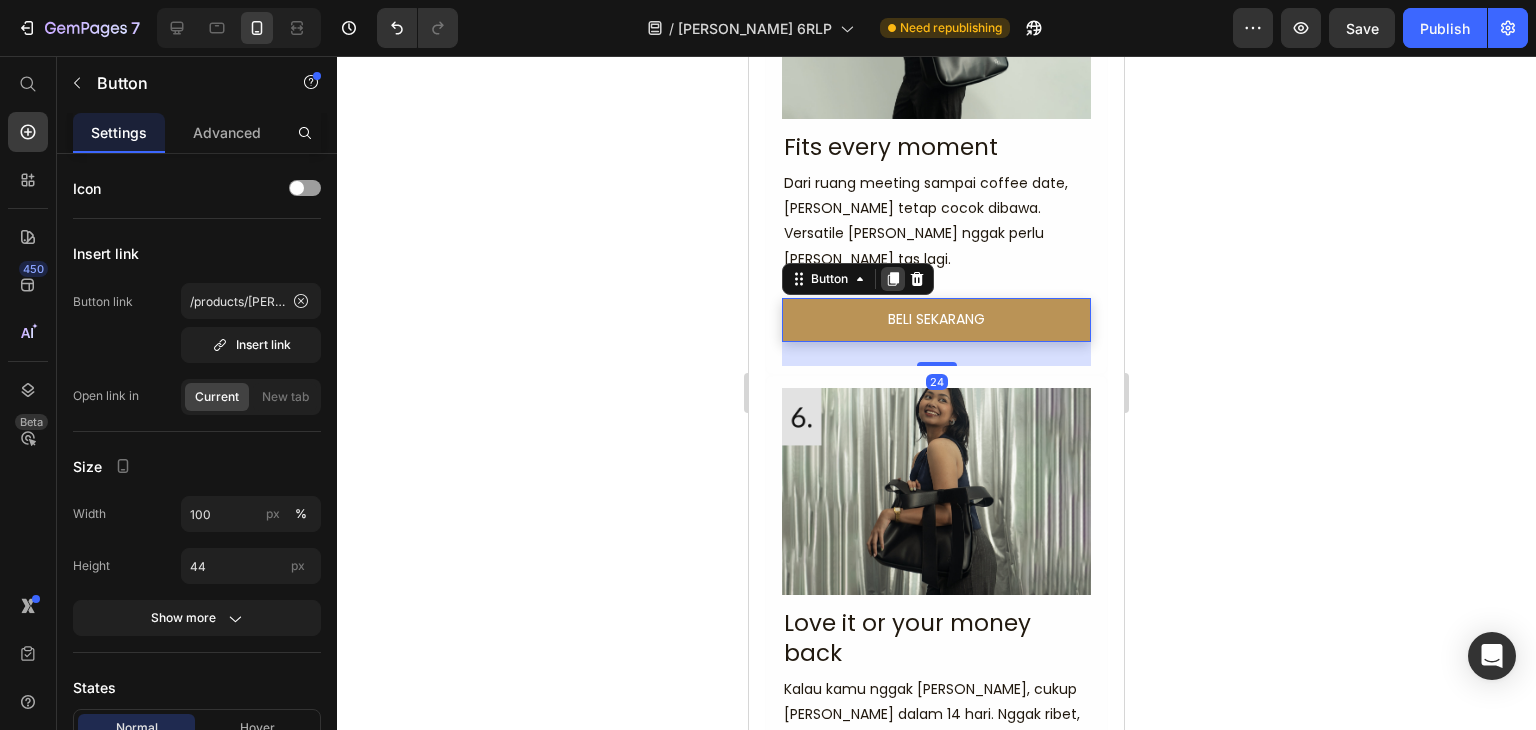 click 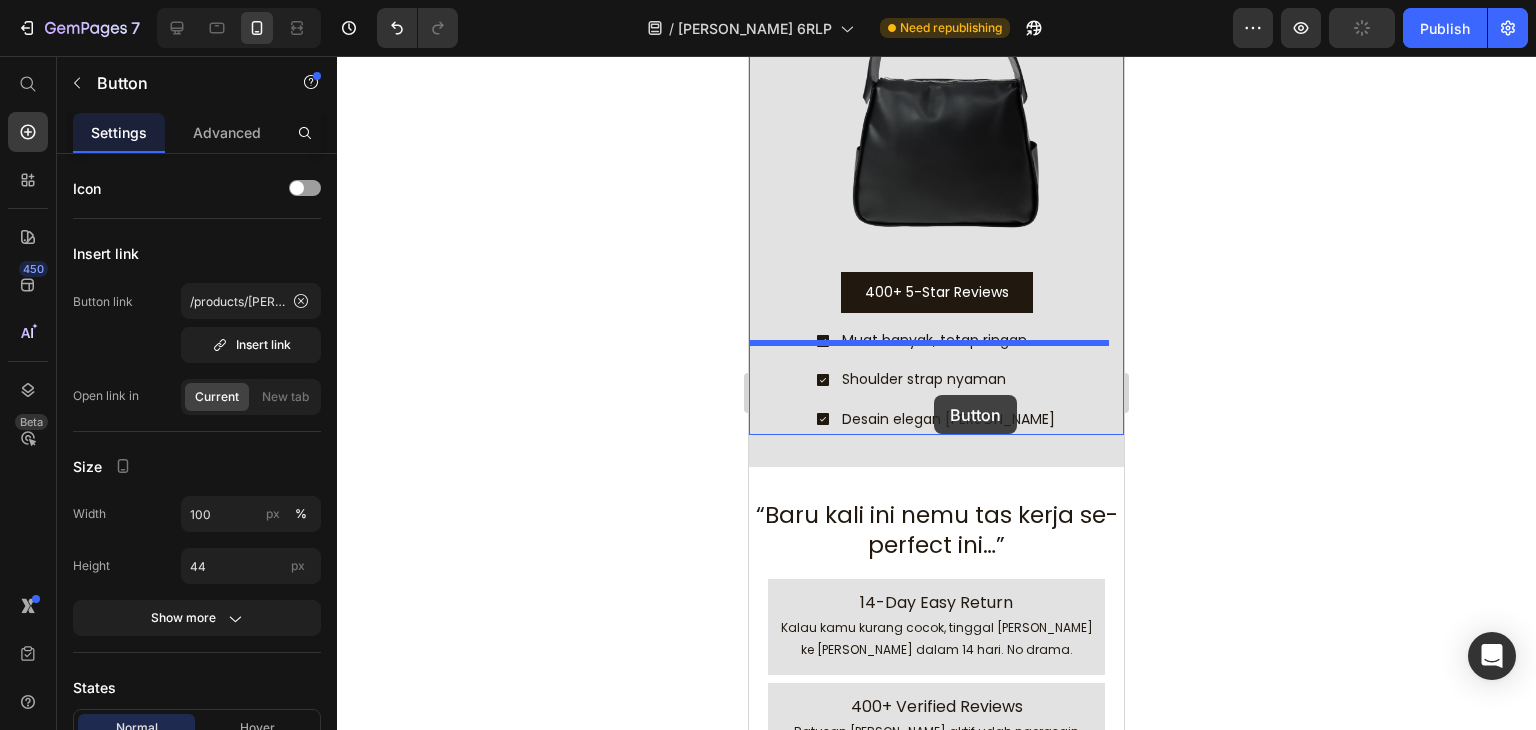 scroll, scrollTop: 3691, scrollLeft: 0, axis: vertical 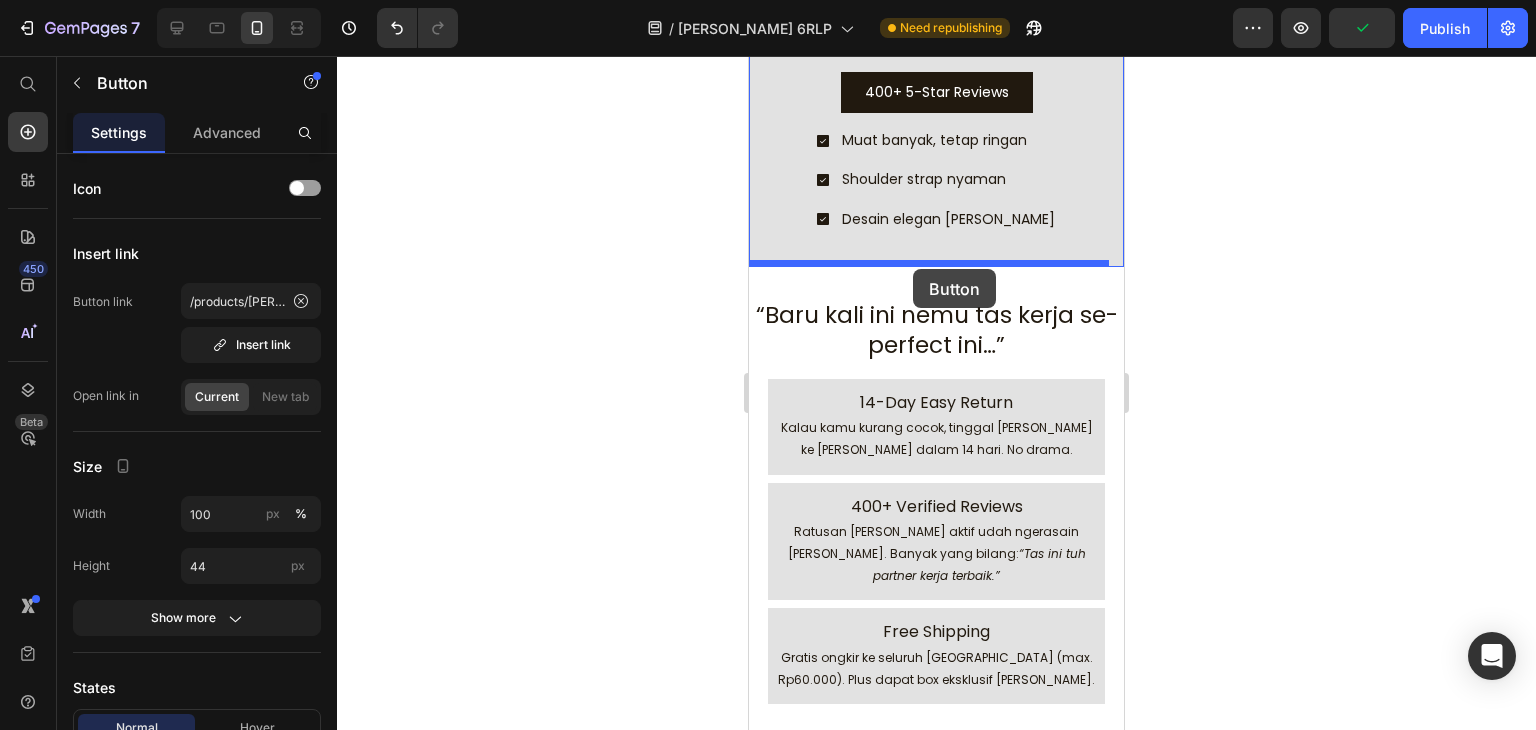 drag, startPoint x: 819, startPoint y: 429, endPoint x: 913, endPoint y: 269, distance: 185.5694 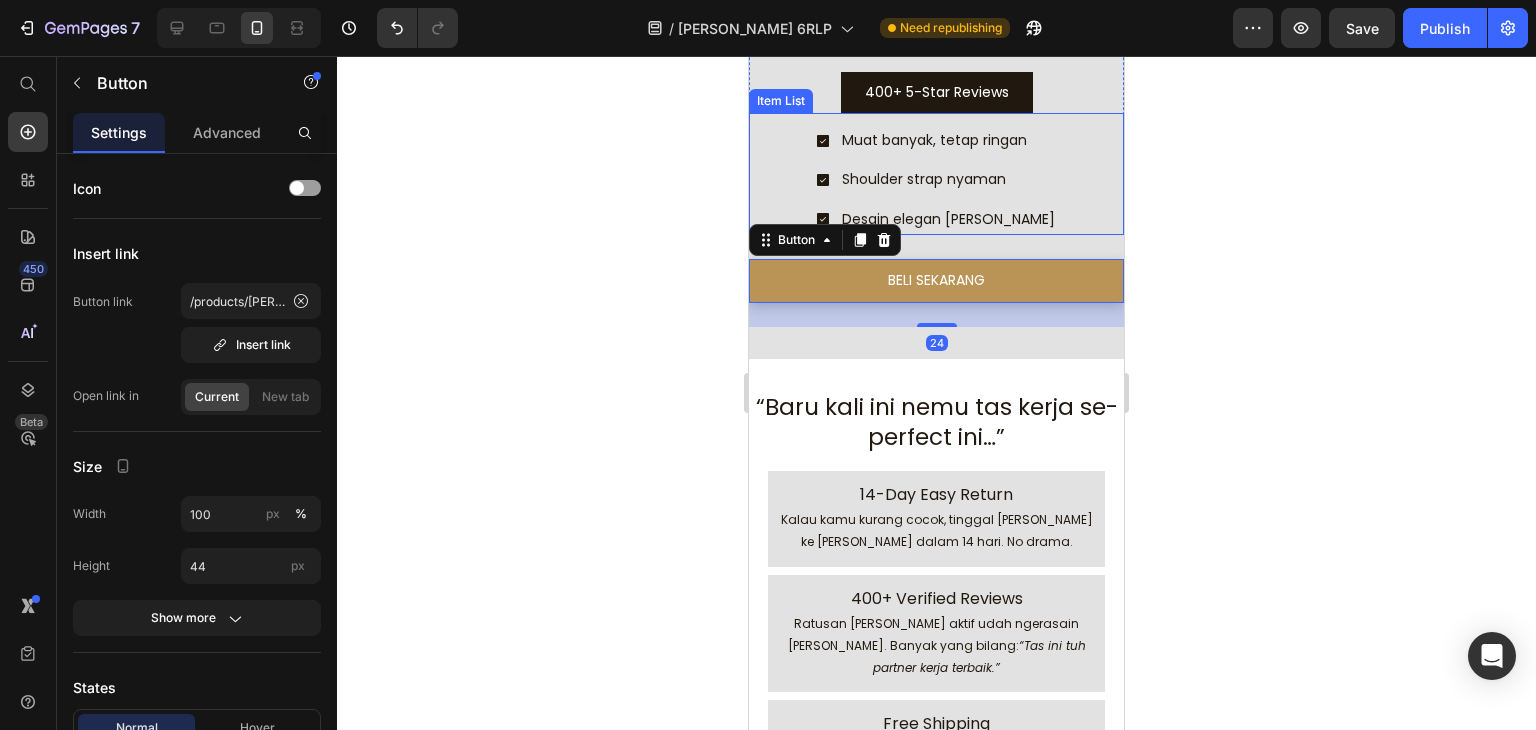 click on "Desain elegan [PERSON_NAME]" at bounding box center [948, 219] 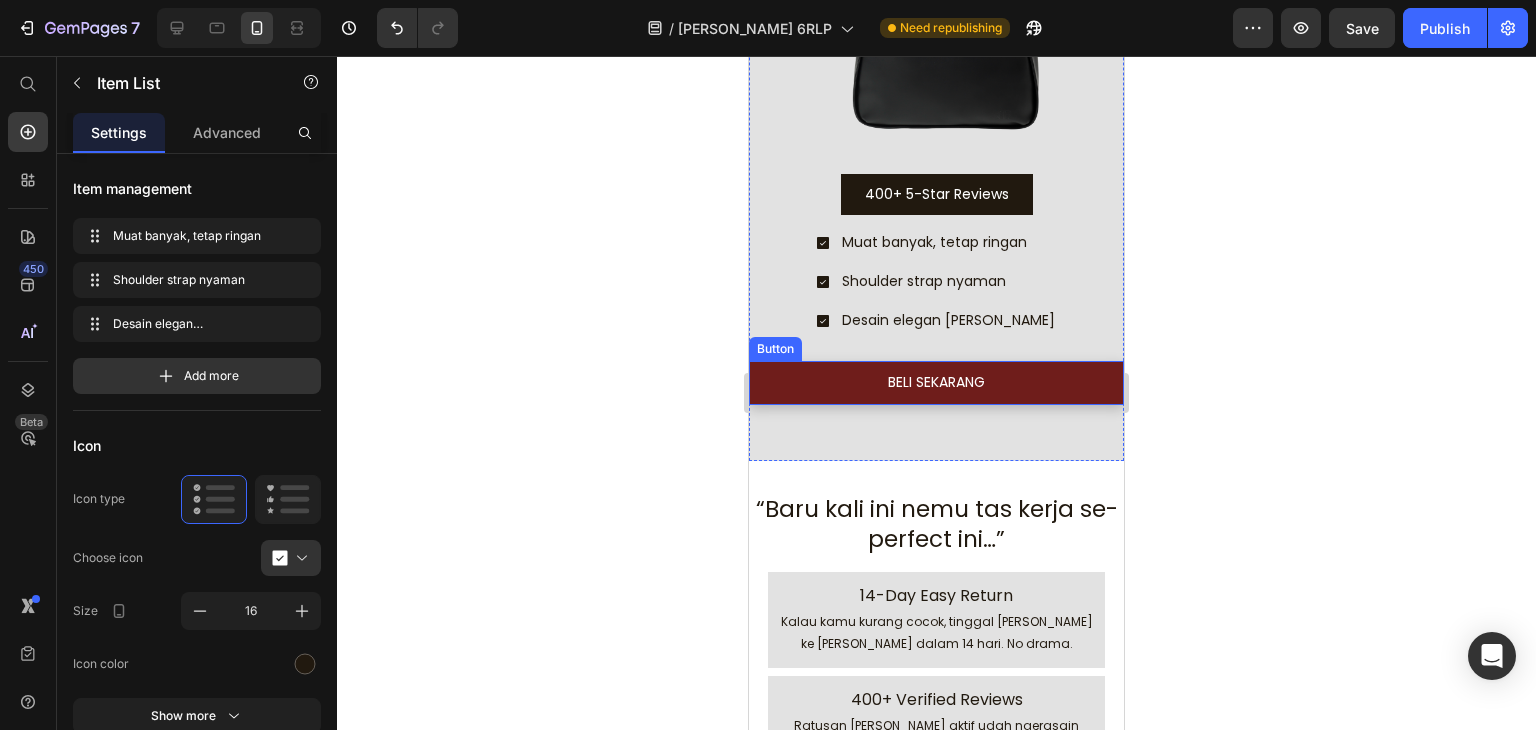 scroll, scrollTop: 3641, scrollLeft: 0, axis: vertical 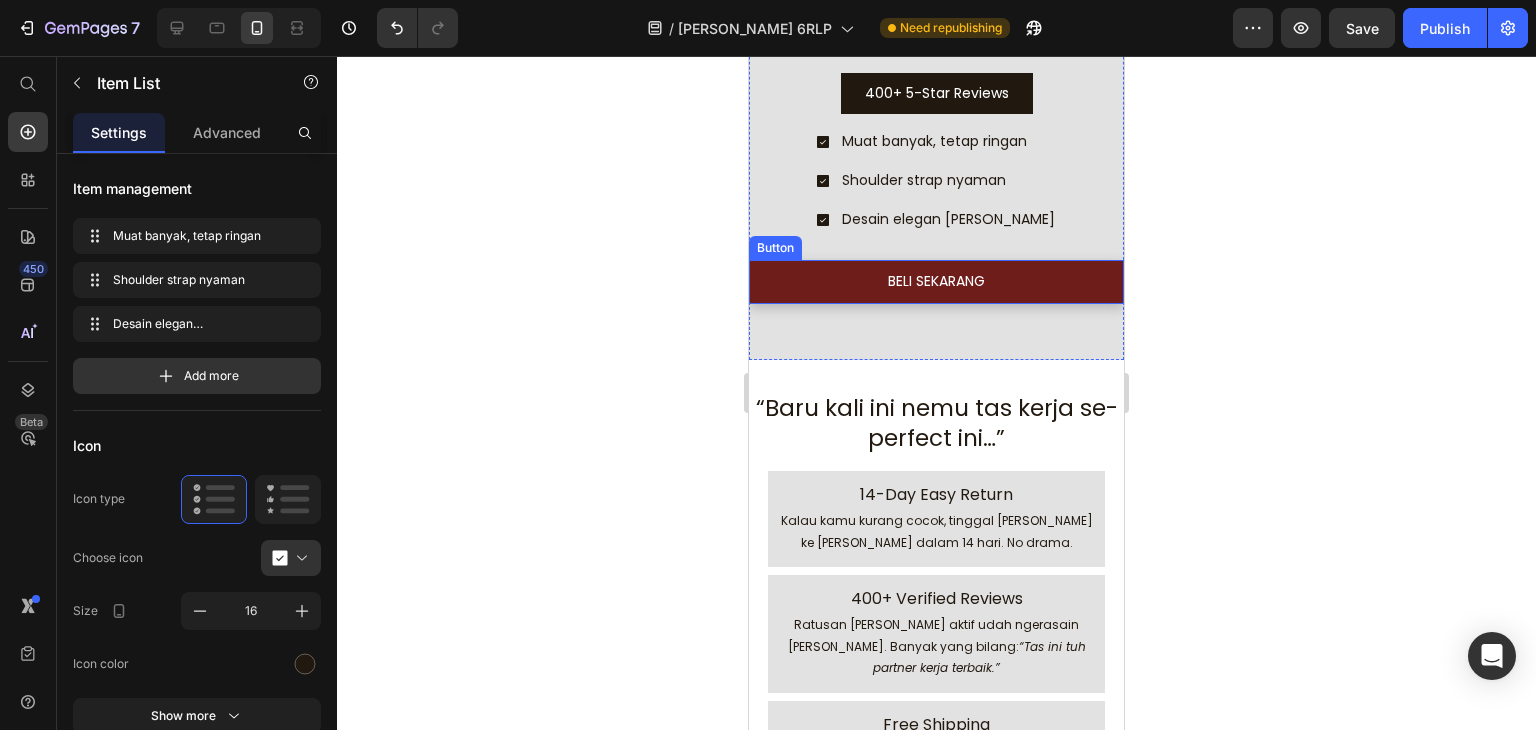click on "BELI SEKARANG" at bounding box center [936, 282] 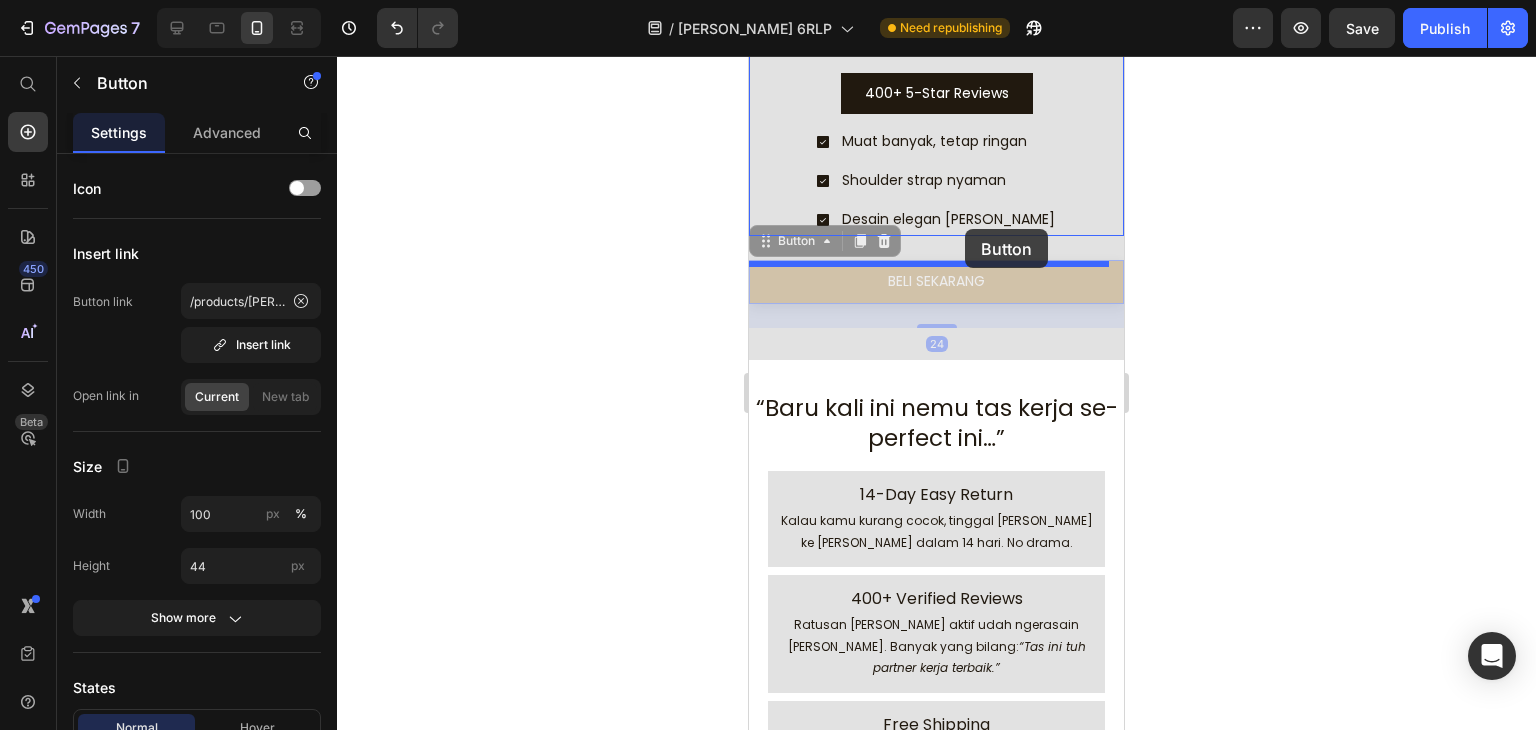 drag, startPoint x: 825, startPoint y: 271, endPoint x: 965, endPoint y: 229, distance: 146.16429 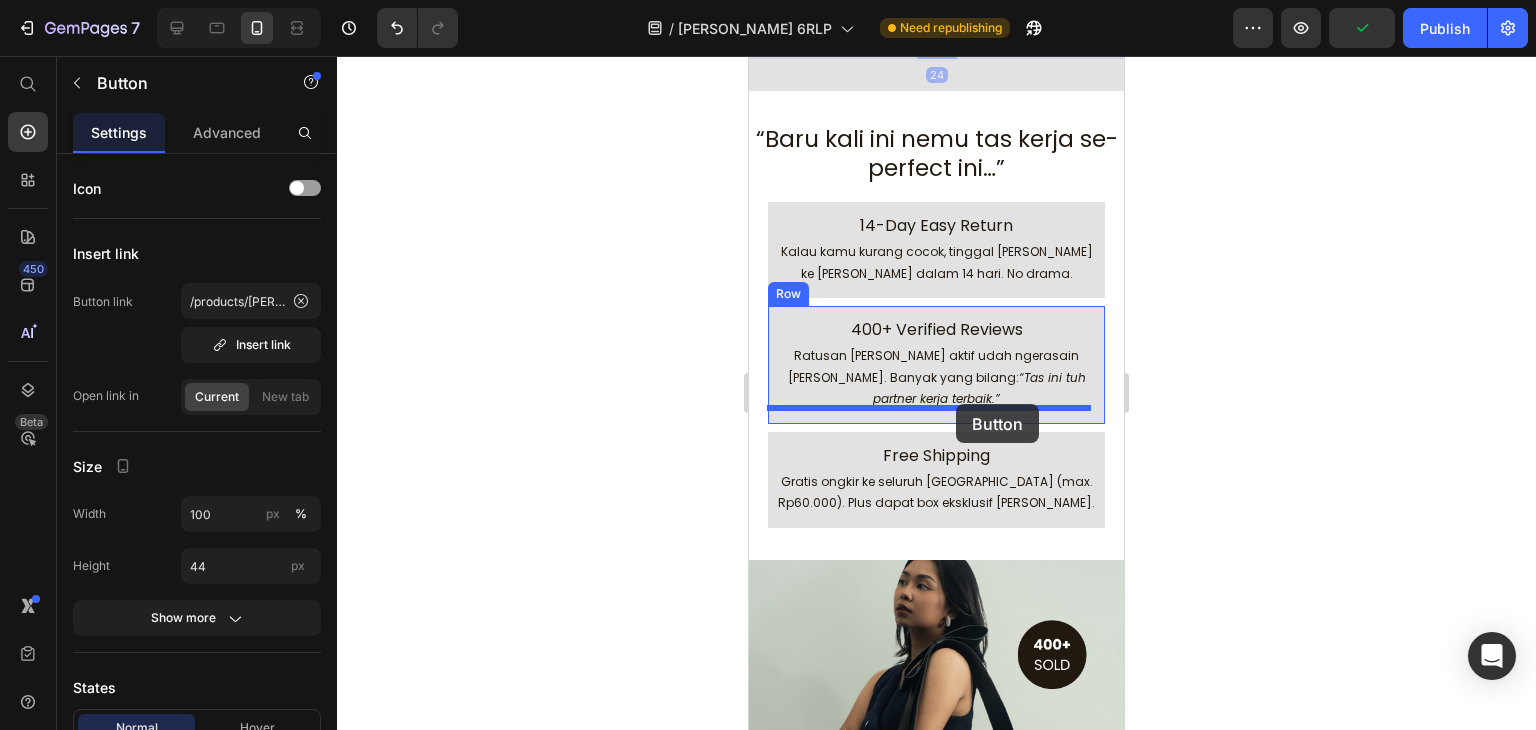 scroll, scrollTop: 4109, scrollLeft: 0, axis: vertical 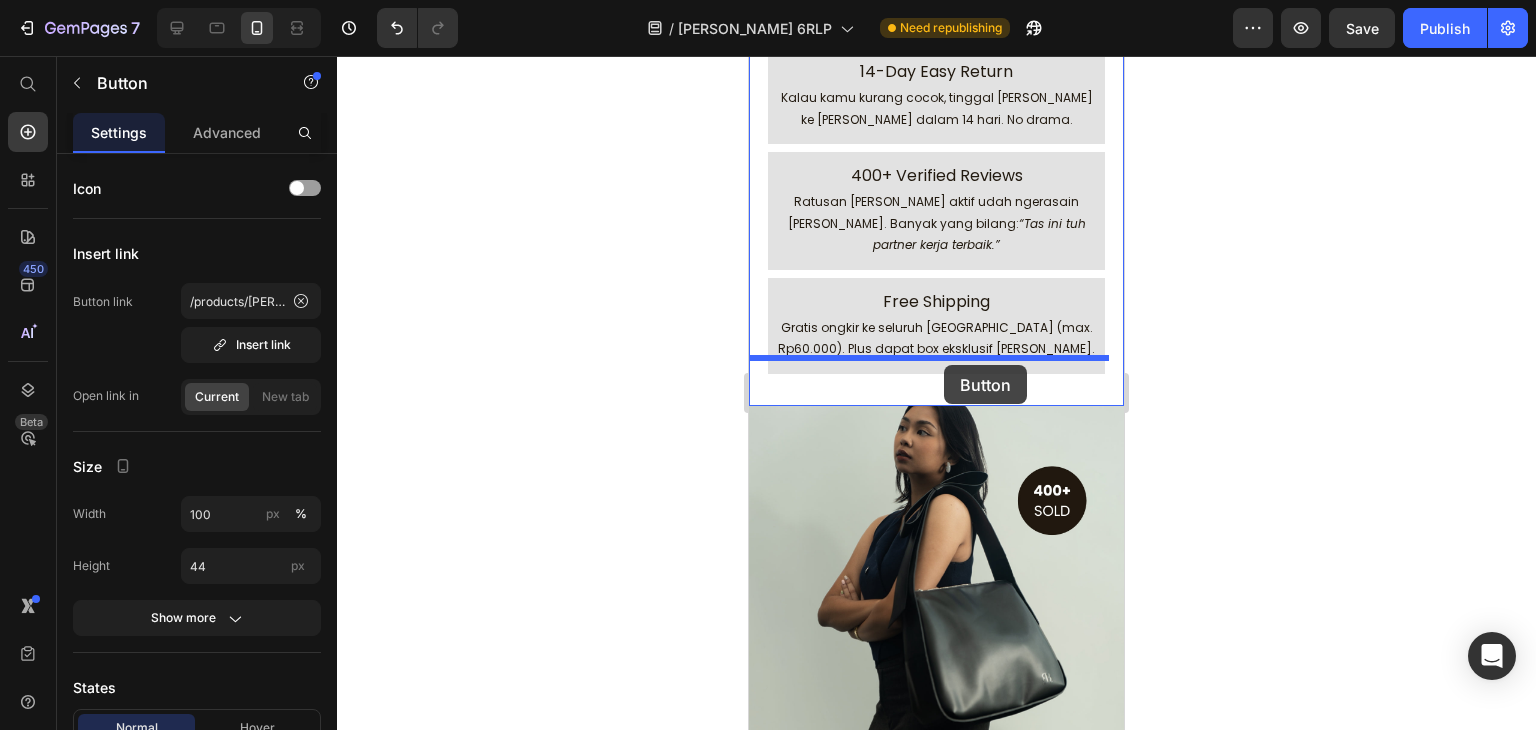 drag, startPoint x: 792, startPoint y: 273, endPoint x: 941, endPoint y: 365, distance: 175.11424 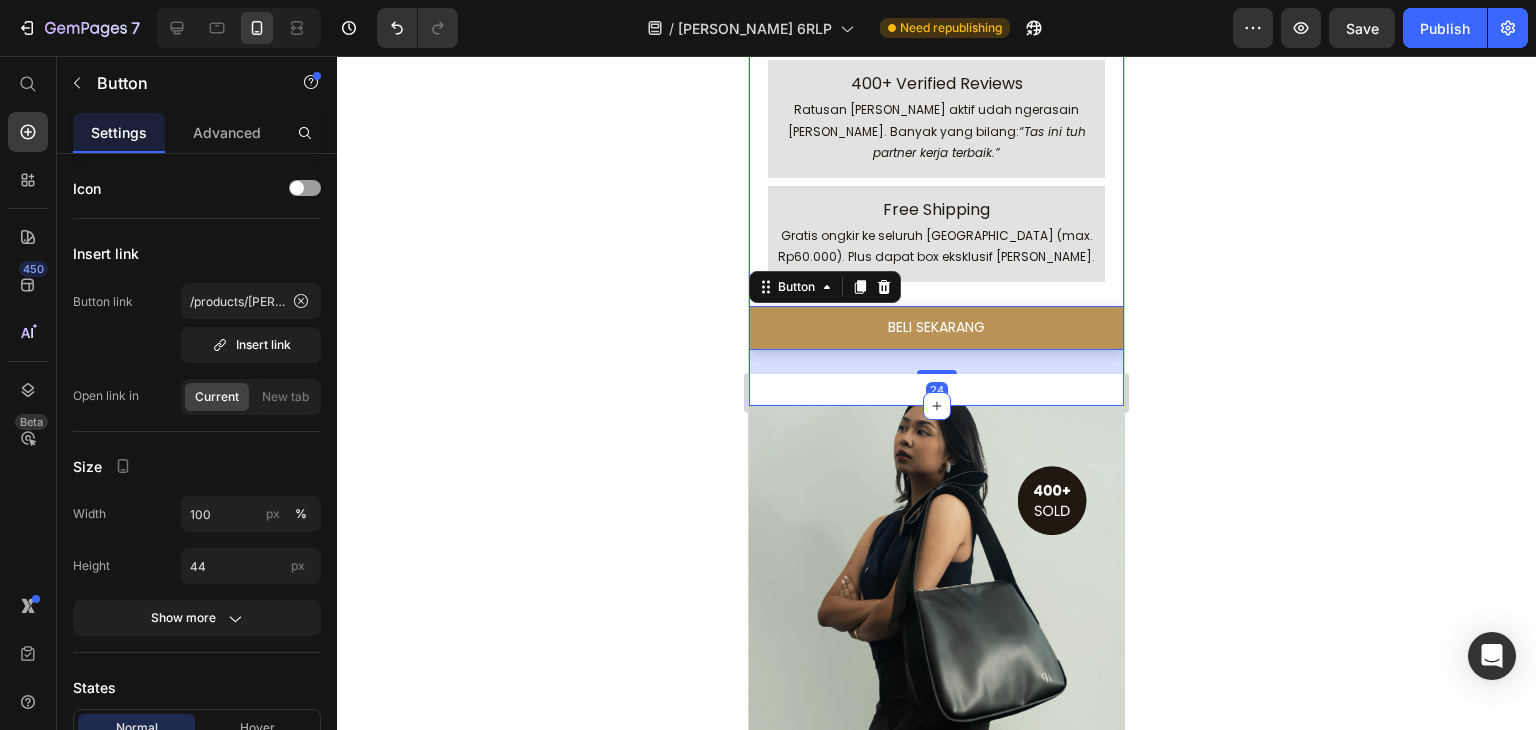 scroll, scrollTop: 4017, scrollLeft: 0, axis: vertical 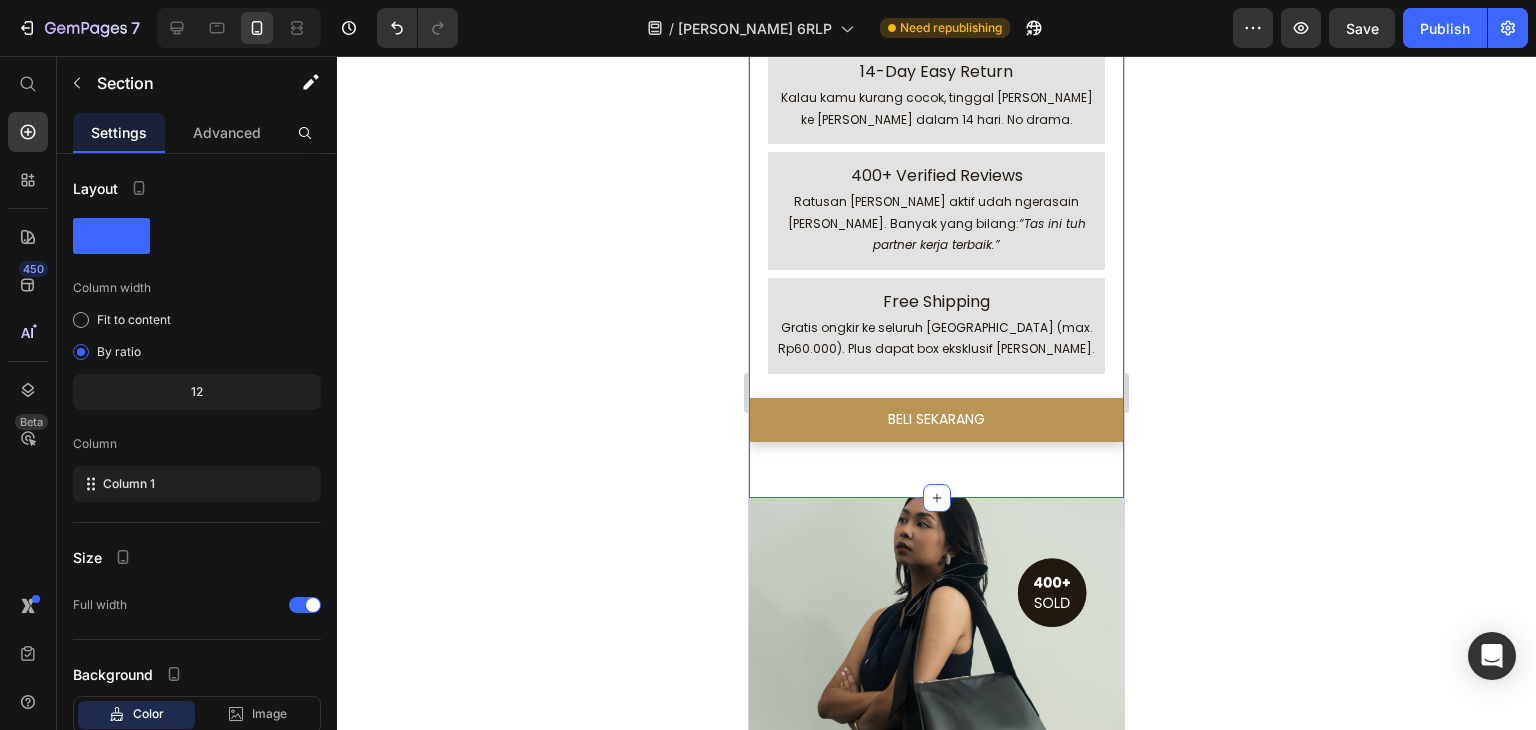 click on "“Baru kali ini nemu tas kerja se-perfect ini…” Heading 14-Day Easy Return Heading Kalau kamu kurang cocok, tinggal [PERSON_NAME] ke [PERSON_NAME] dalam 14 hari. No drama. Text Block Row 400+ Verified Reviews Heading Ratusan [PERSON_NAME] aktif udah ngerasain [GEOGRAPHIC_DATA]. Banyak yang bilang:  “Tas ini tuh partner kerja terbaik.” Text Block Row Free Shipping Heading Gratis ongkir ke seluruh [GEOGRAPHIC_DATA] (max. Rp60.000). Plus dapat box eksklusif [PERSON_NAME]. Text Block Row Row Row BELI SEKARANG Button" at bounding box center (936, 217) 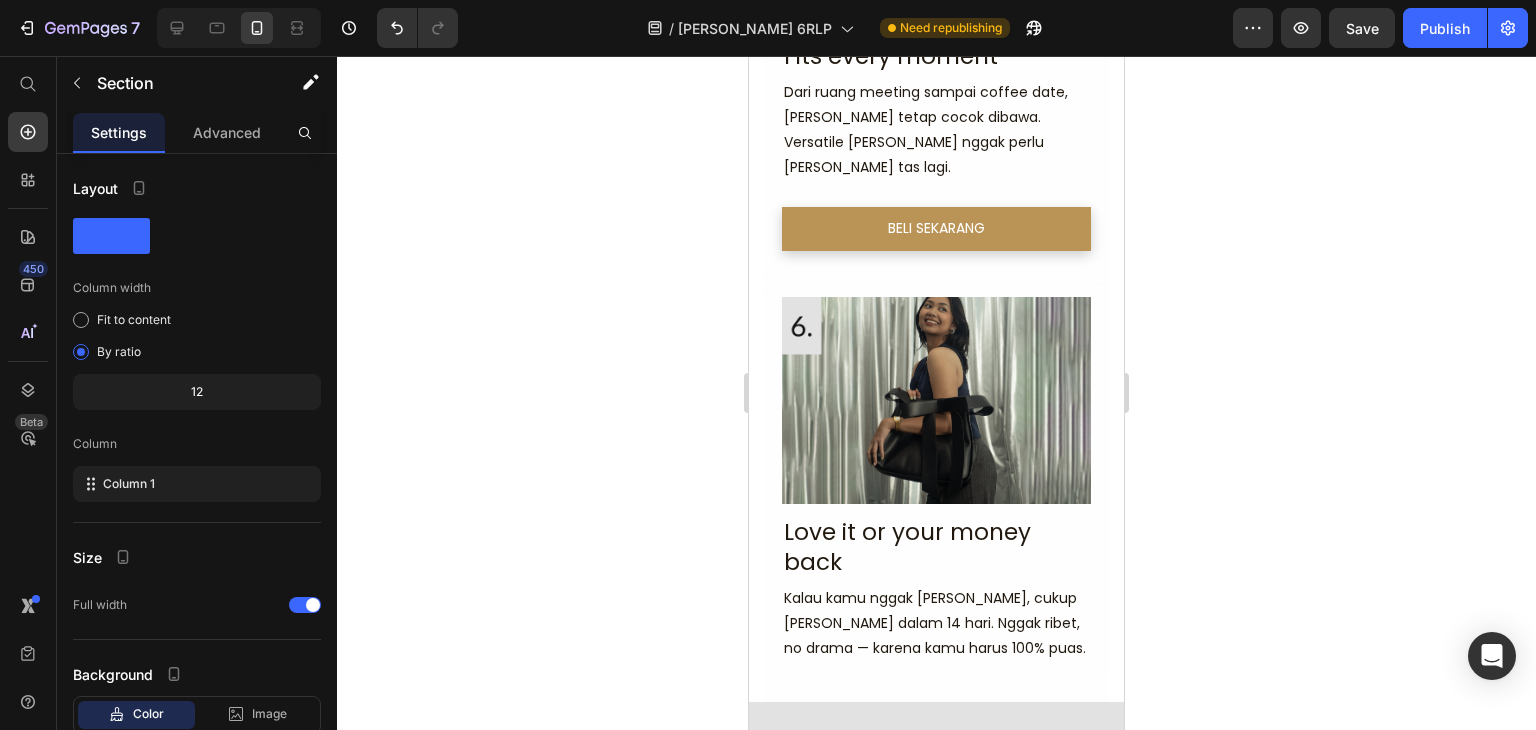 scroll, scrollTop: 2517, scrollLeft: 0, axis: vertical 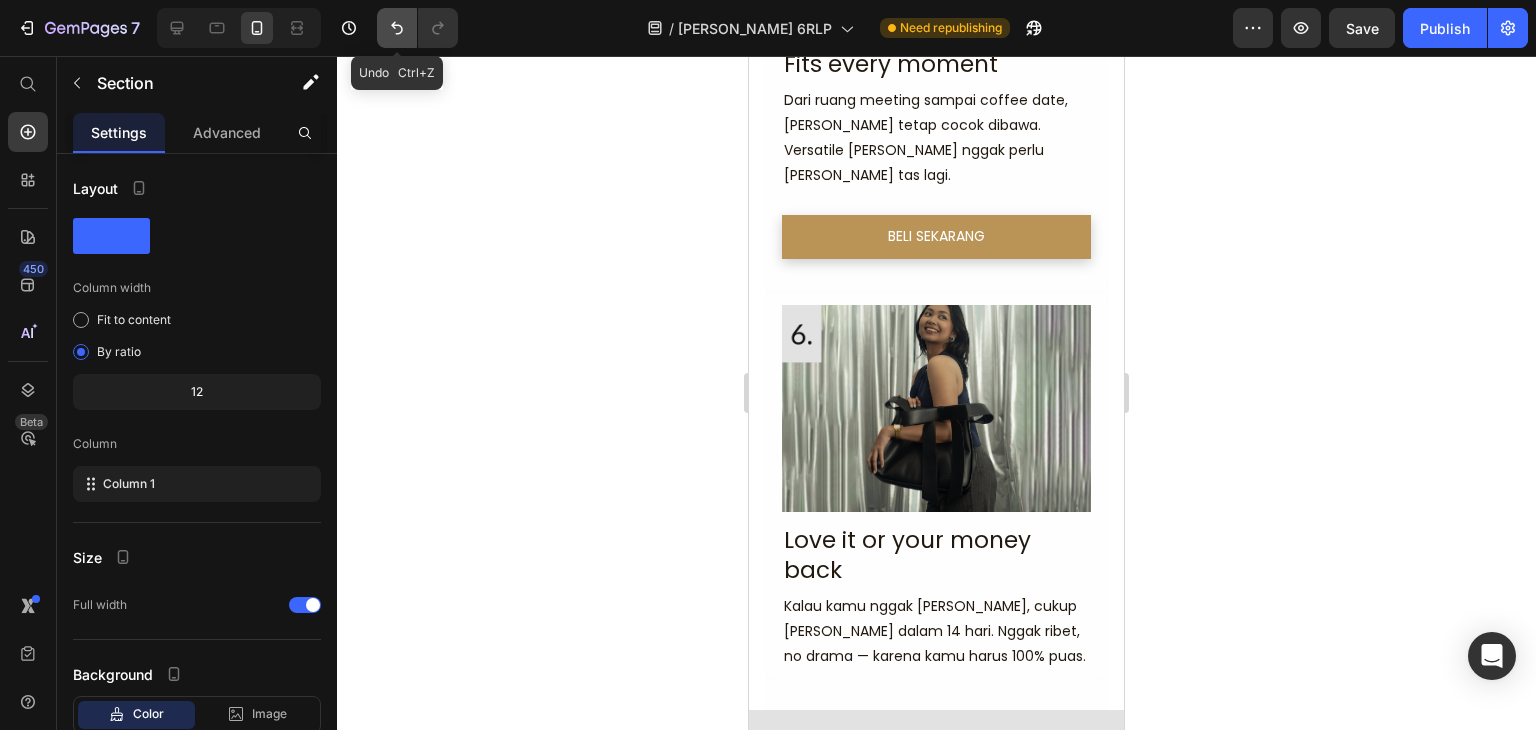 drag, startPoint x: 392, startPoint y: 20, endPoint x: 522, endPoint y: 130, distance: 170.29387 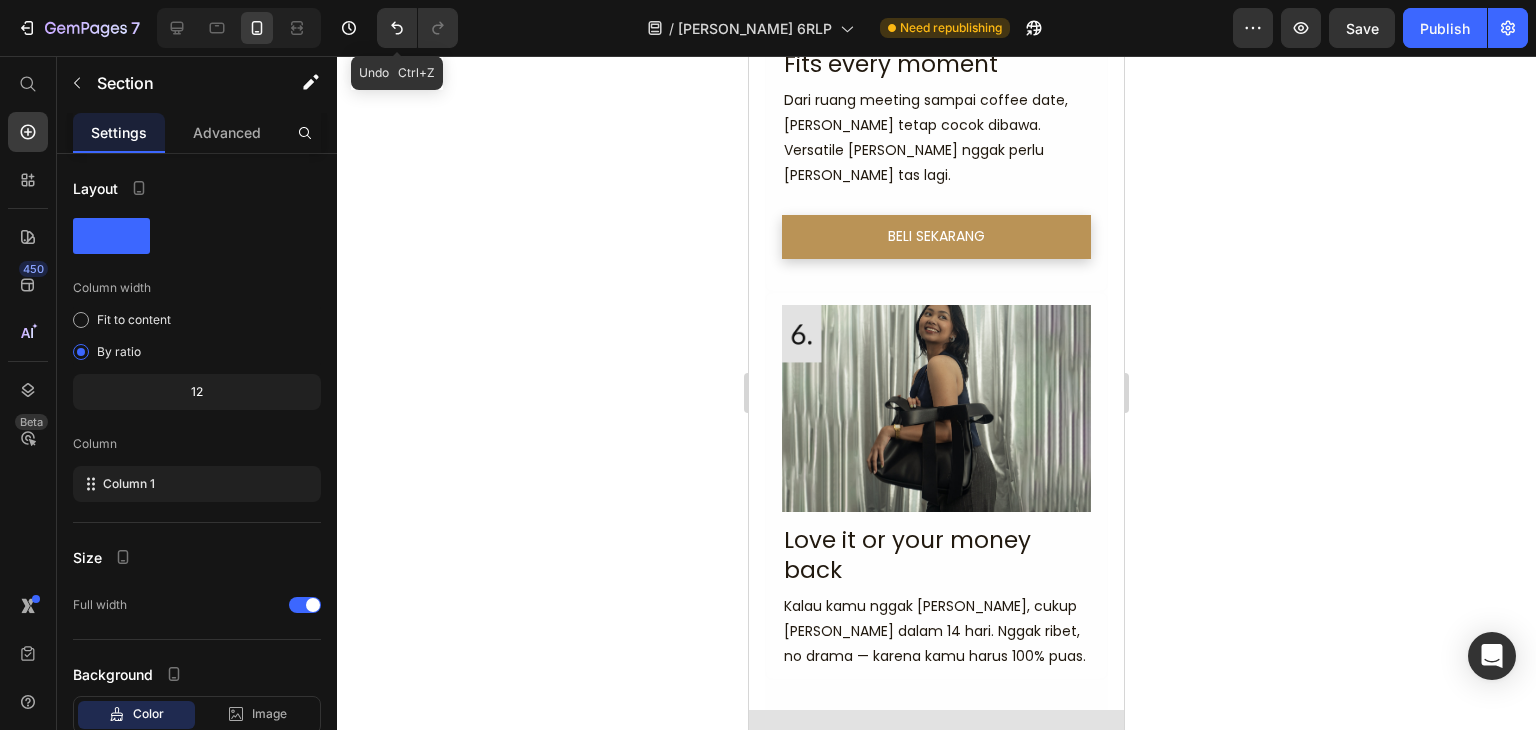 click 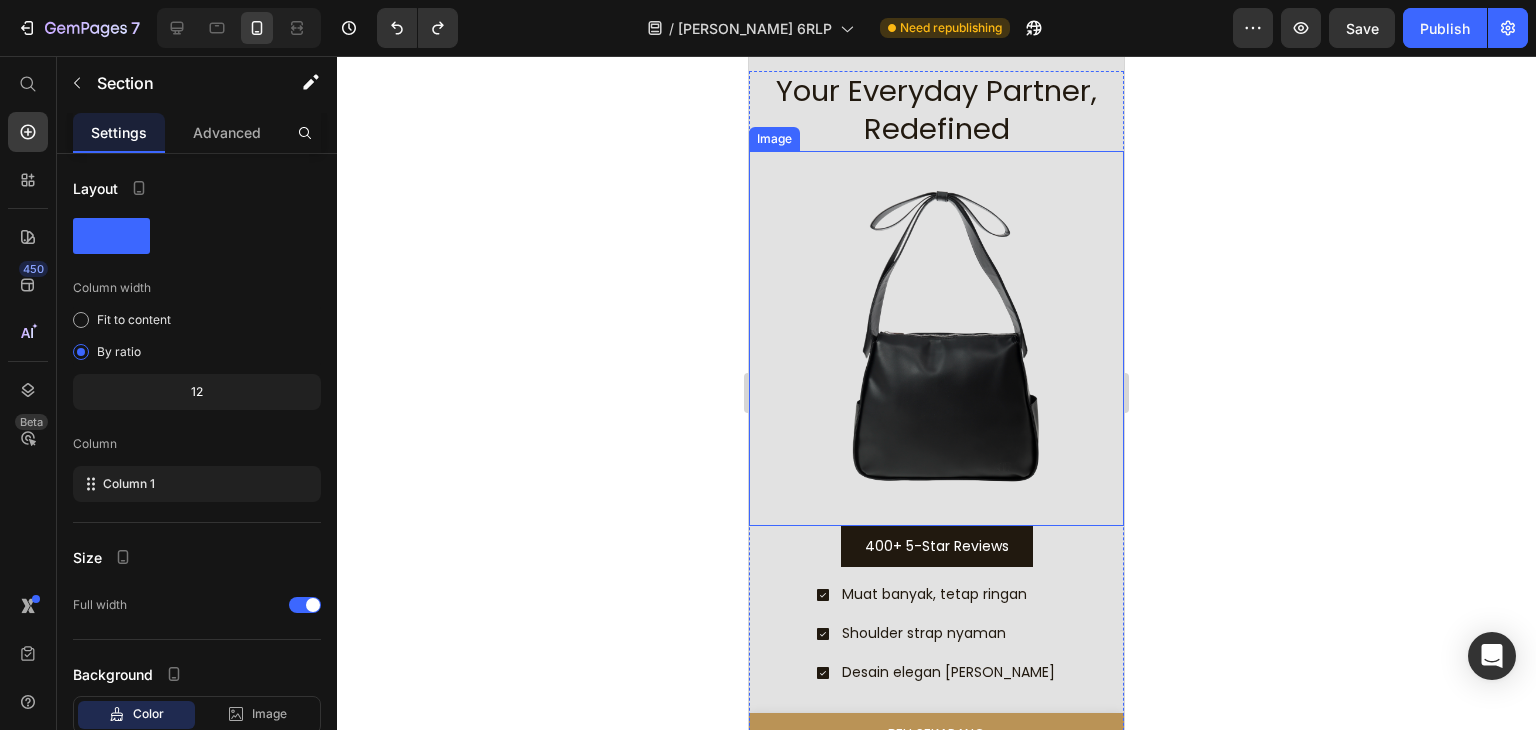 scroll, scrollTop: 3517, scrollLeft: 0, axis: vertical 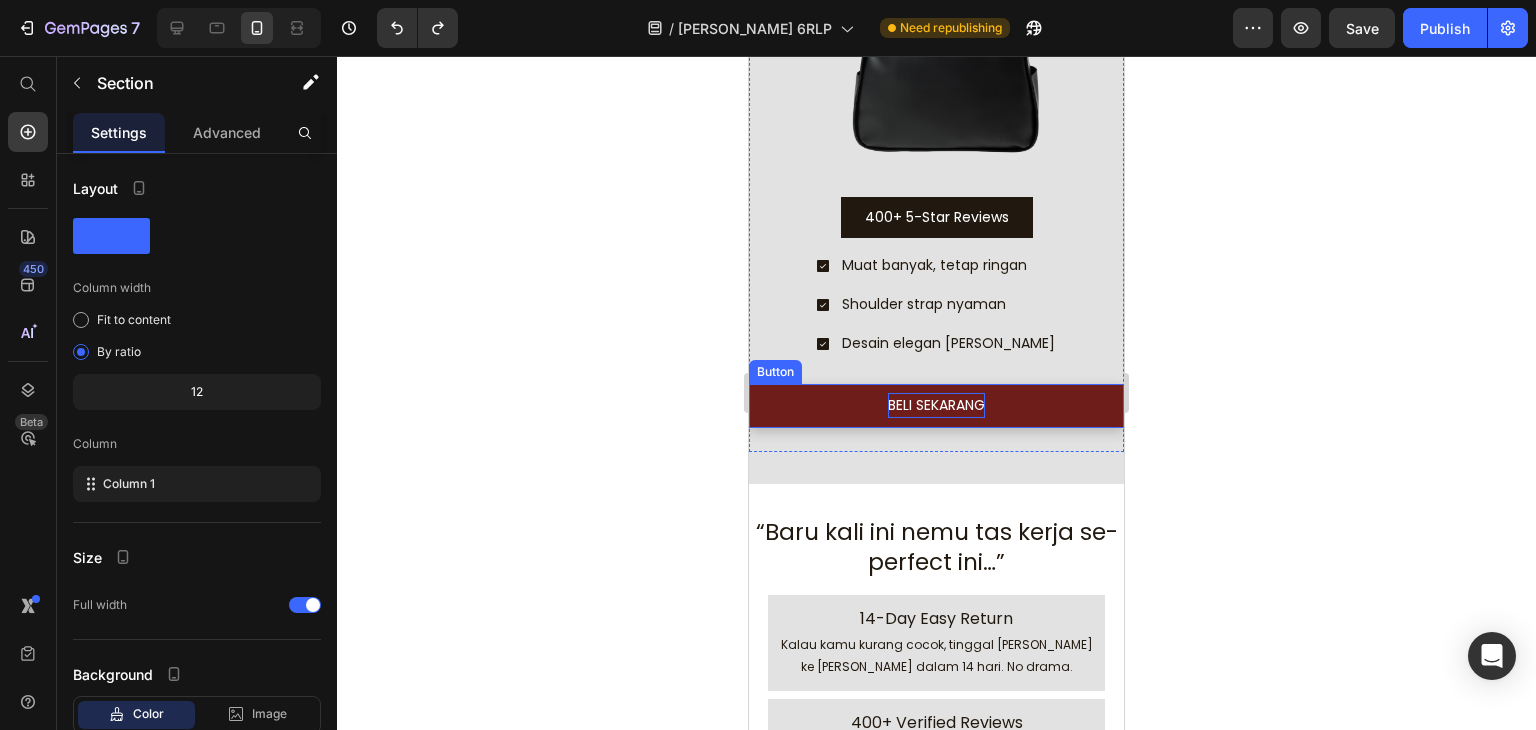 click on "BELI SEKARANG" at bounding box center (936, 405) 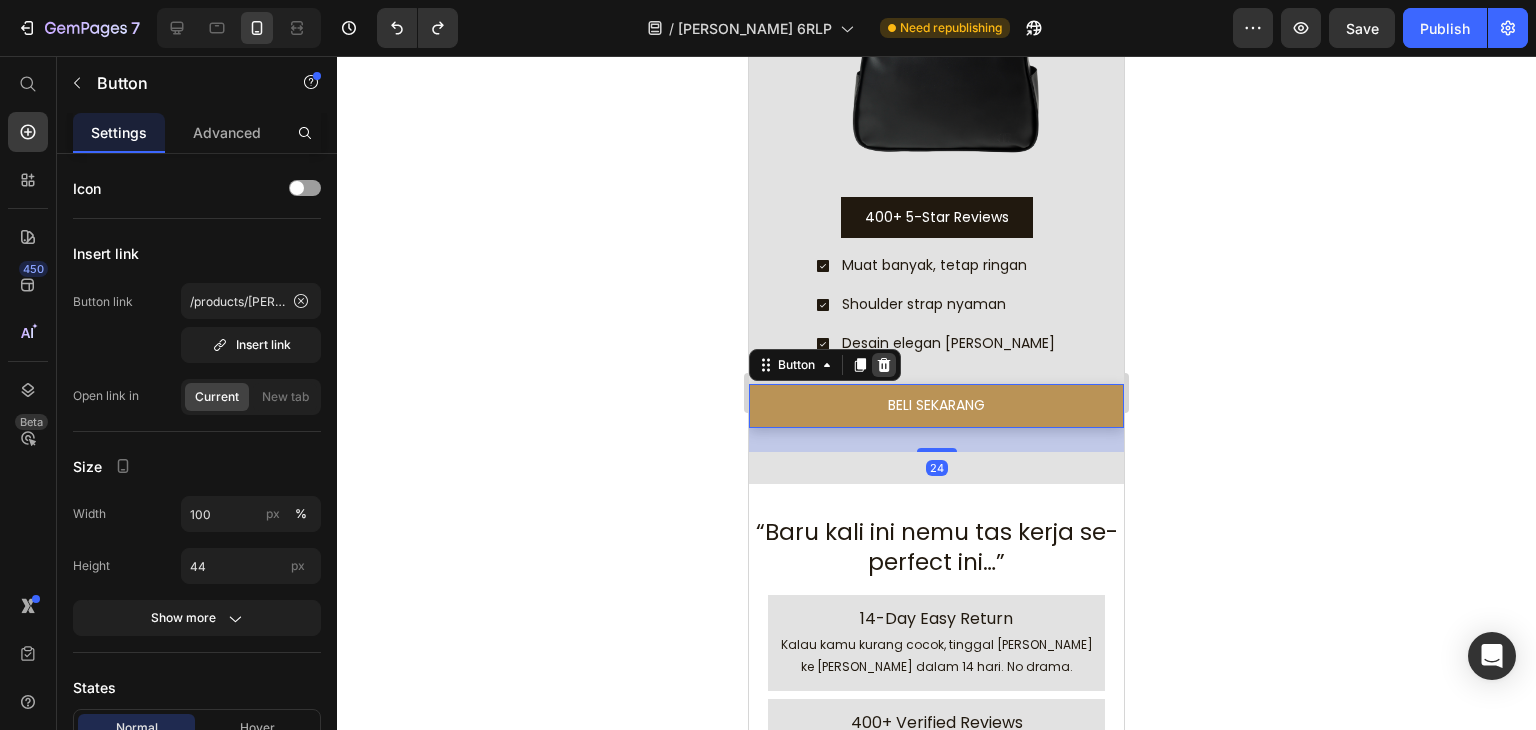 click 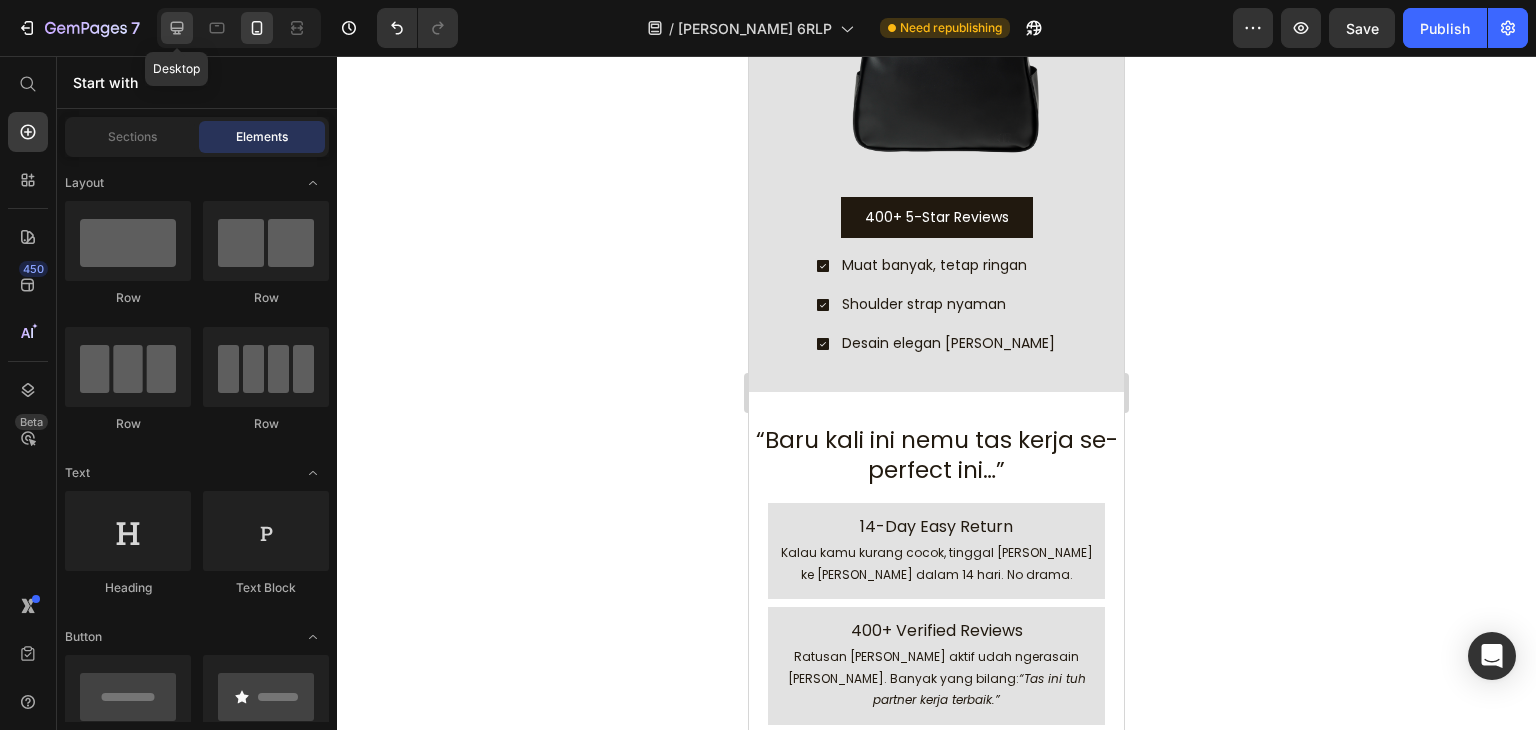 click 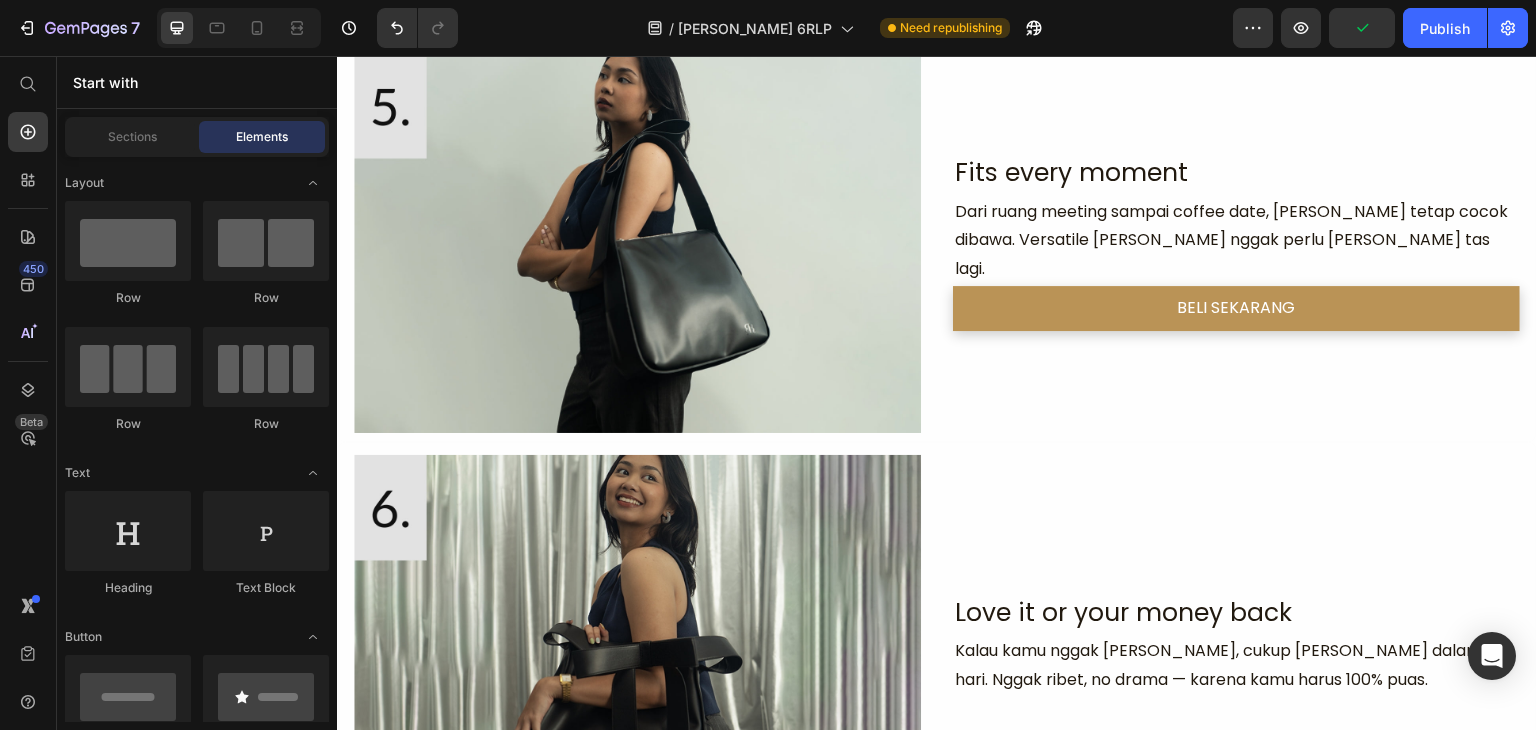 scroll, scrollTop: 2376, scrollLeft: 0, axis: vertical 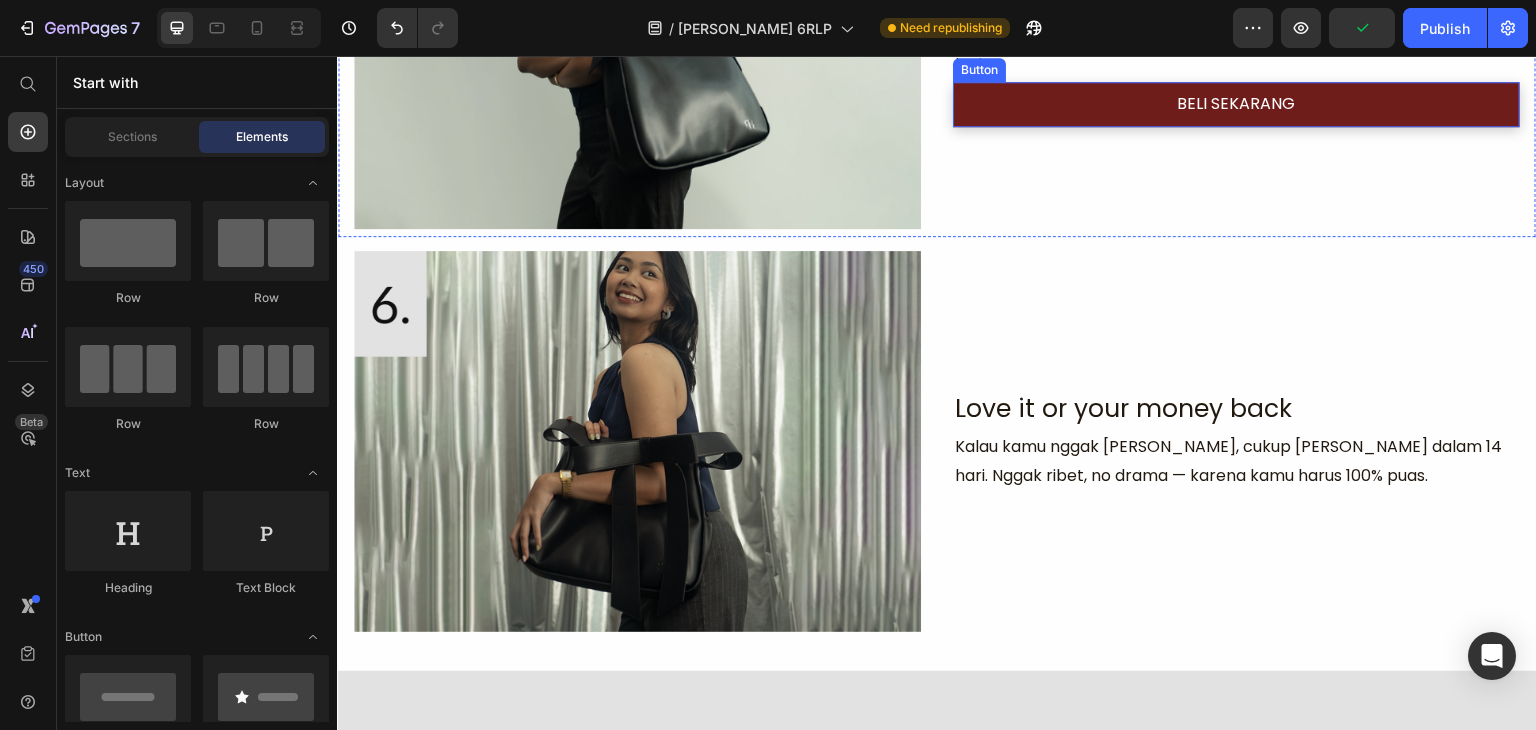 click on "BELI SEKARANG" at bounding box center (1236, 104) 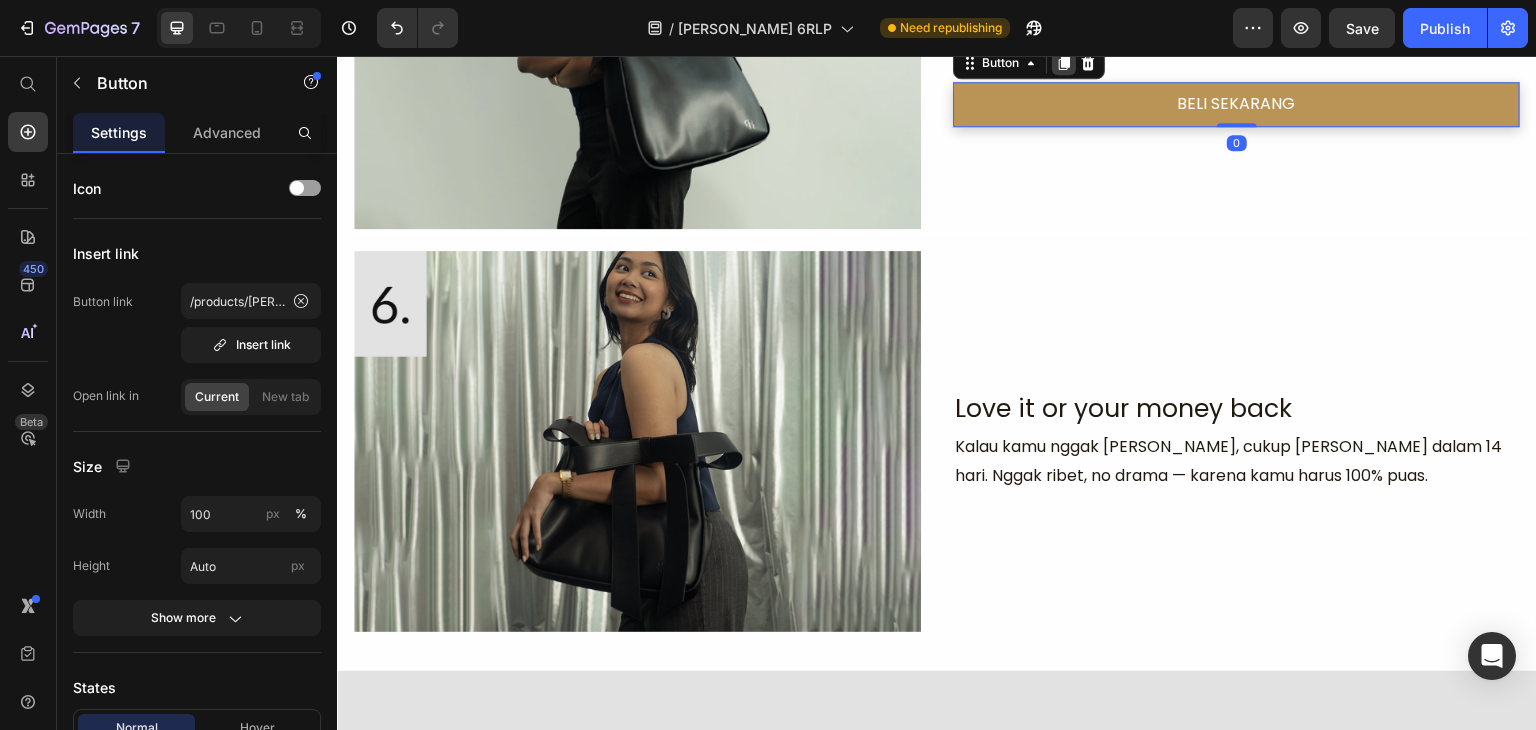 click at bounding box center [1064, 63] 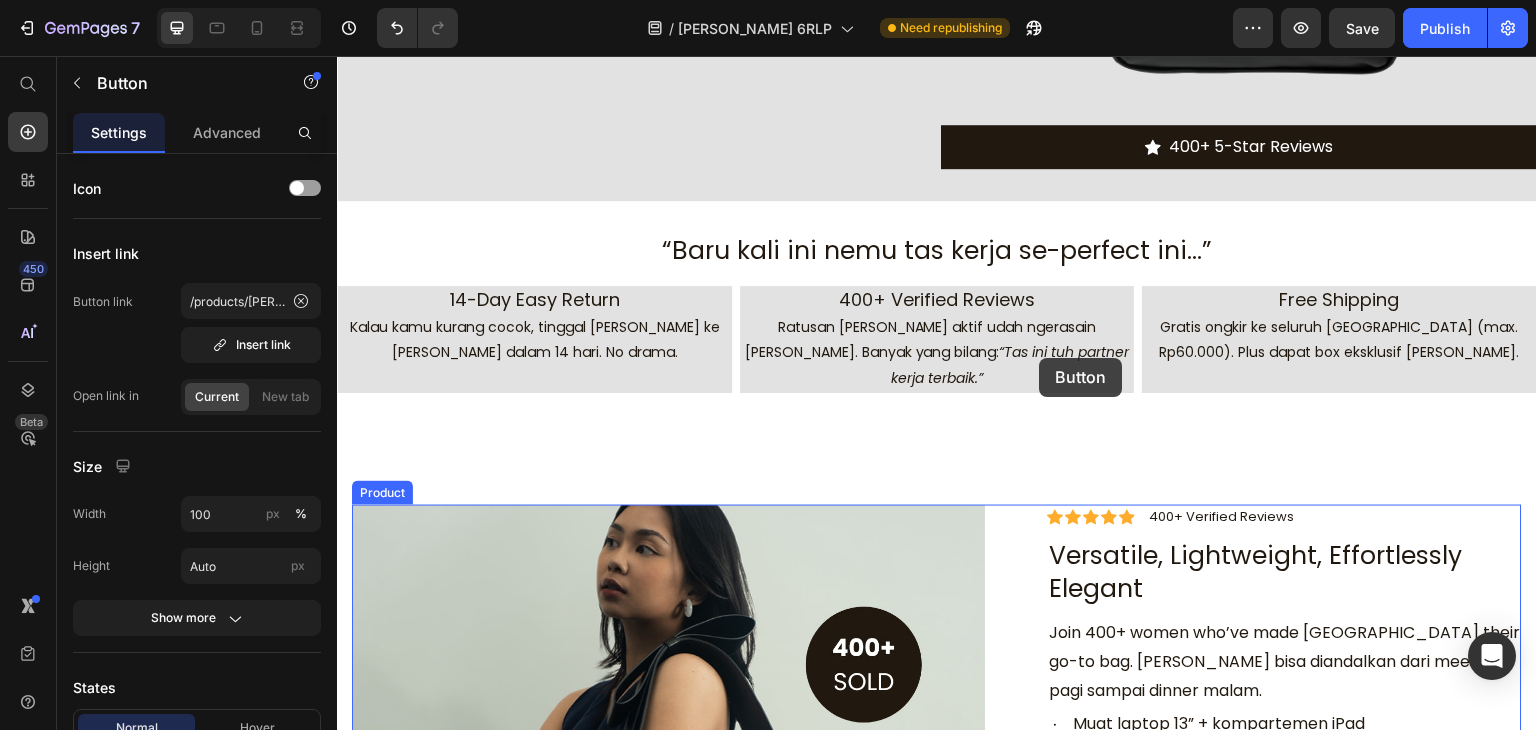 scroll, scrollTop: 3626, scrollLeft: 0, axis: vertical 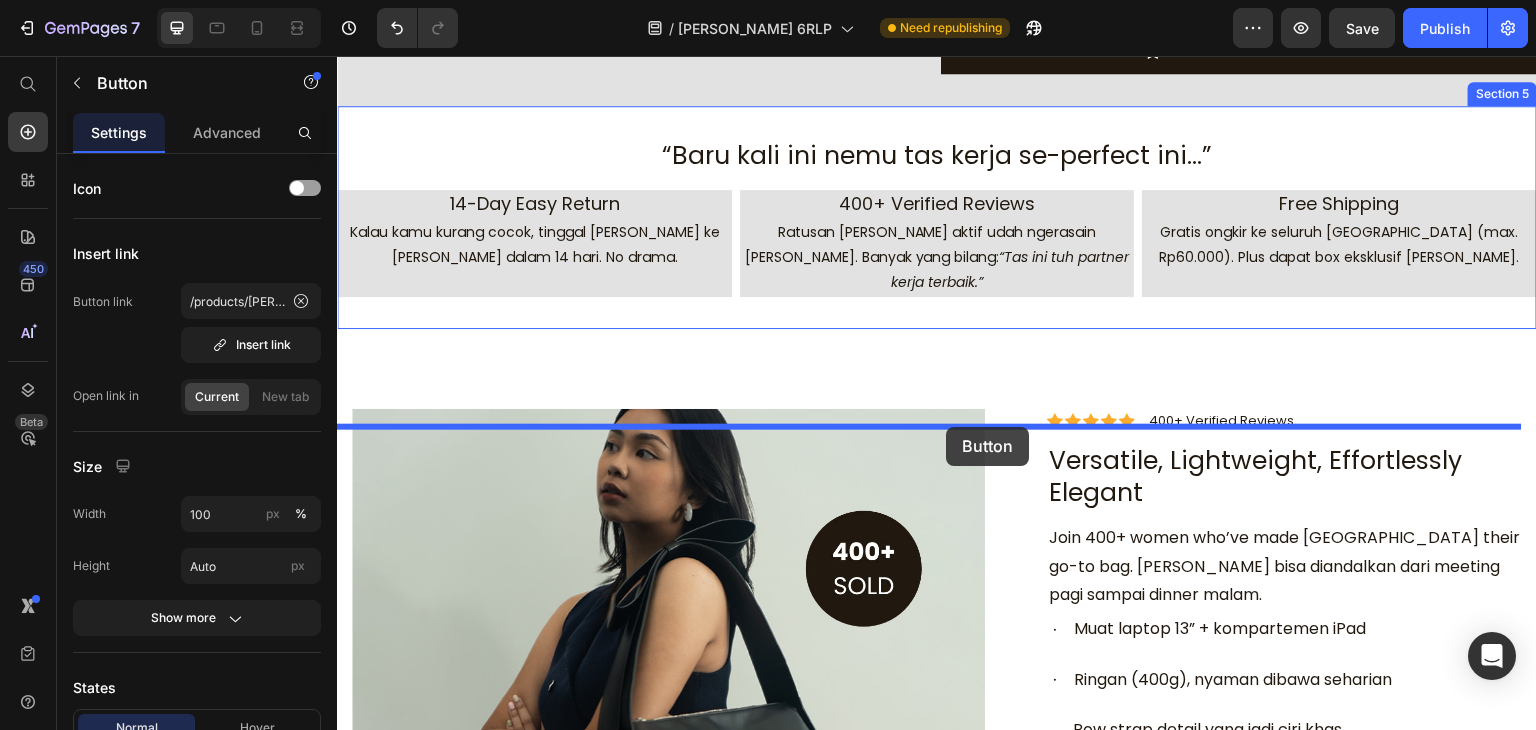 drag, startPoint x: 986, startPoint y: 239, endPoint x: 947, endPoint y: 427, distance: 192.00261 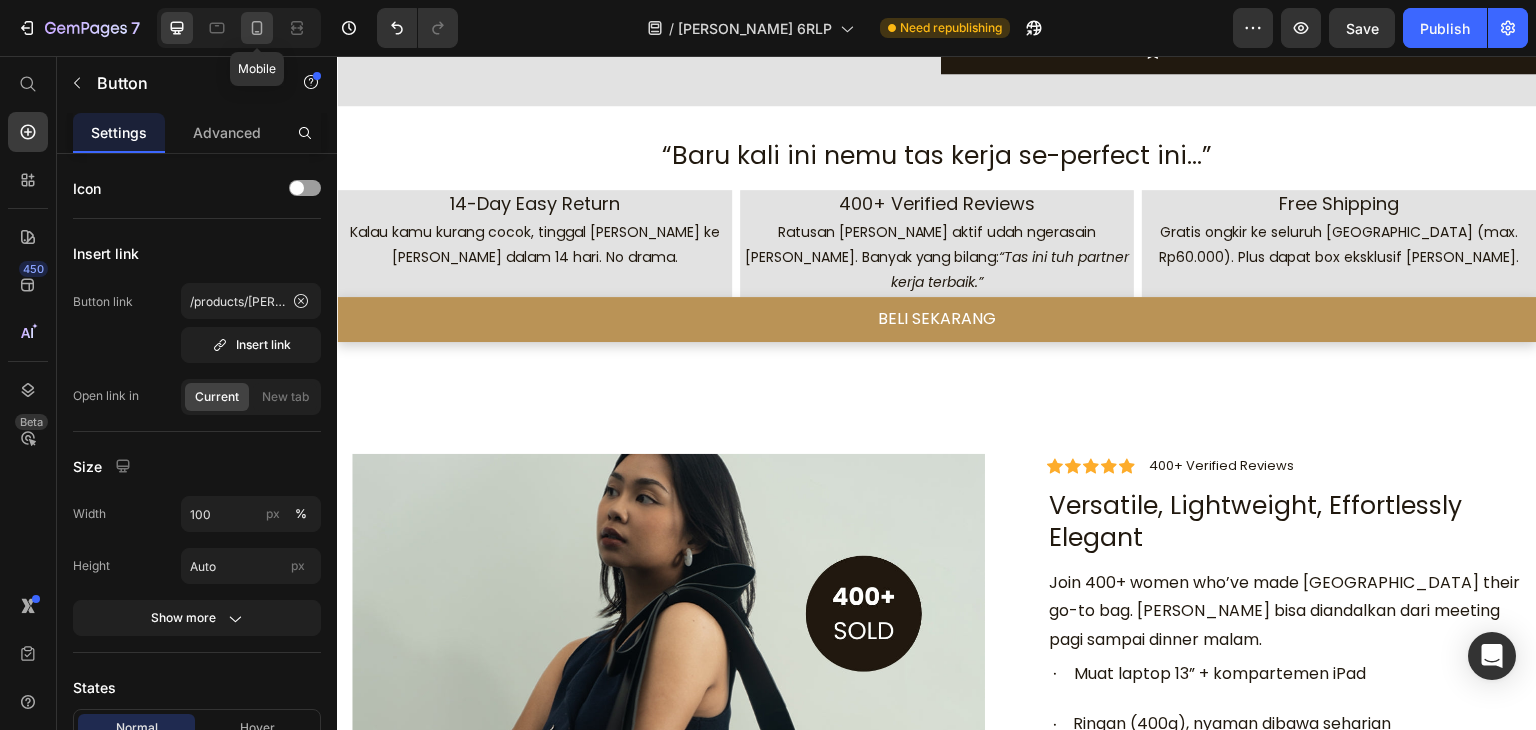 click 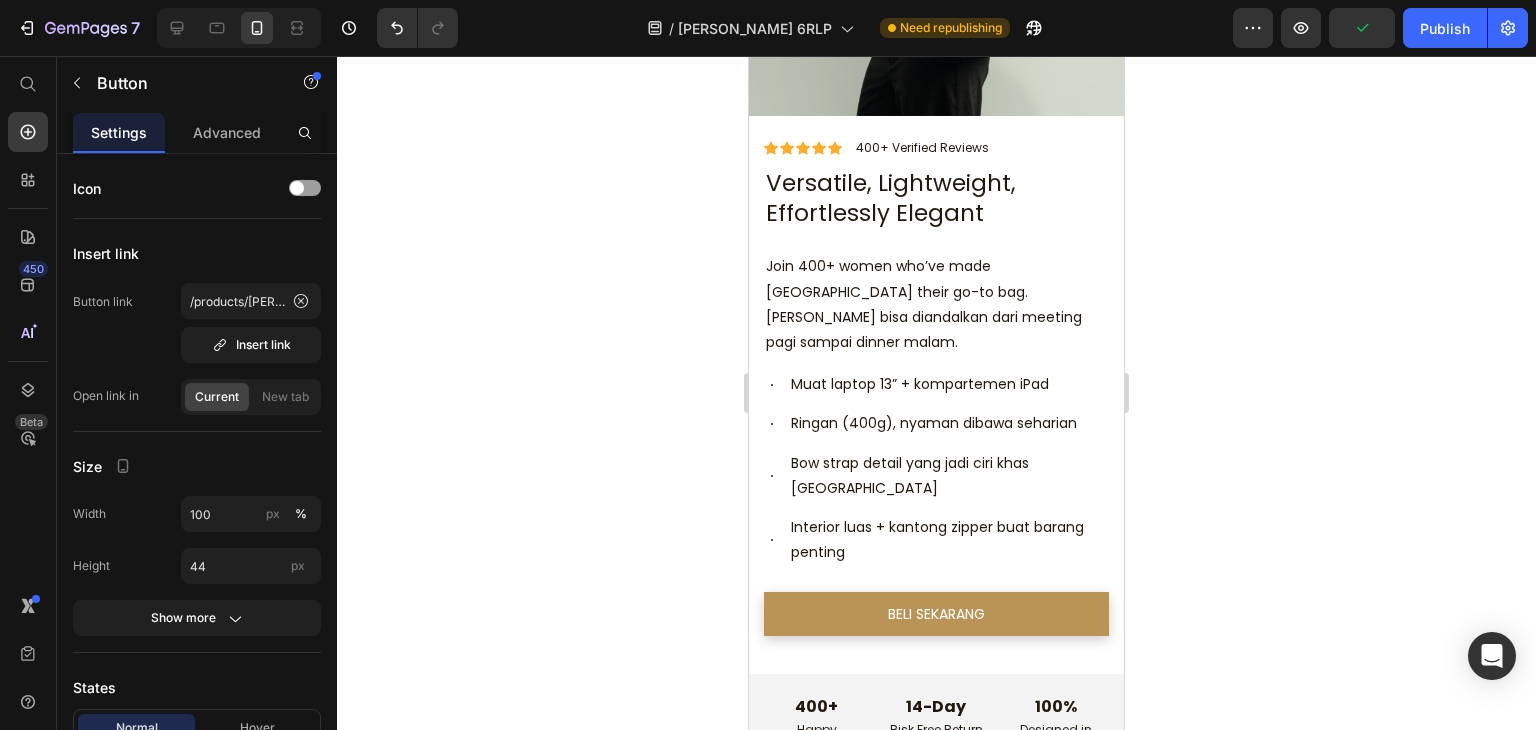 scroll, scrollTop: 4772, scrollLeft: 0, axis: vertical 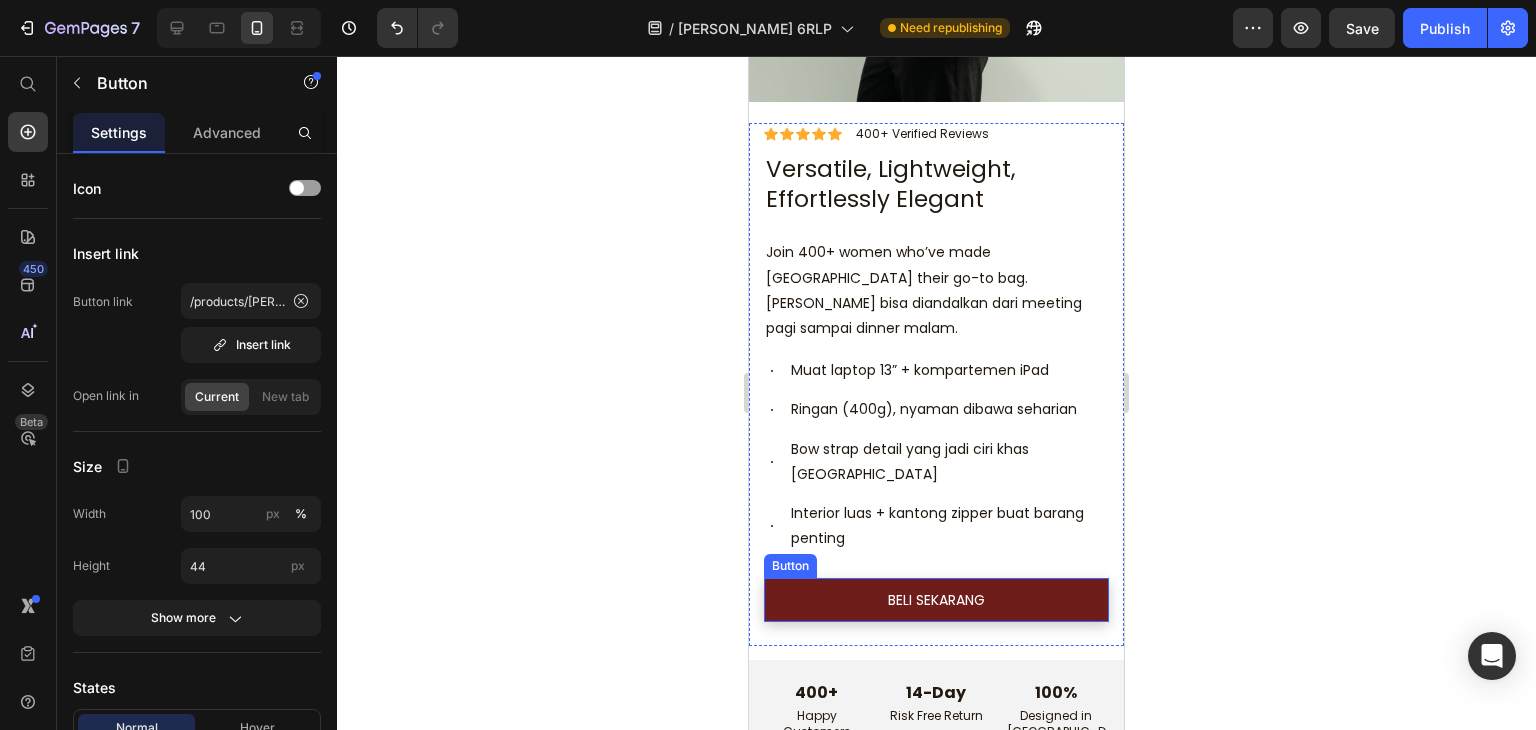 click on "BELI SEKARANG" at bounding box center (936, 600) 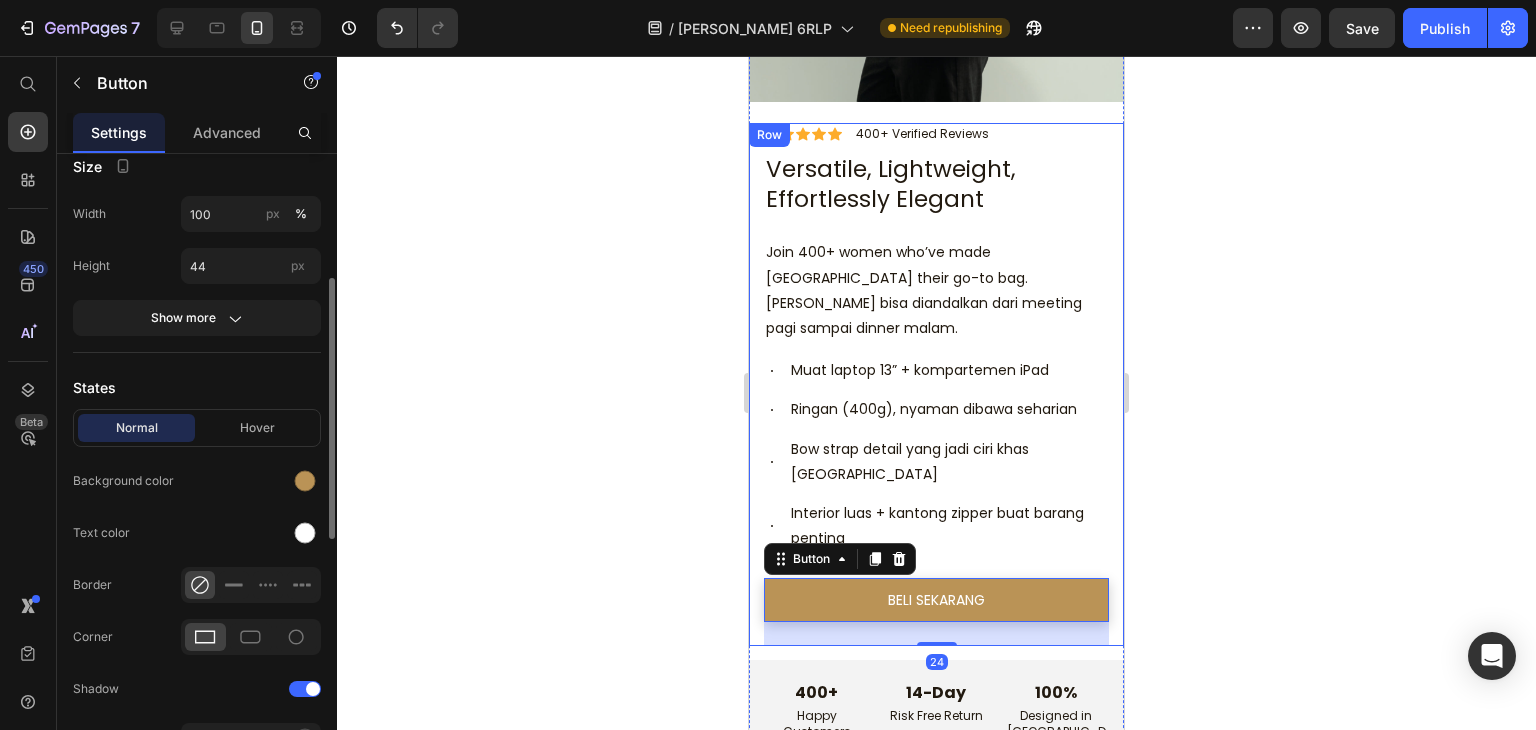 scroll, scrollTop: 200, scrollLeft: 0, axis: vertical 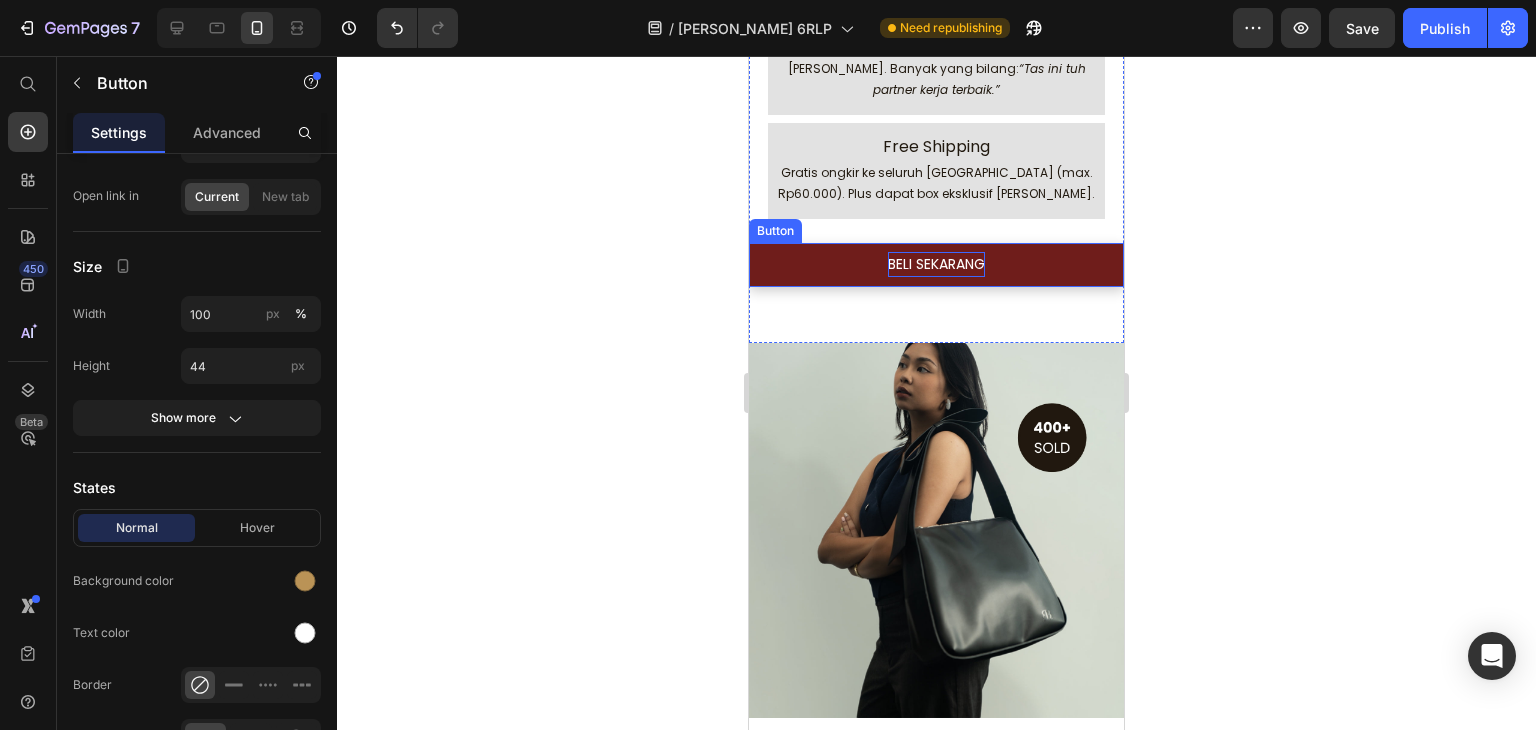 click on "BELI SEKARANG" at bounding box center [936, 264] 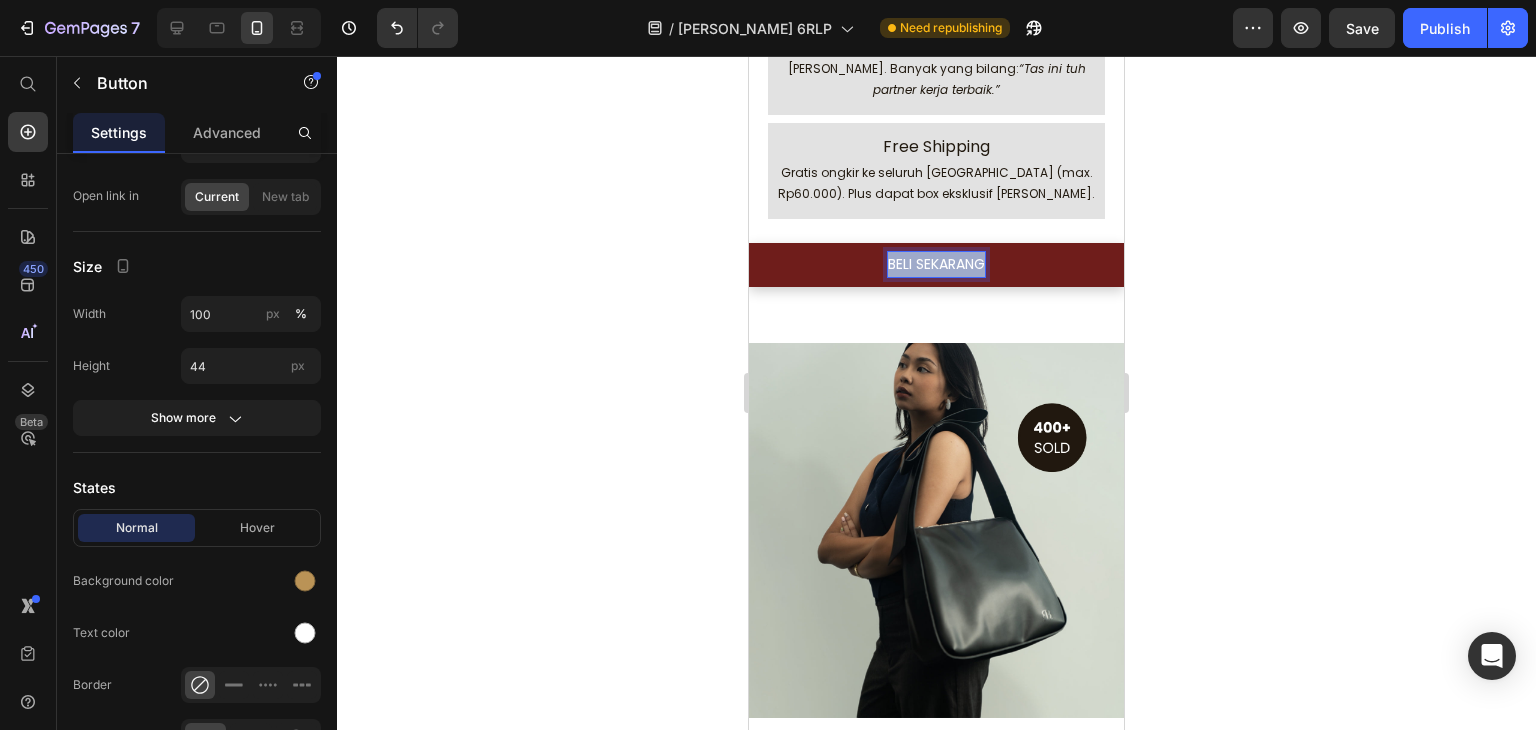 click on "iPhone 13 Mini  ( 375 px) iPhone 13 Mini iPhone 13 Pro iPhone 11 Pro Max iPhone 15 Pro Max Pixel 7 Galaxy S8+ Galaxy S20 Ultra iPad Mini iPad Air iPad Pro Header Your Everyday Partner, Redefined Heading
Muat banyak, tetap ringan
Shoulder strap nyaman
Desain elegan [PERSON_NAME] Item List Image   400+ 5-Star Reviews Button Row Your Everyday Partner, Redefined Heading Image 400+ 5-Star Reviews Button
Muat banyak, tetap ringan
Shoulder strap nyaman
Desain elegan [PERSON_NAME] Item List Row Section 4 “Baru kali ini nemu tas kerja se-perfect ini…” Heading 14-Day Easy Return Heading Kalau kamu kurang cocok, tinggal [PERSON_NAME] ke [PERSON_NAME] dalam 14 hari. No drama. Text Block Row 400+ Verified Reviews Heading Ratusan [PERSON_NAME] aktif udah ngerasain [GEOGRAPHIC_DATA]. Banyak yang bilang:  “Tas ini tuh partner kerja terbaik.” Text Block Row Free Shipping Heading Text Block Row Row Row BELI SEKARANG Button   24 Section 5 Image Row Icon" at bounding box center [936, -1135] 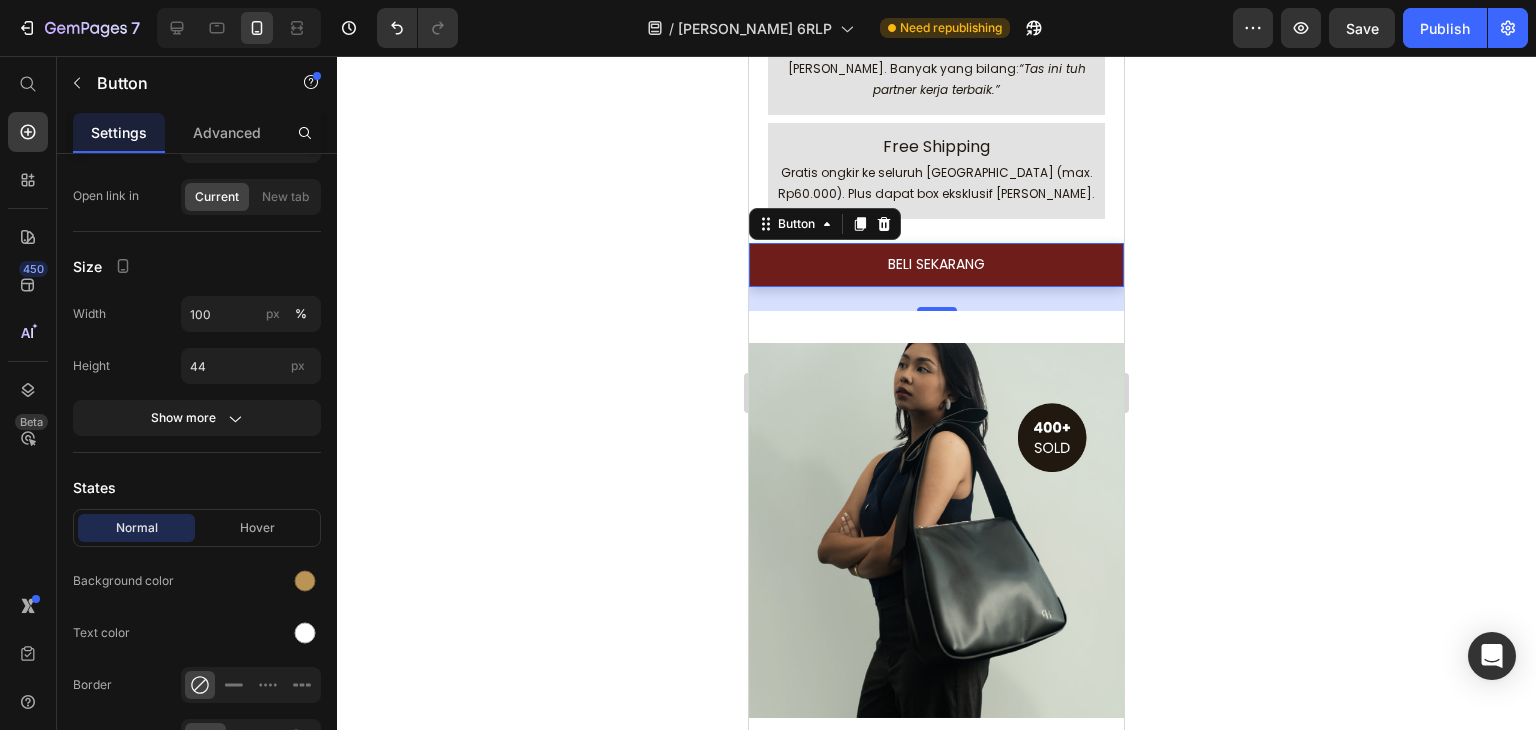 click on "BELI SEKARANG" at bounding box center (936, 265) 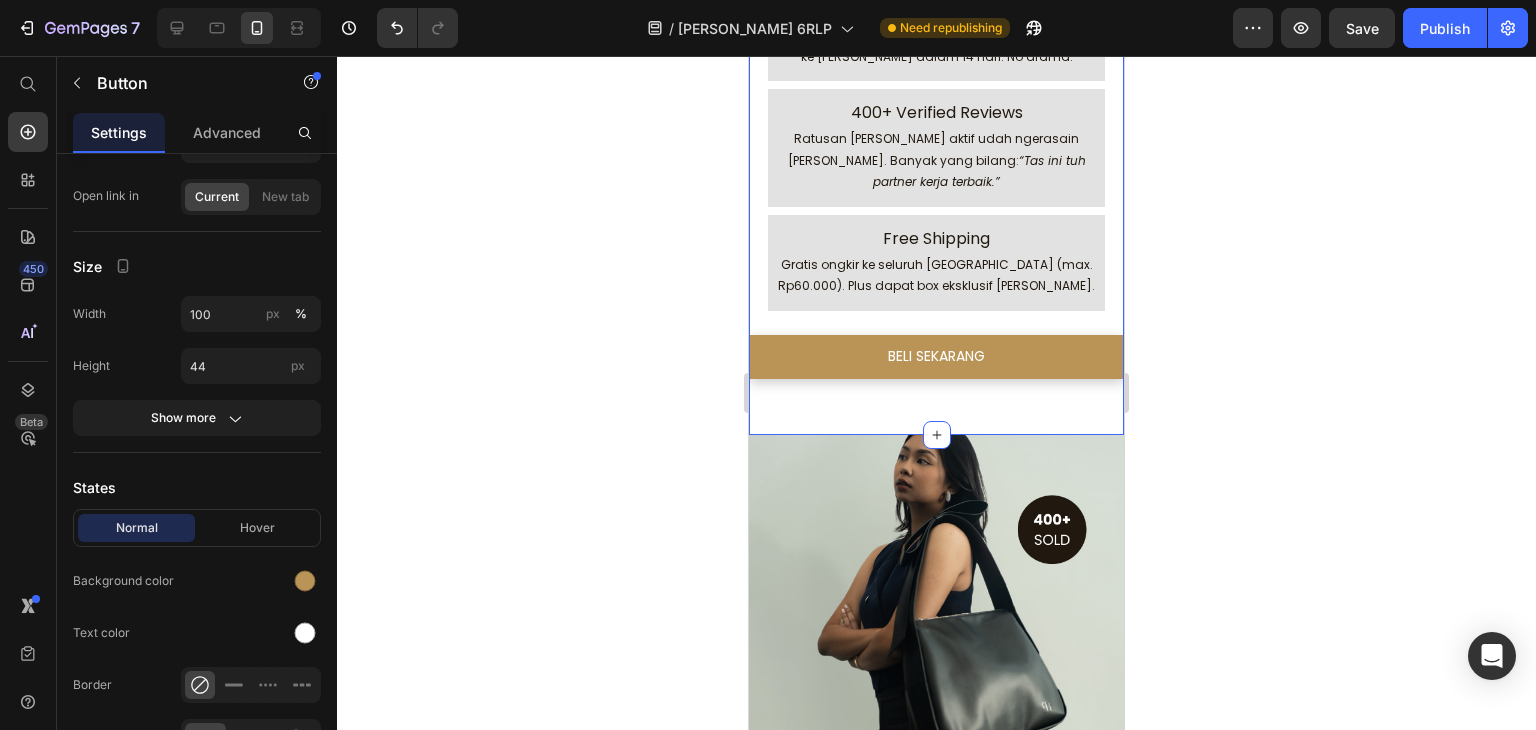 scroll, scrollTop: 4072, scrollLeft: 0, axis: vertical 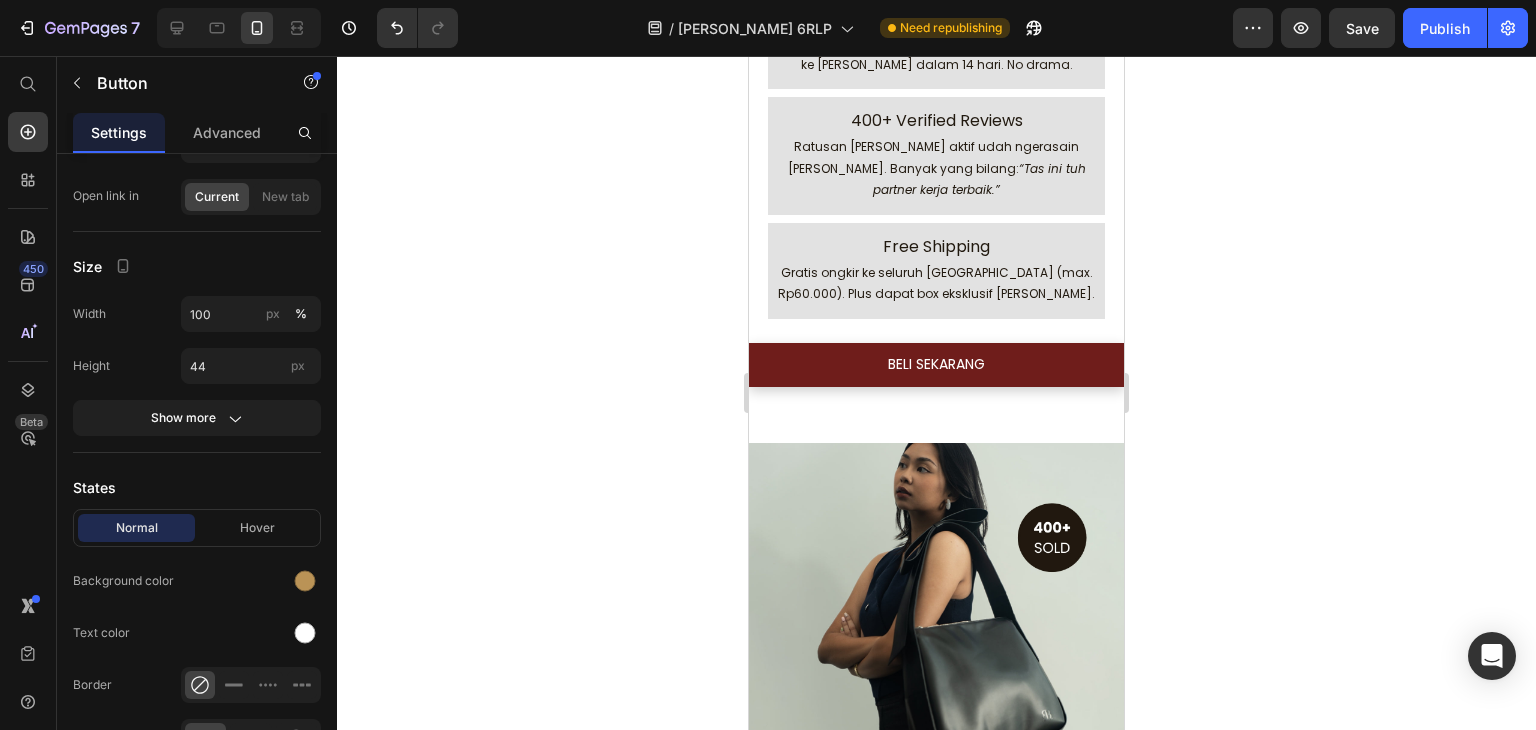 click on "BELI SEKARANG" at bounding box center [936, 365] 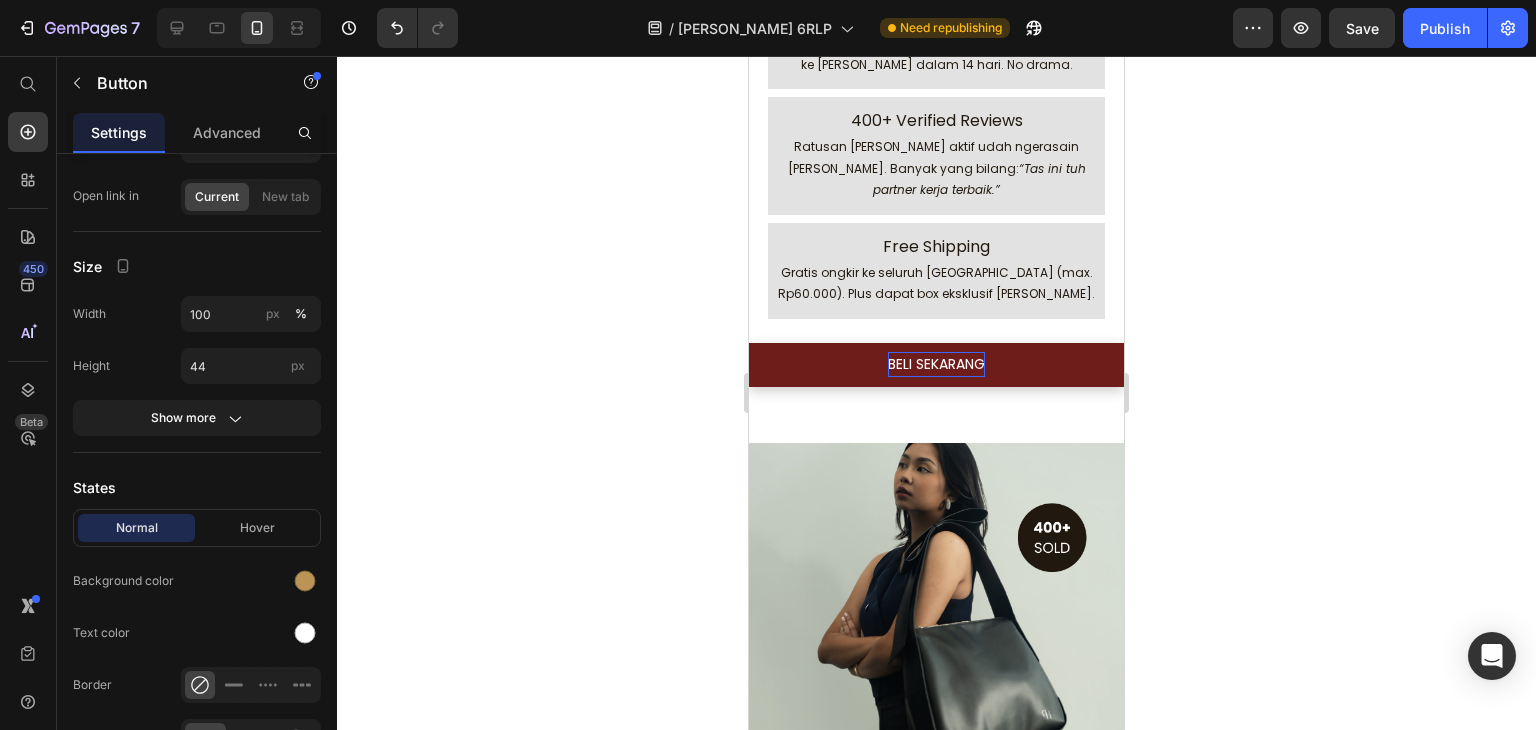 click on "BELI SEKARANG" at bounding box center (936, 364) 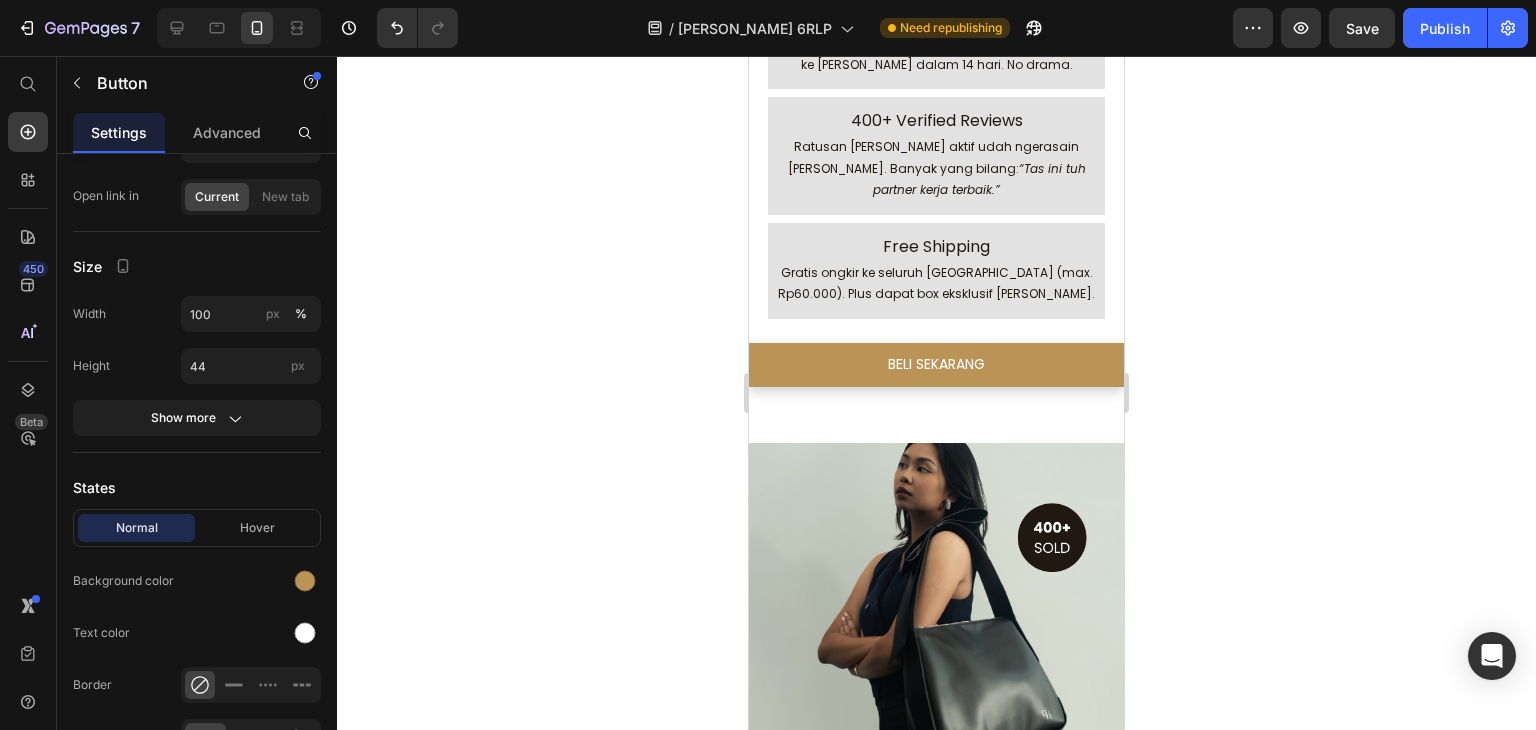 click 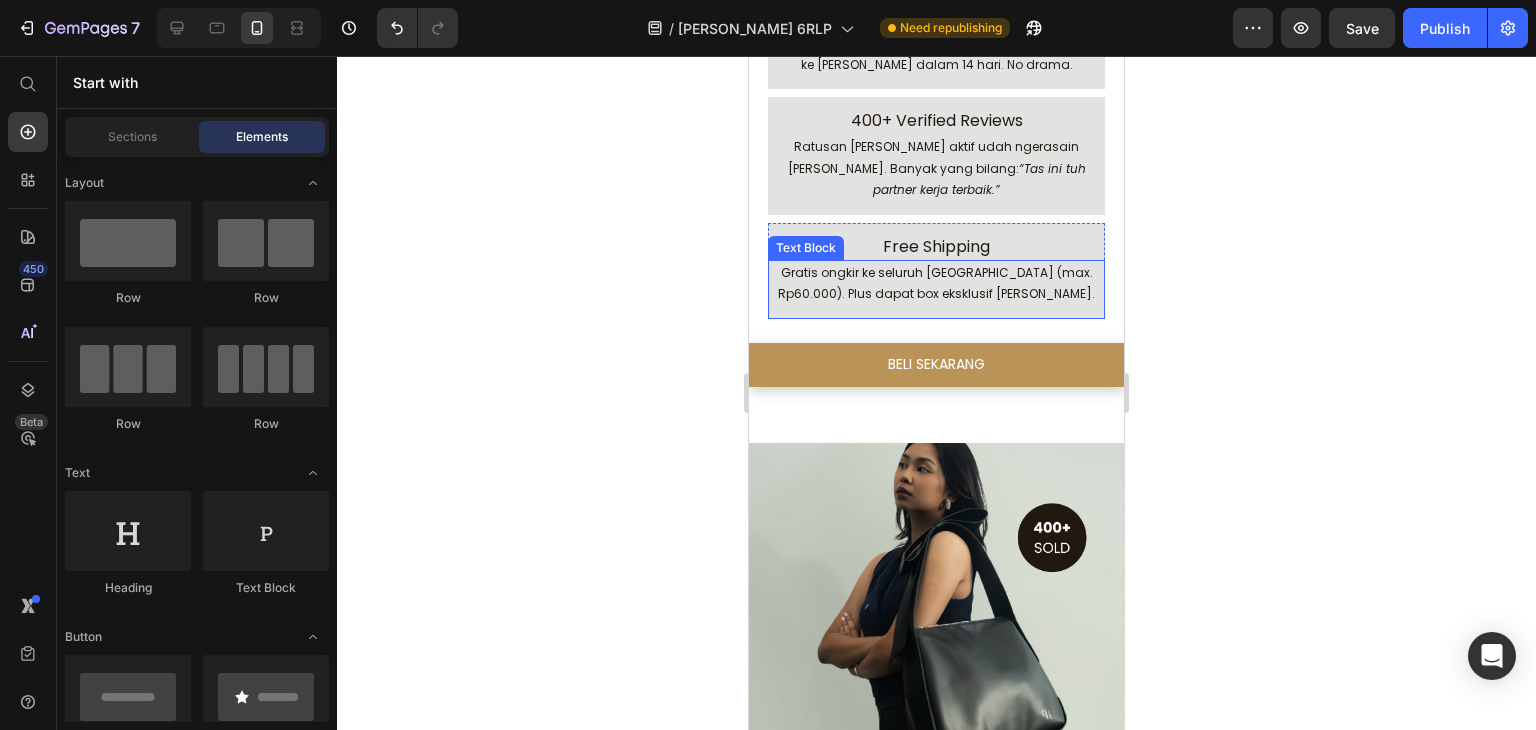 click on "Gratis ongkir ke seluruh [GEOGRAPHIC_DATA] (max. Rp60.000). Plus dapat box eksklusif [PERSON_NAME]." at bounding box center [937, 283] 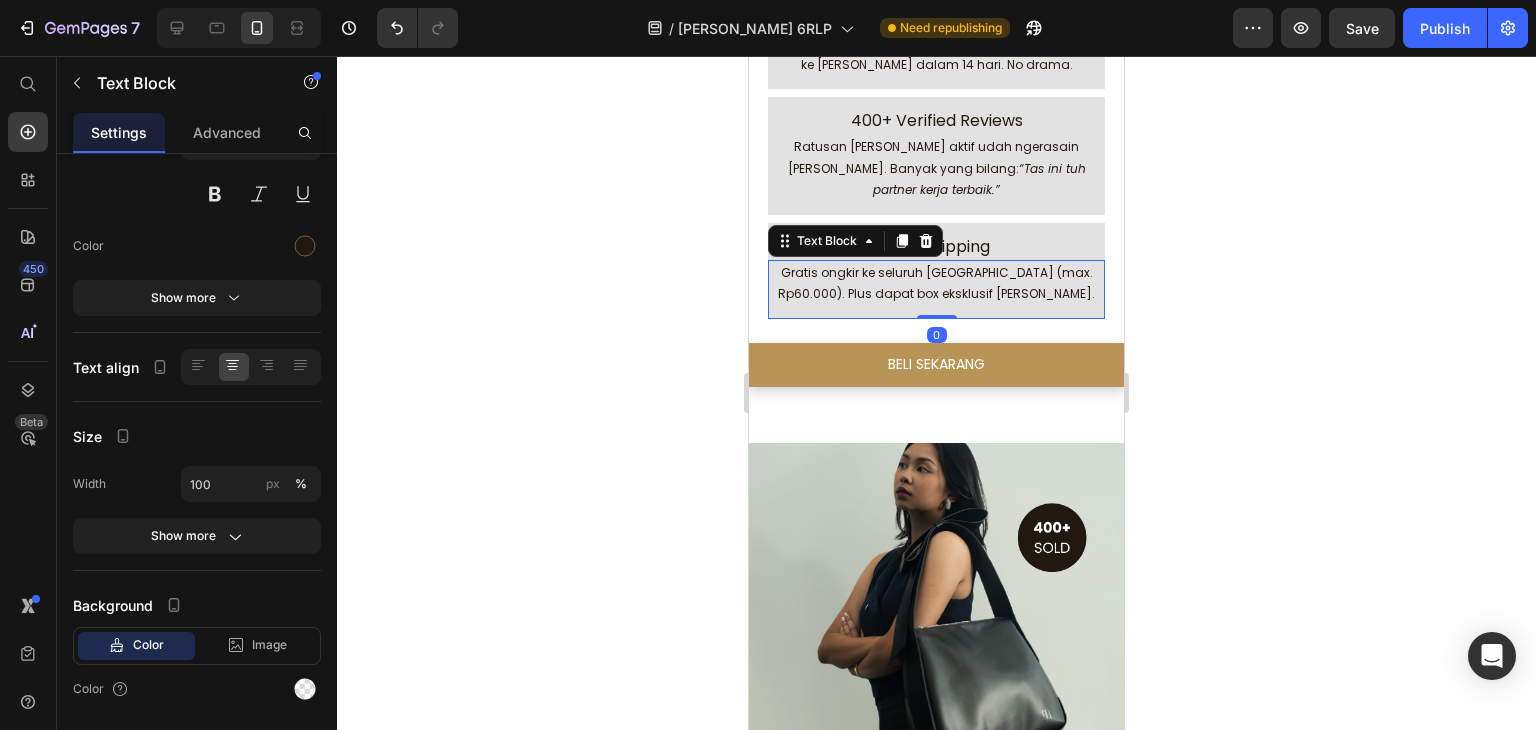 scroll, scrollTop: 0, scrollLeft: 0, axis: both 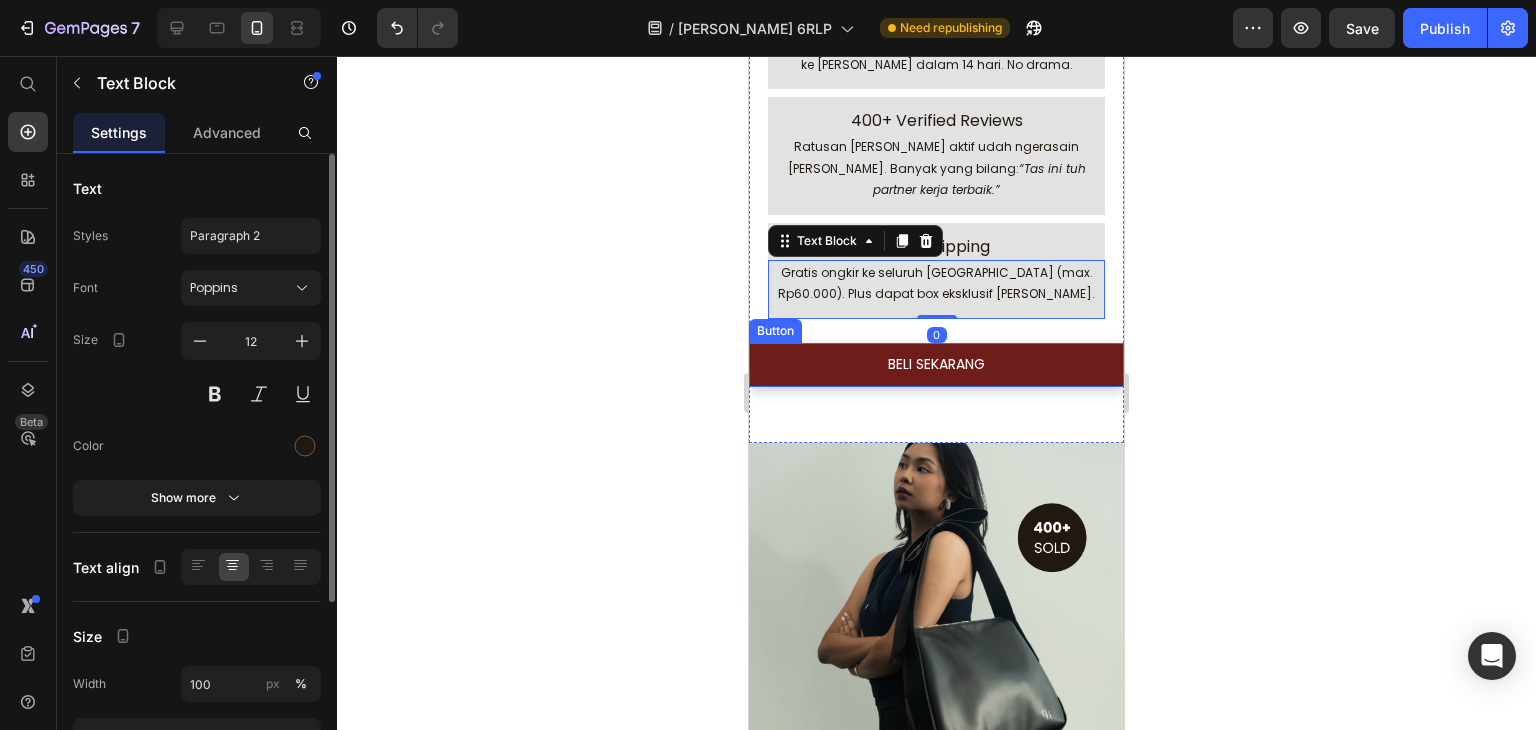 click on "BELI SEKARANG" at bounding box center [936, 365] 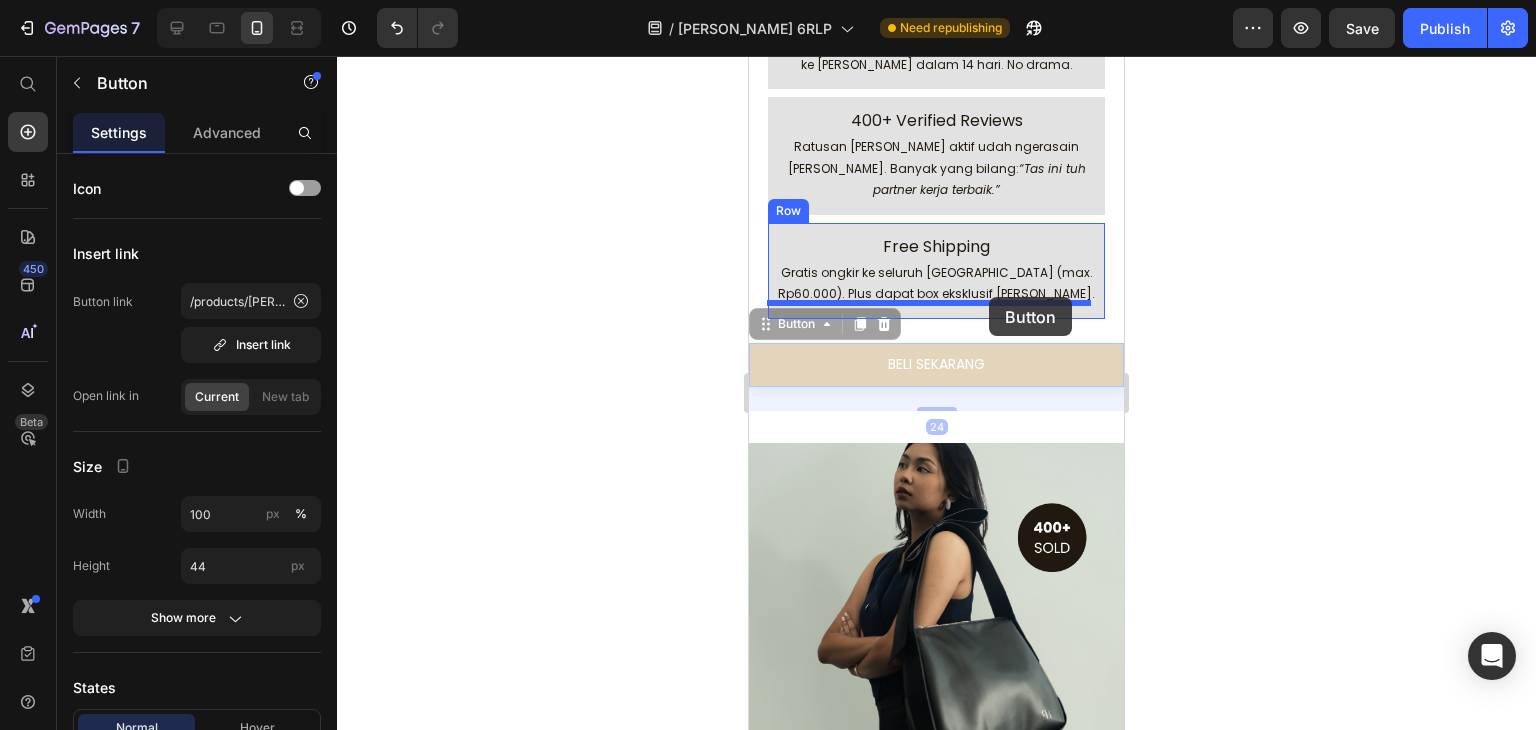 drag, startPoint x: 787, startPoint y: 312, endPoint x: 989, endPoint y: 300, distance: 202.35612 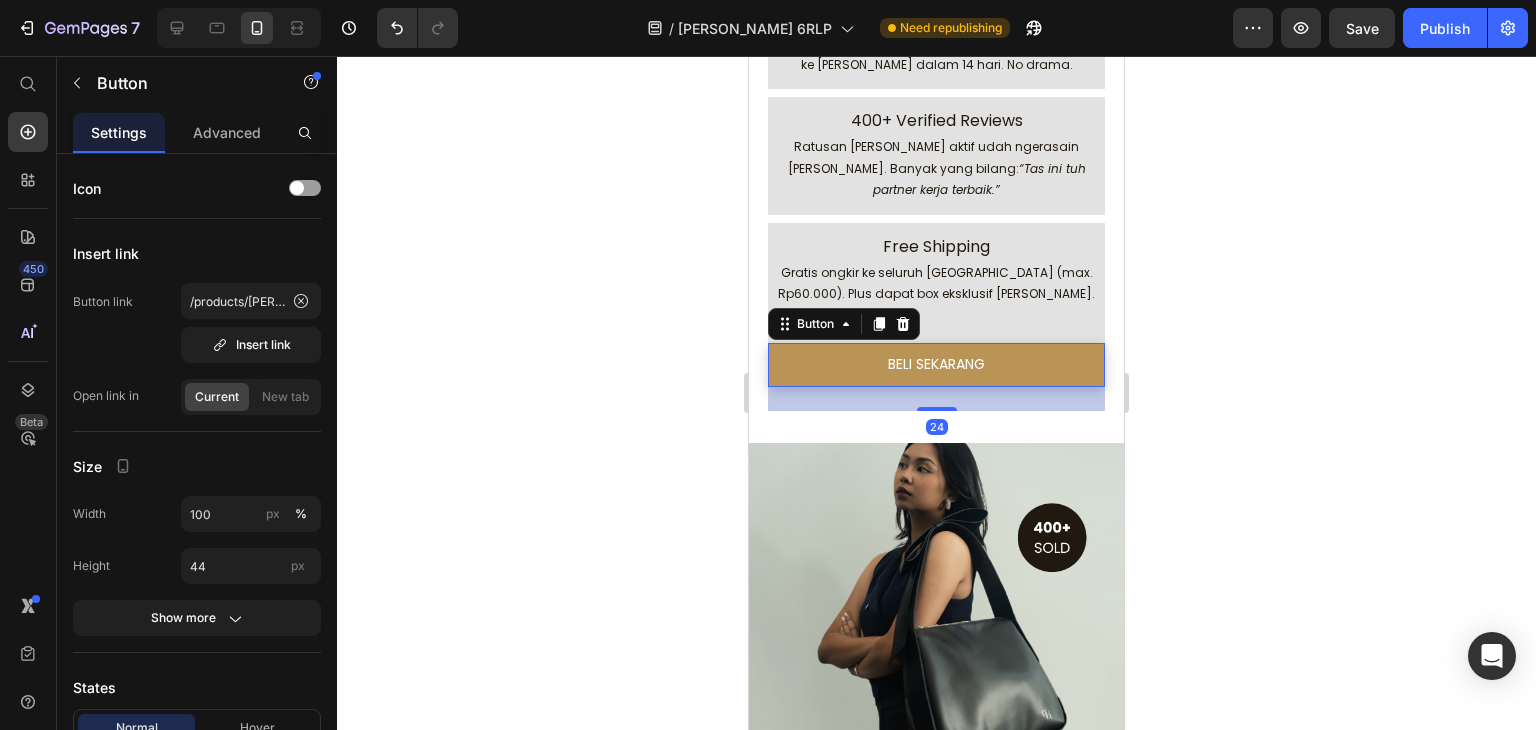 click 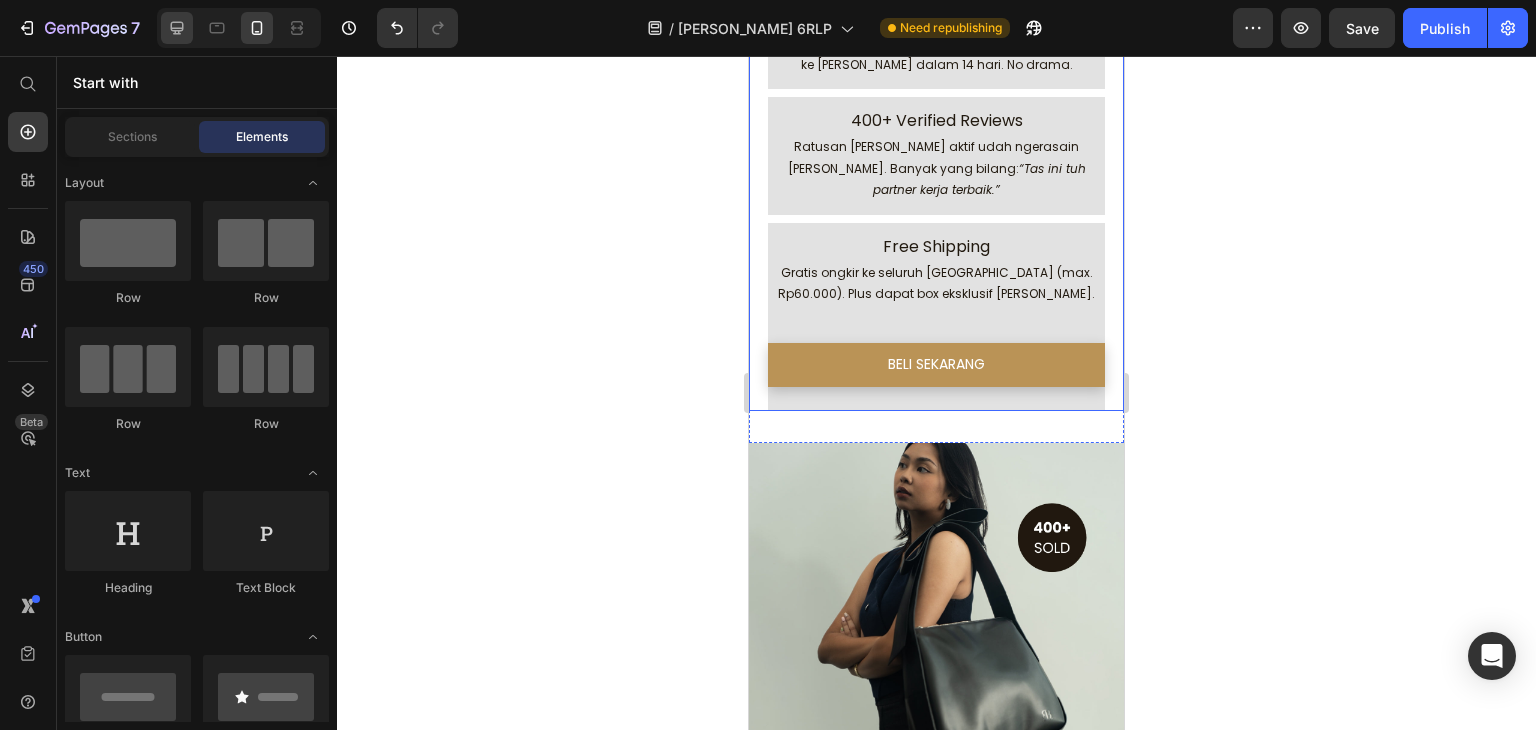 click 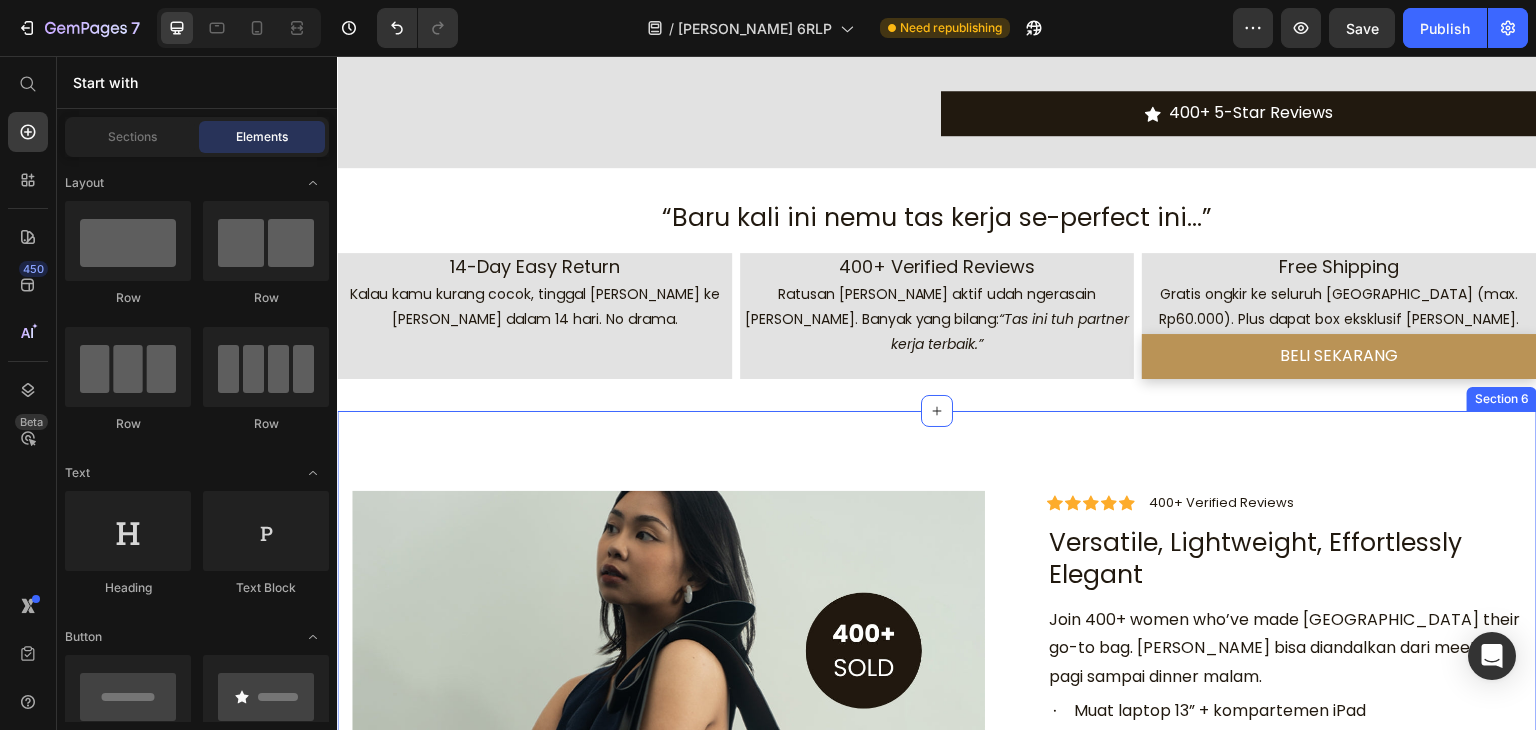 scroll, scrollTop: 3765, scrollLeft: 0, axis: vertical 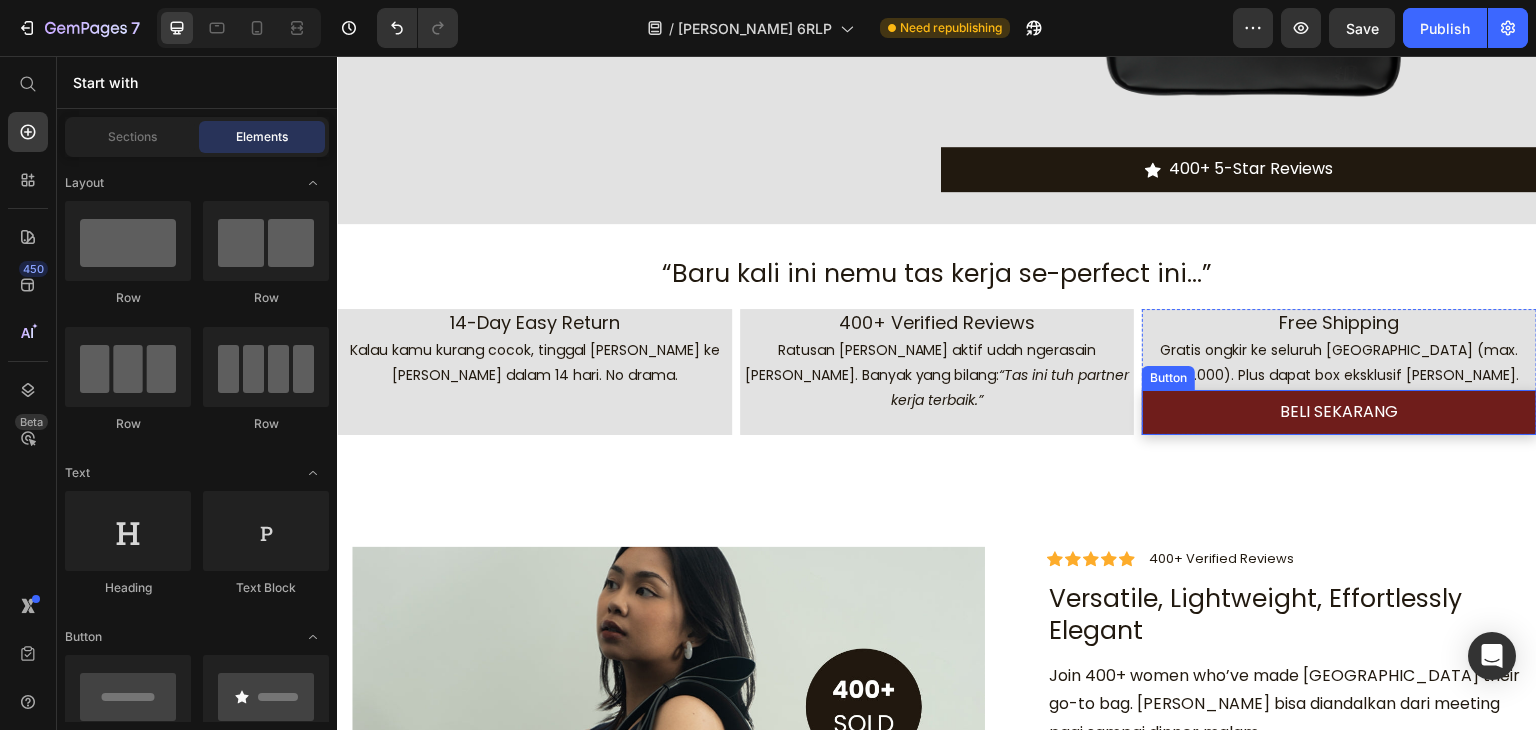 click on "BELI SEKARANG" at bounding box center (1339, 412) 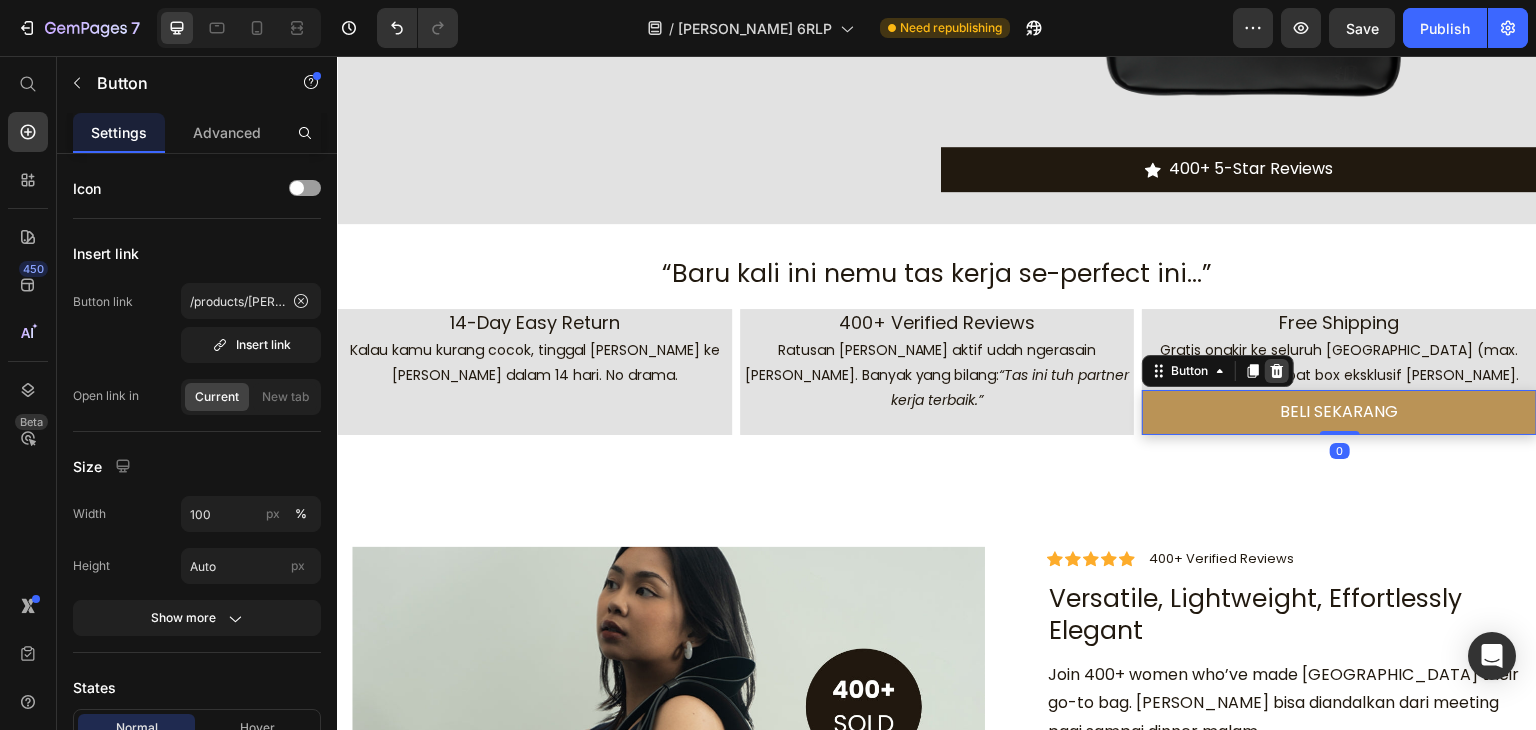 click 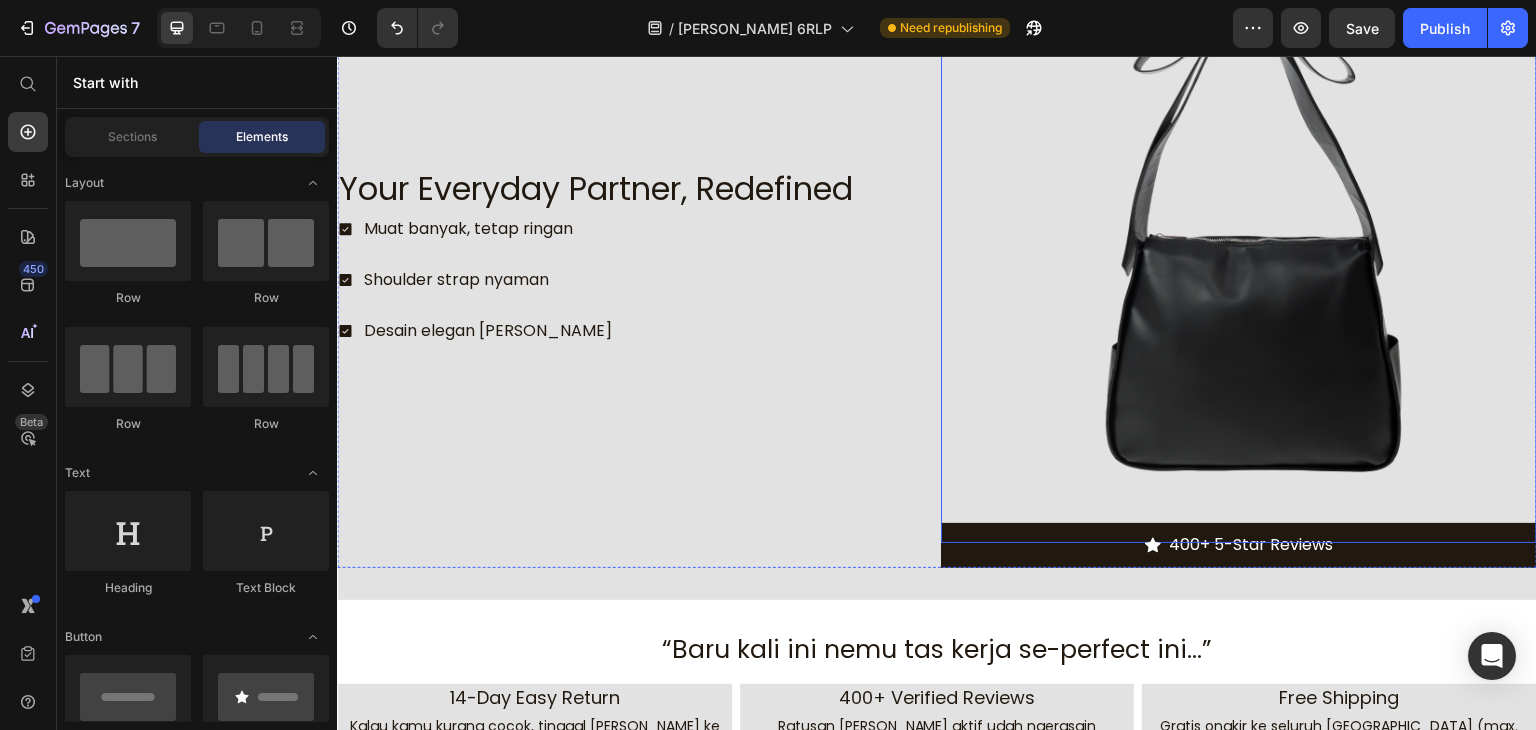 scroll, scrollTop: 3070, scrollLeft: 0, axis: vertical 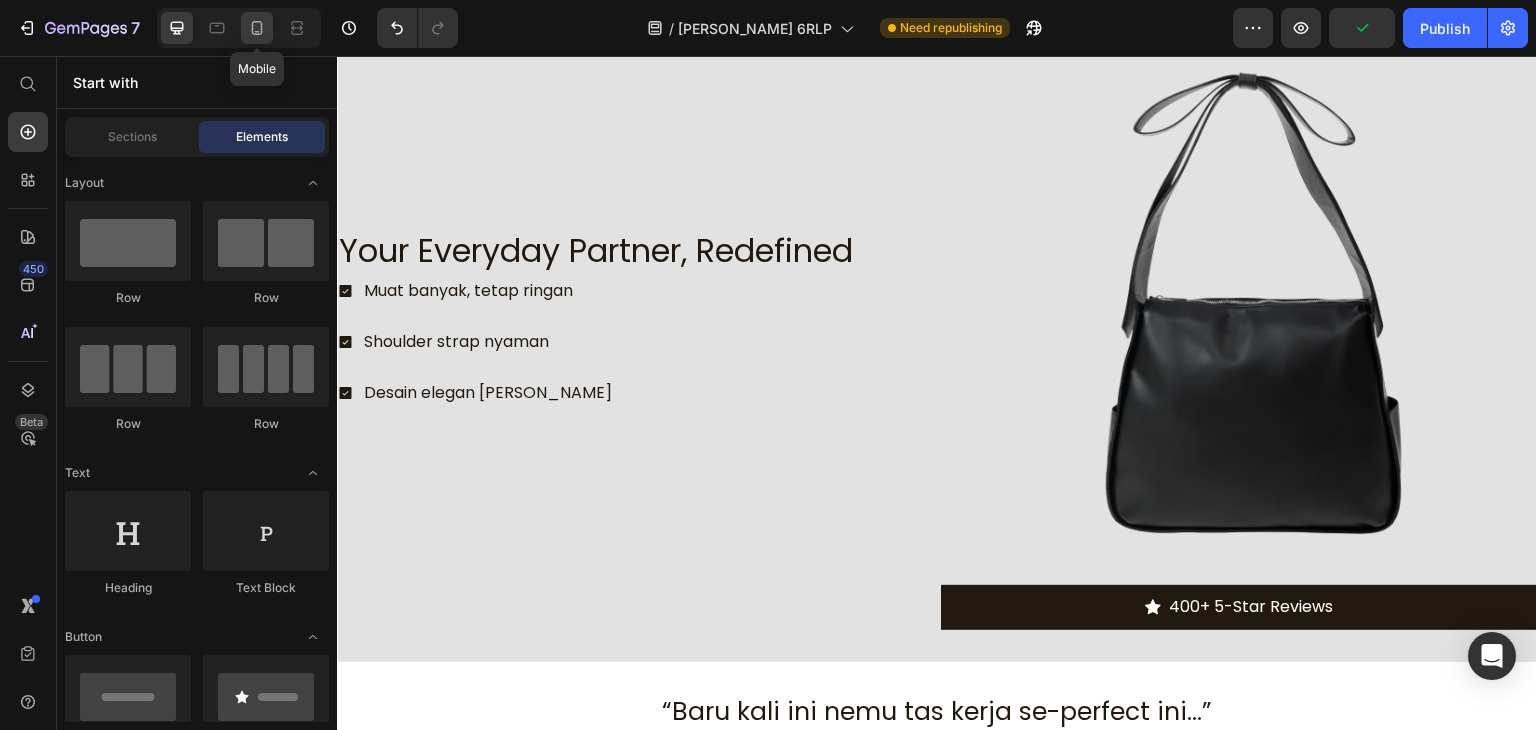 click 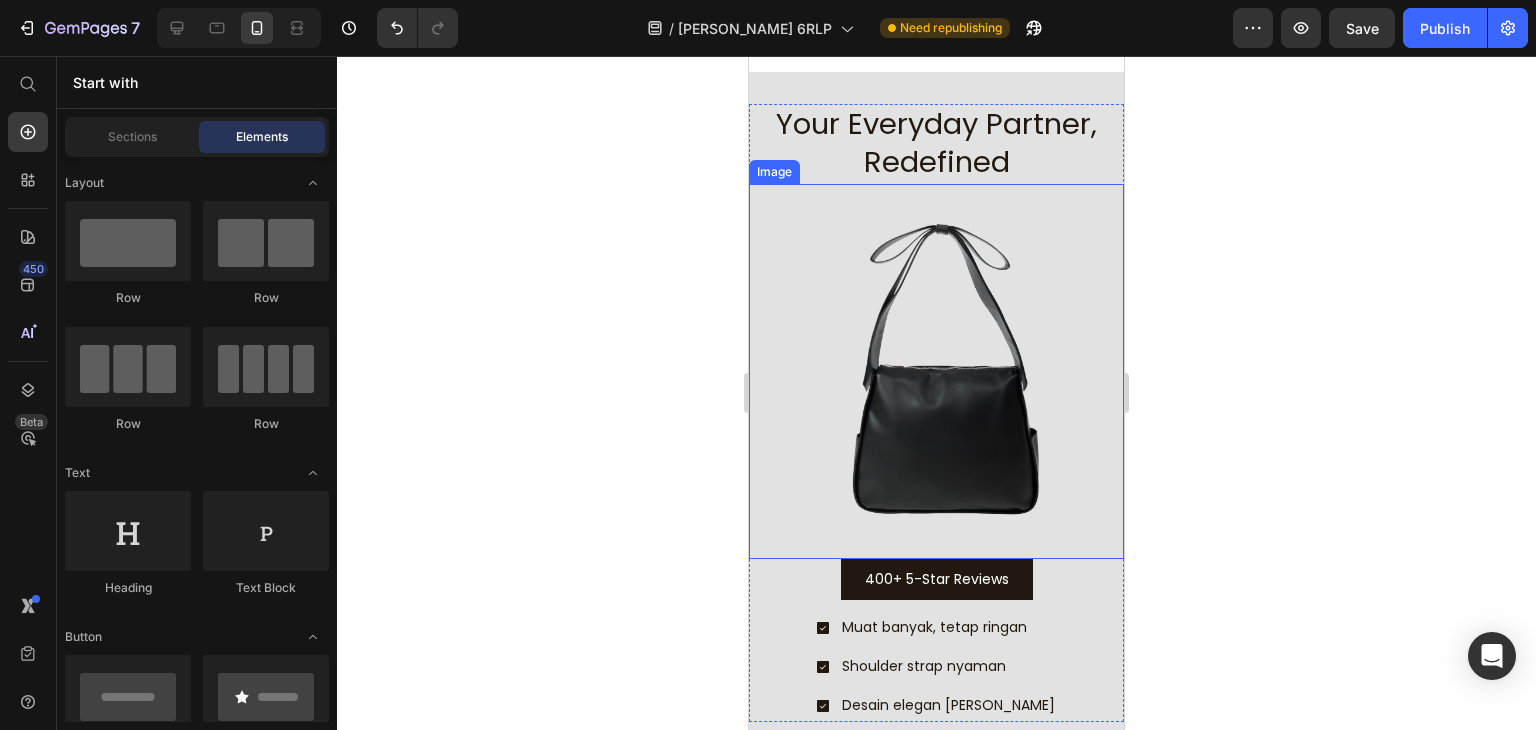 scroll, scrollTop: 3189, scrollLeft: 0, axis: vertical 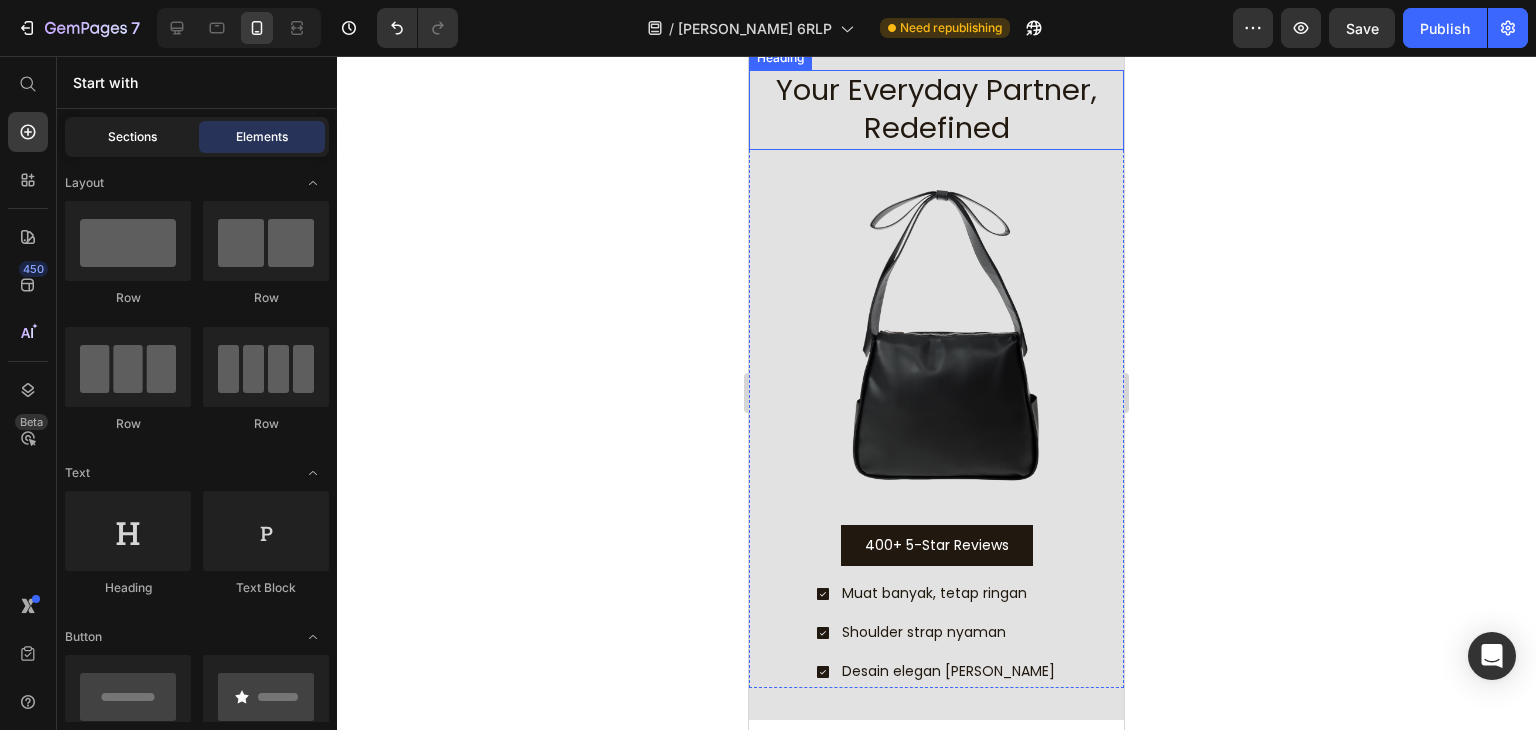 click on "Sections" at bounding box center [132, 137] 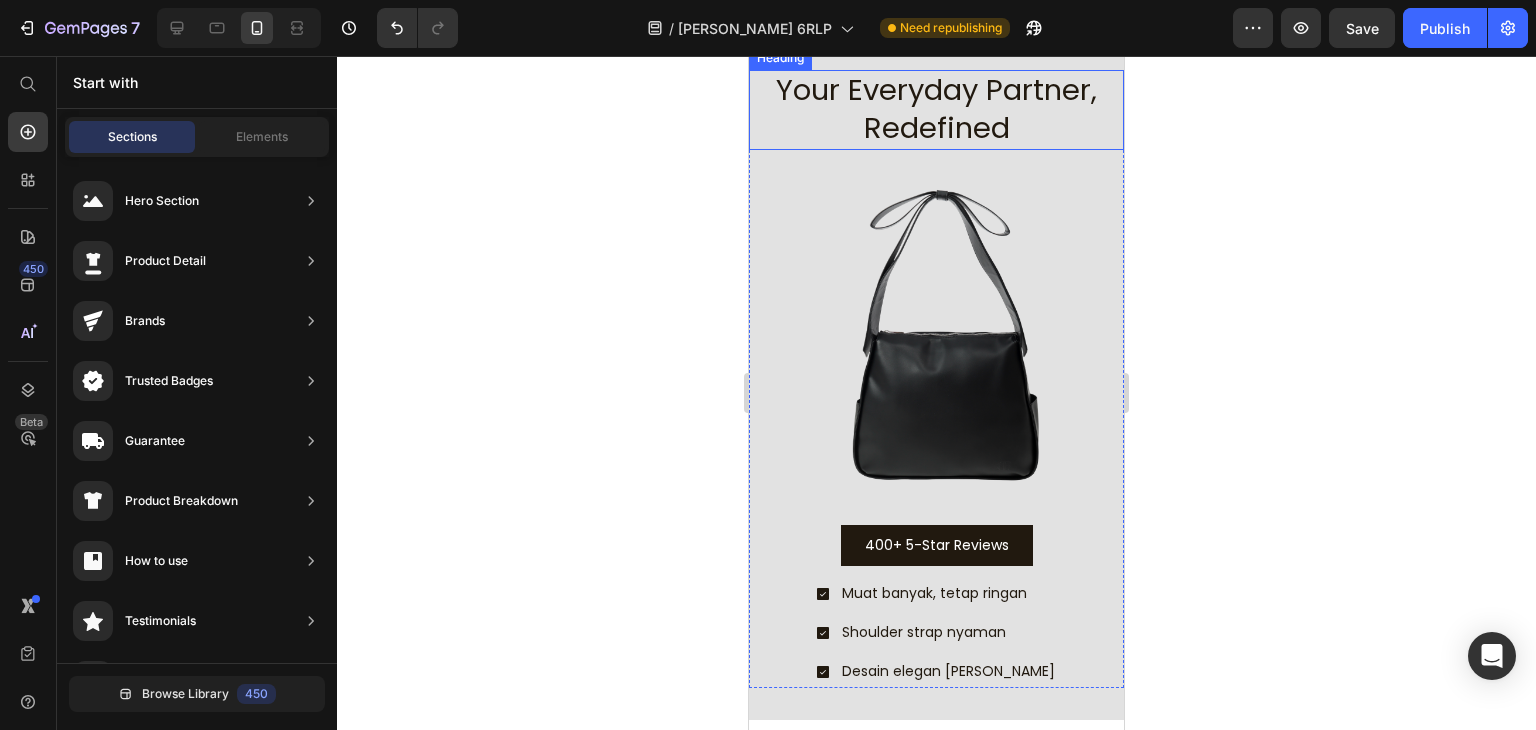 drag, startPoint x: 237, startPoint y: 142, endPoint x: 315, endPoint y: 172, distance: 83.57033 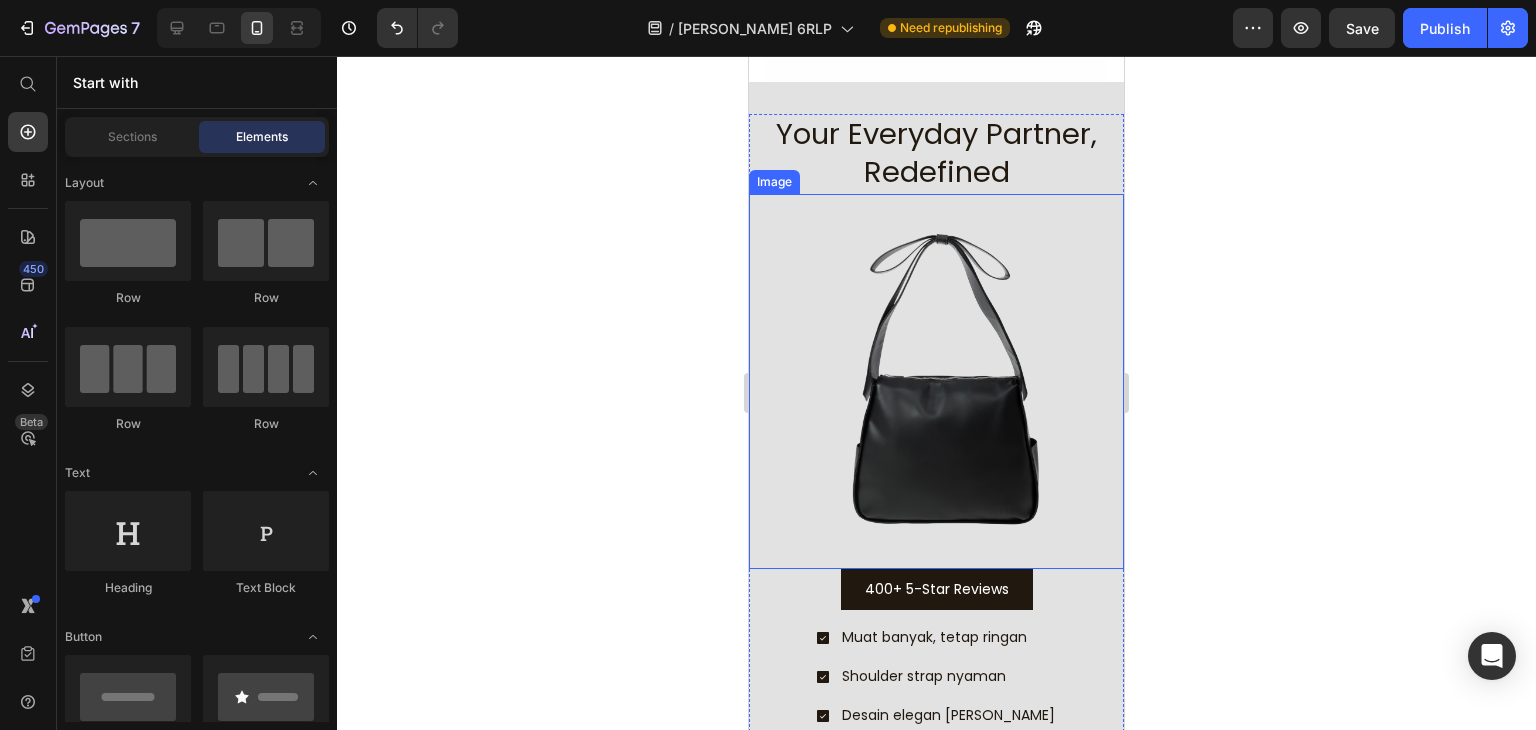 scroll, scrollTop: 2989, scrollLeft: 0, axis: vertical 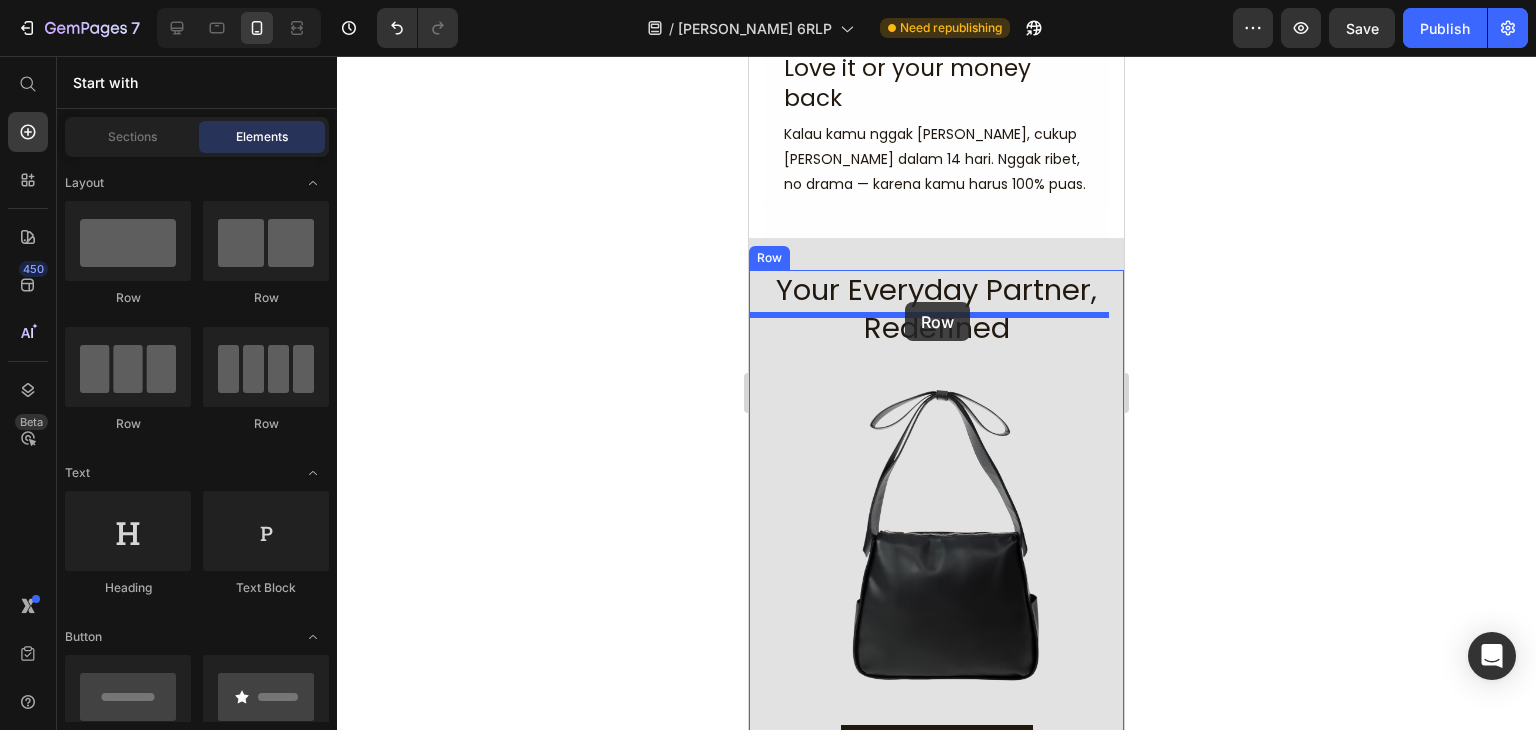 drag, startPoint x: 862, startPoint y: 315, endPoint x: 905, endPoint y: 302, distance: 44.922153 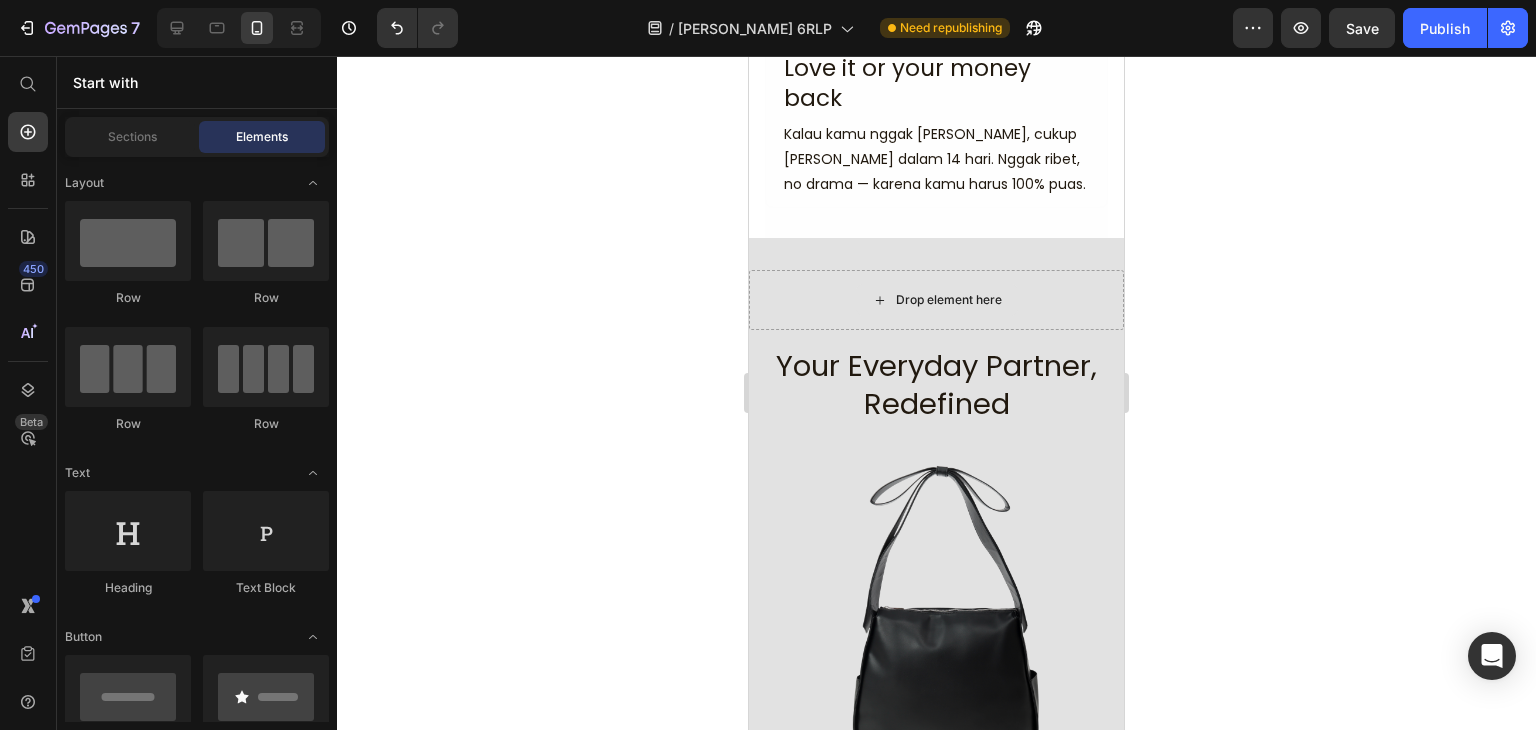 click on "Drop element here" at bounding box center [937, 300] 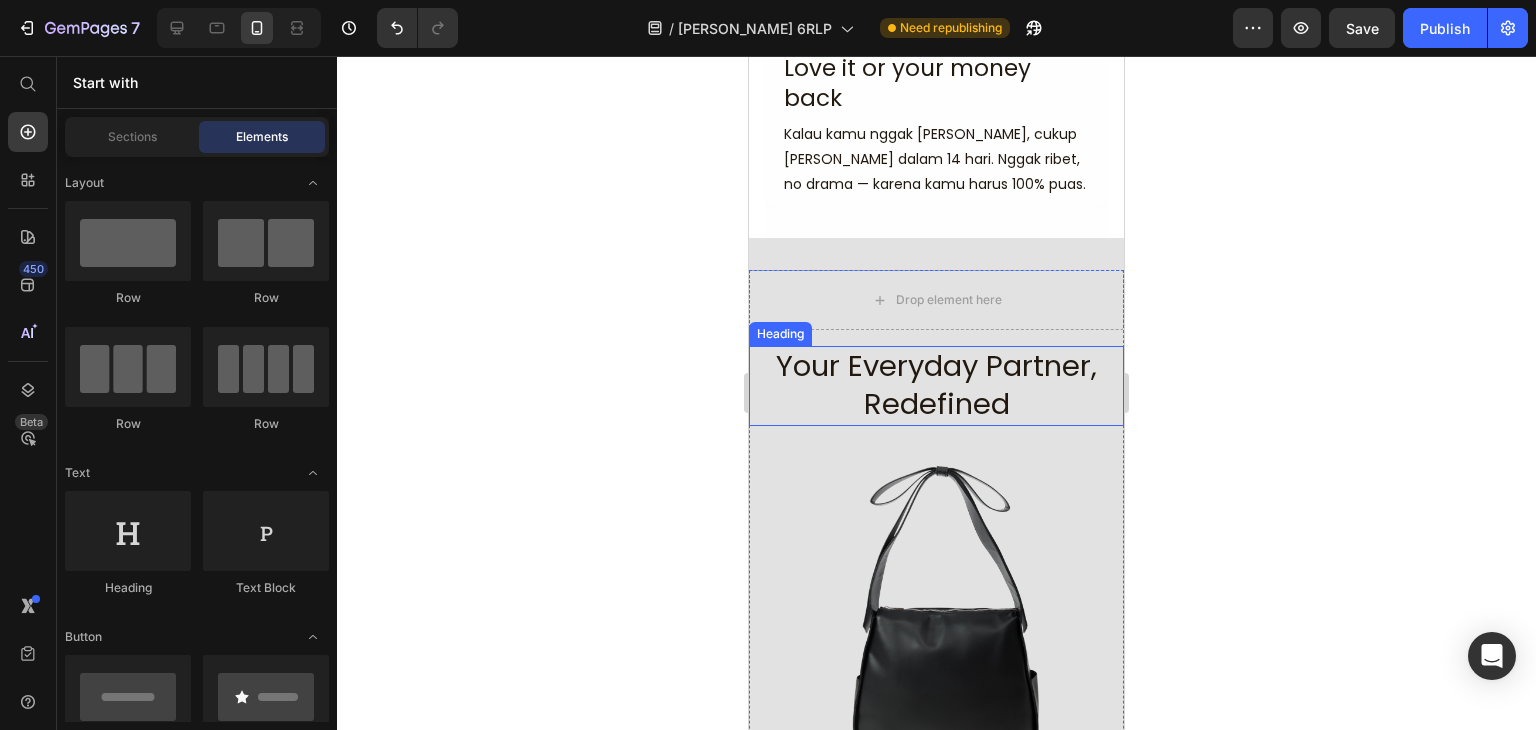 click on "Your Everyday Partner, Redefined" at bounding box center (936, 385) 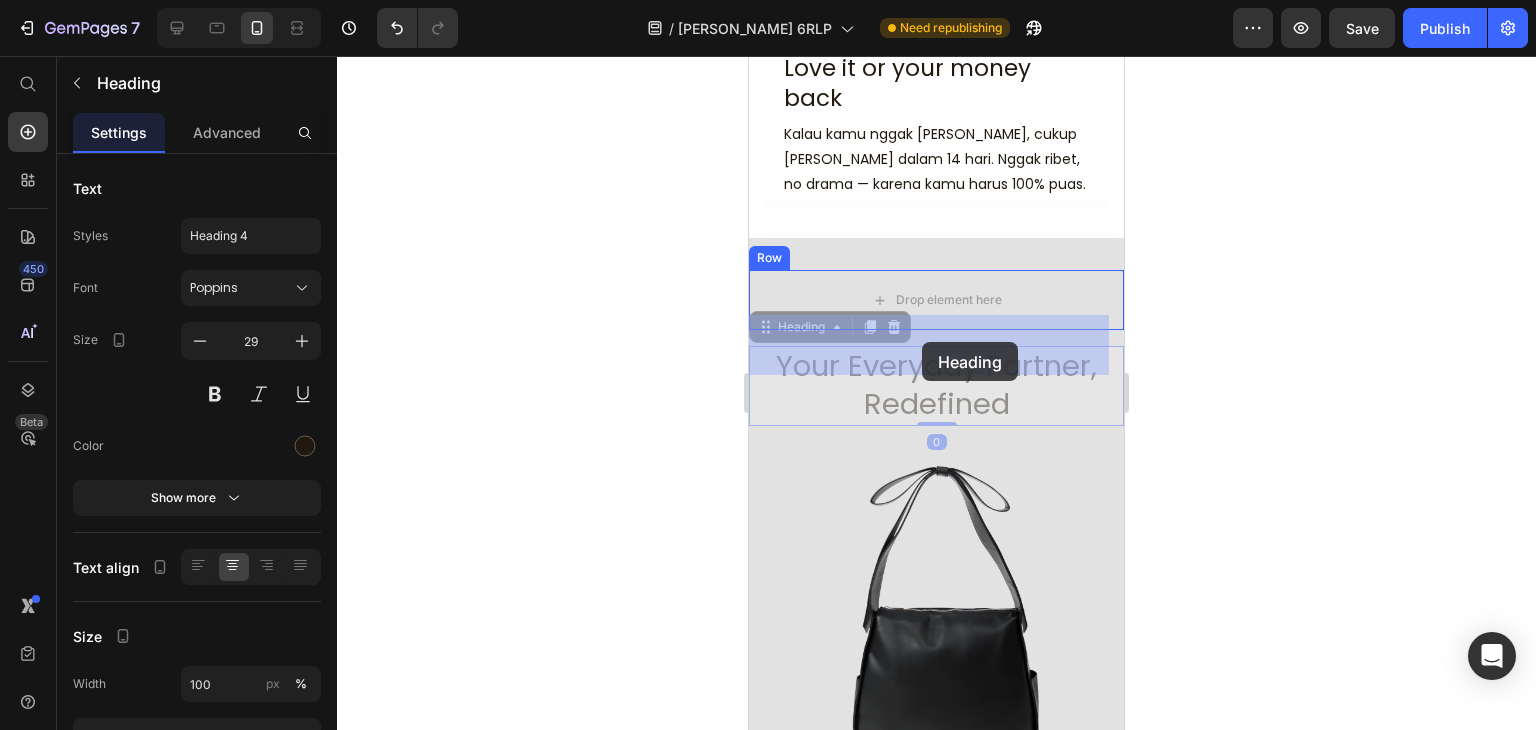 drag, startPoint x: 800, startPoint y: 375, endPoint x: 923, endPoint y: 342, distance: 127.349915 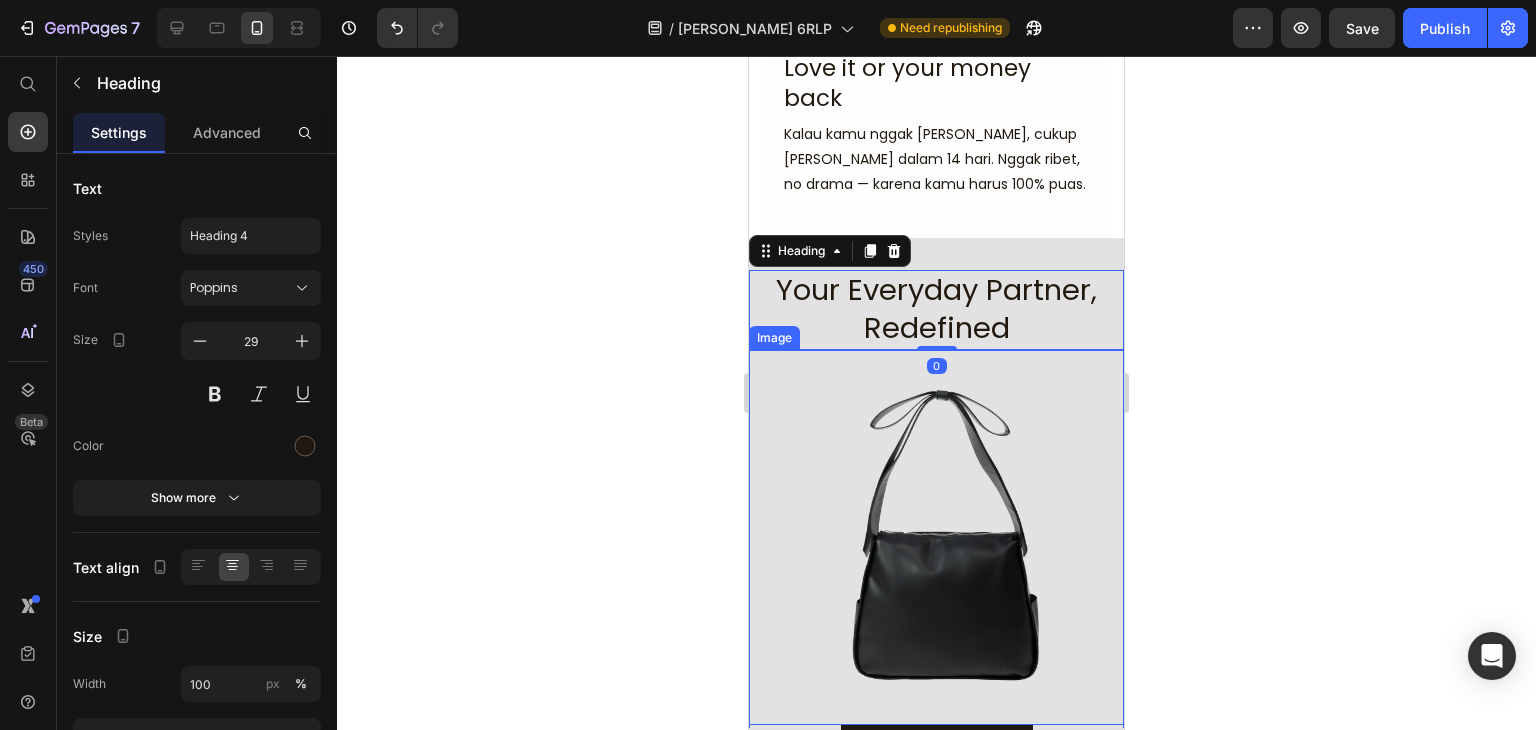 click at bounding box center [936, 537] 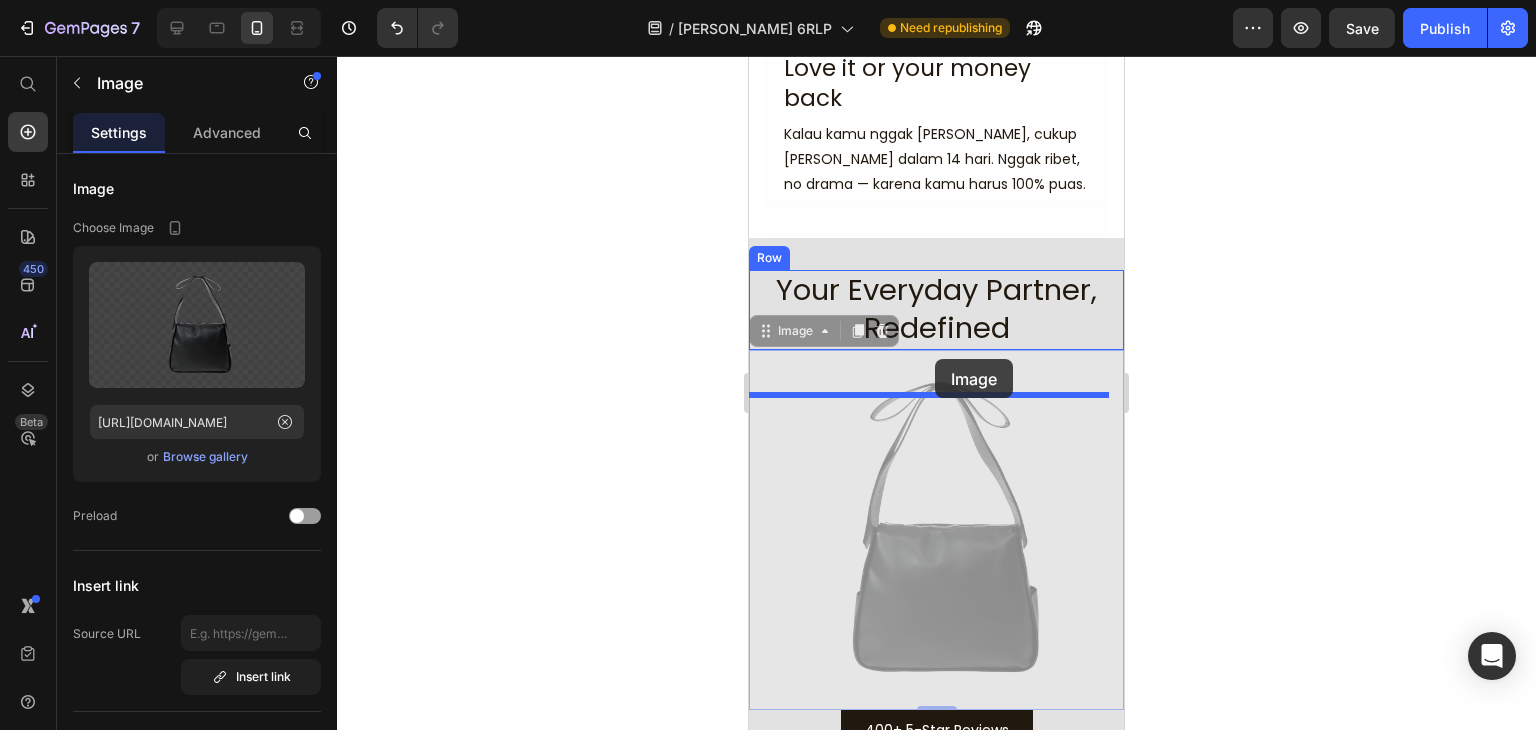 drag, startPoint x: 789, startPoint y: 377, endPoint x: 935, endPoint y: 359, distance: 147.10541 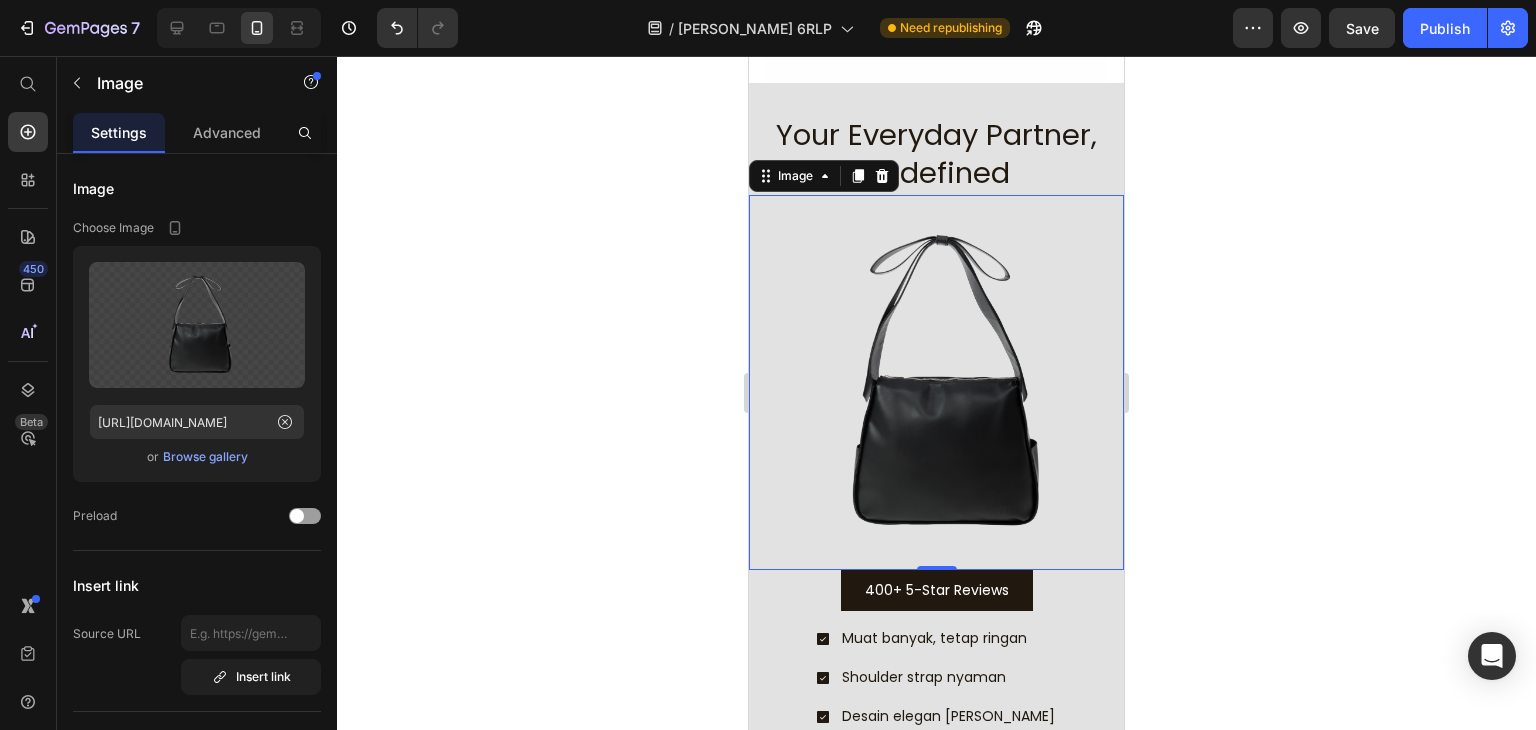scroll, scrollTop: 2889, scrollLeft: 0, axis: vertical 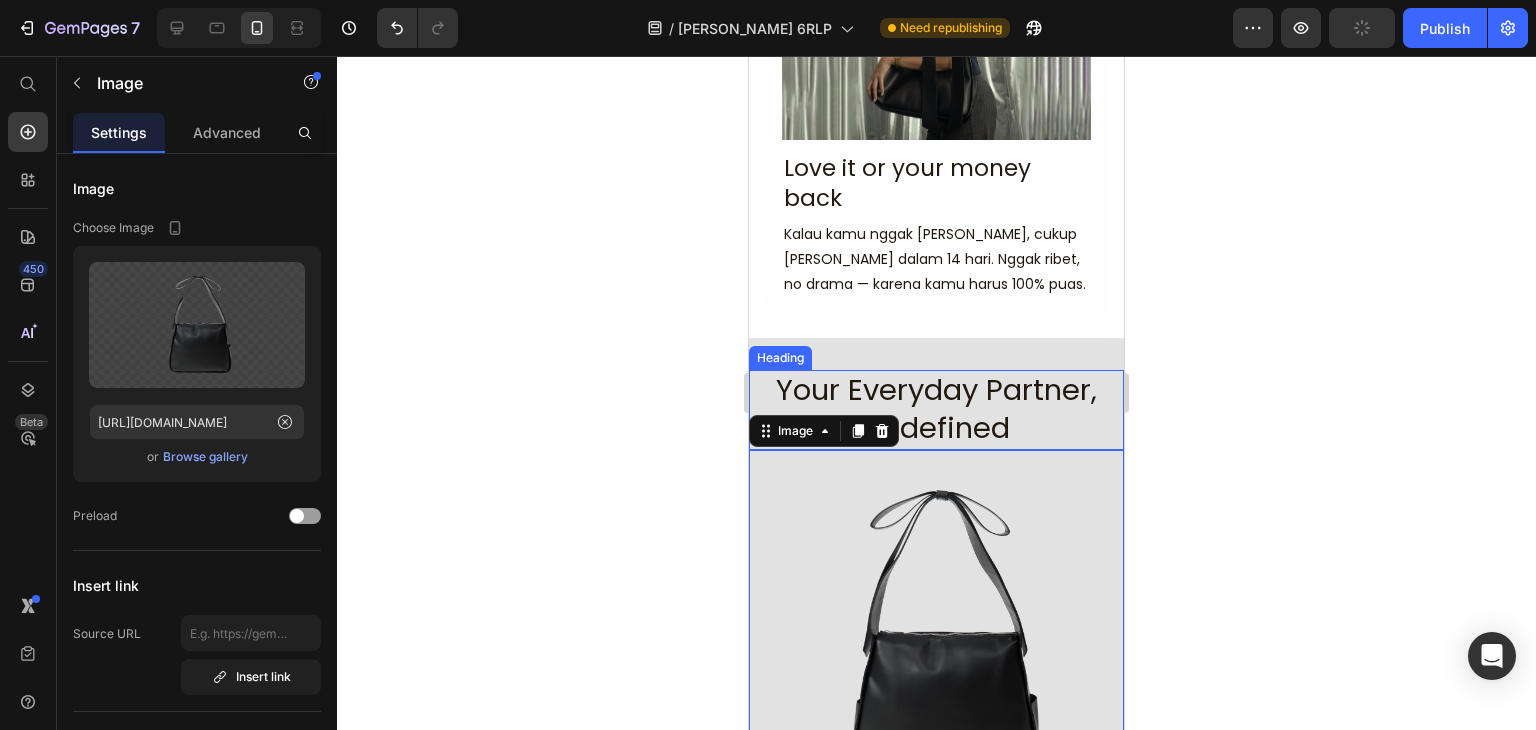 click on "Your Everyday Partner, Redefined" at bounding box center (936, 409) 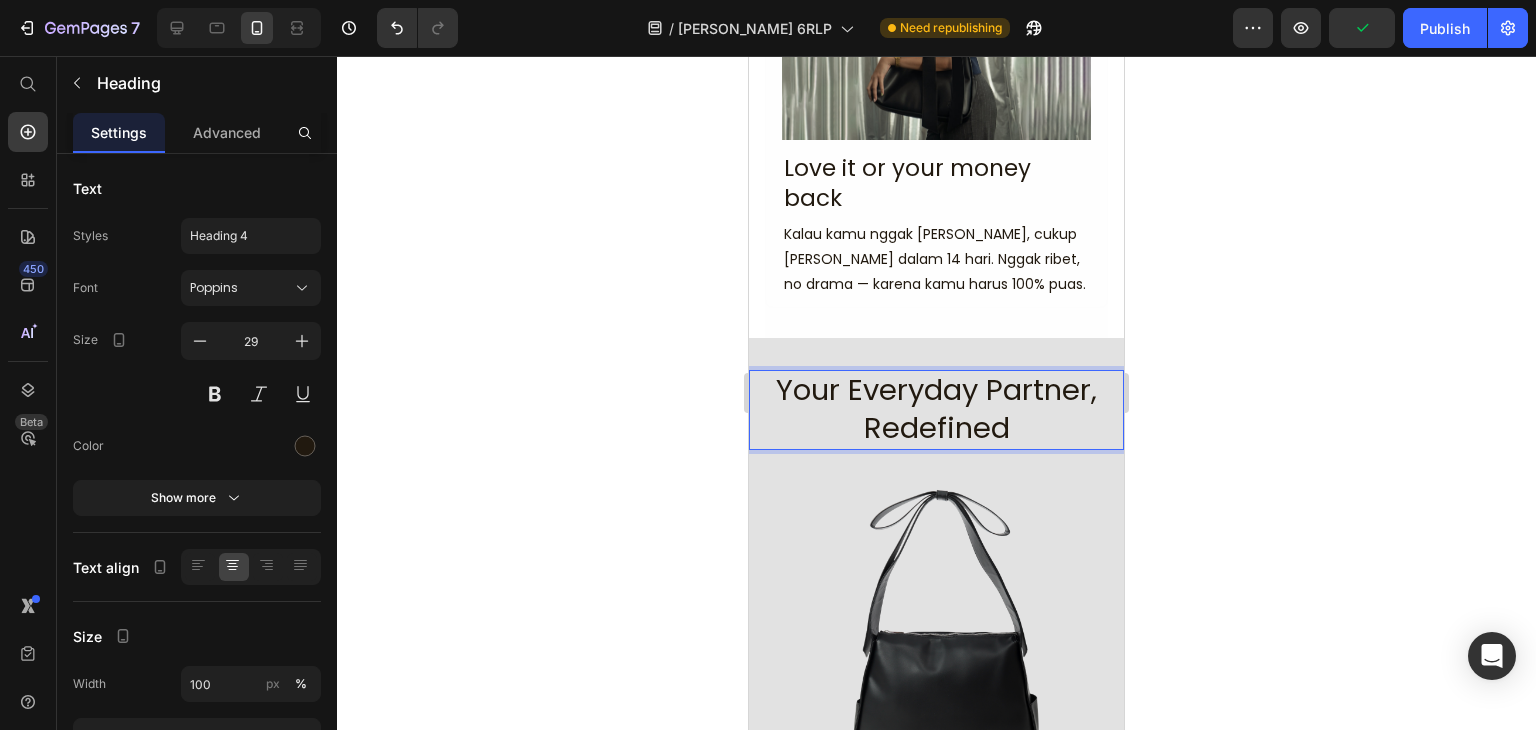 drag, startPoint x: 828, startPoint y: 491, endPoint x: 819, endPoint y: 511, distance: 21.931713 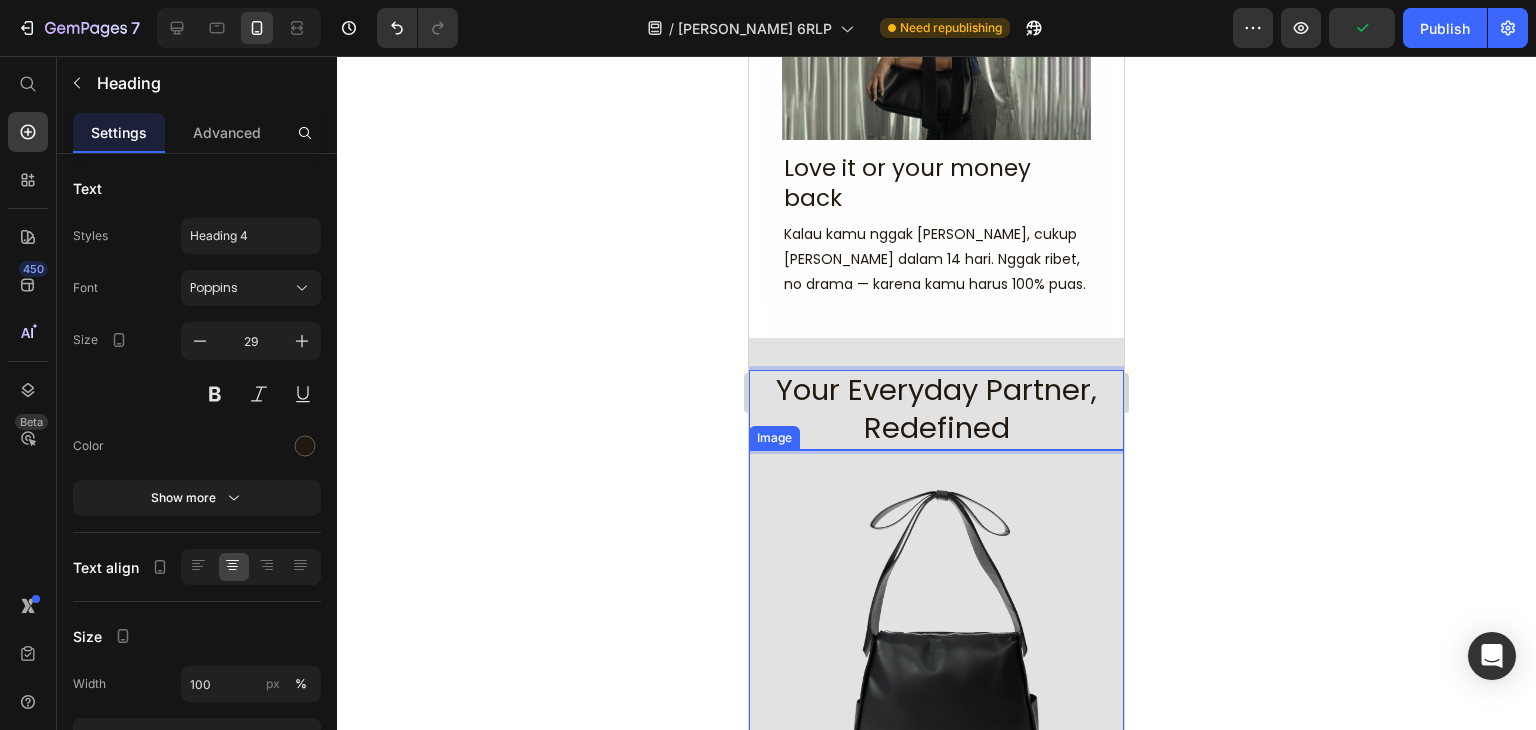 click at bounding box center [936, 637] 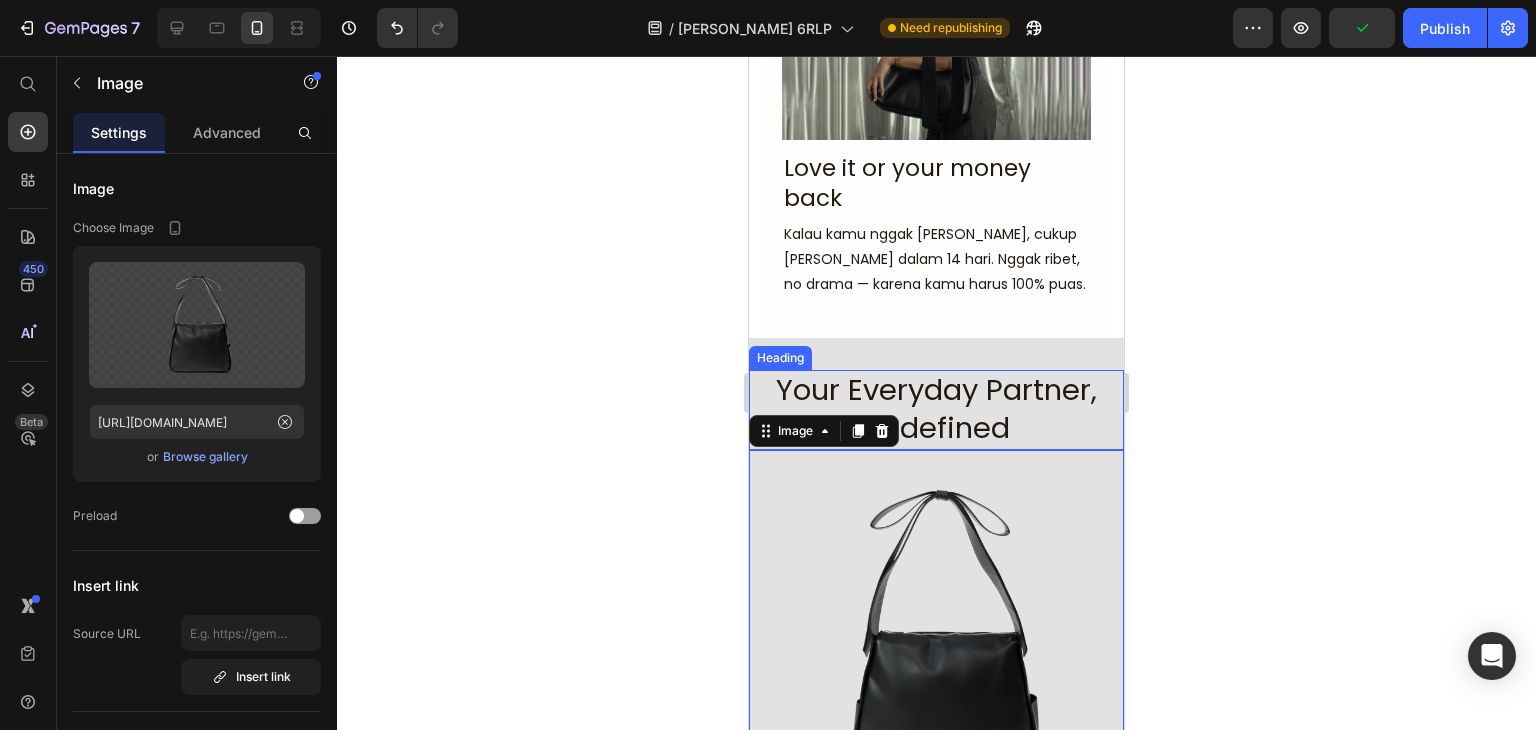 click on "Your Everyday Partner, Redefined" at bounding box center (936, 409) 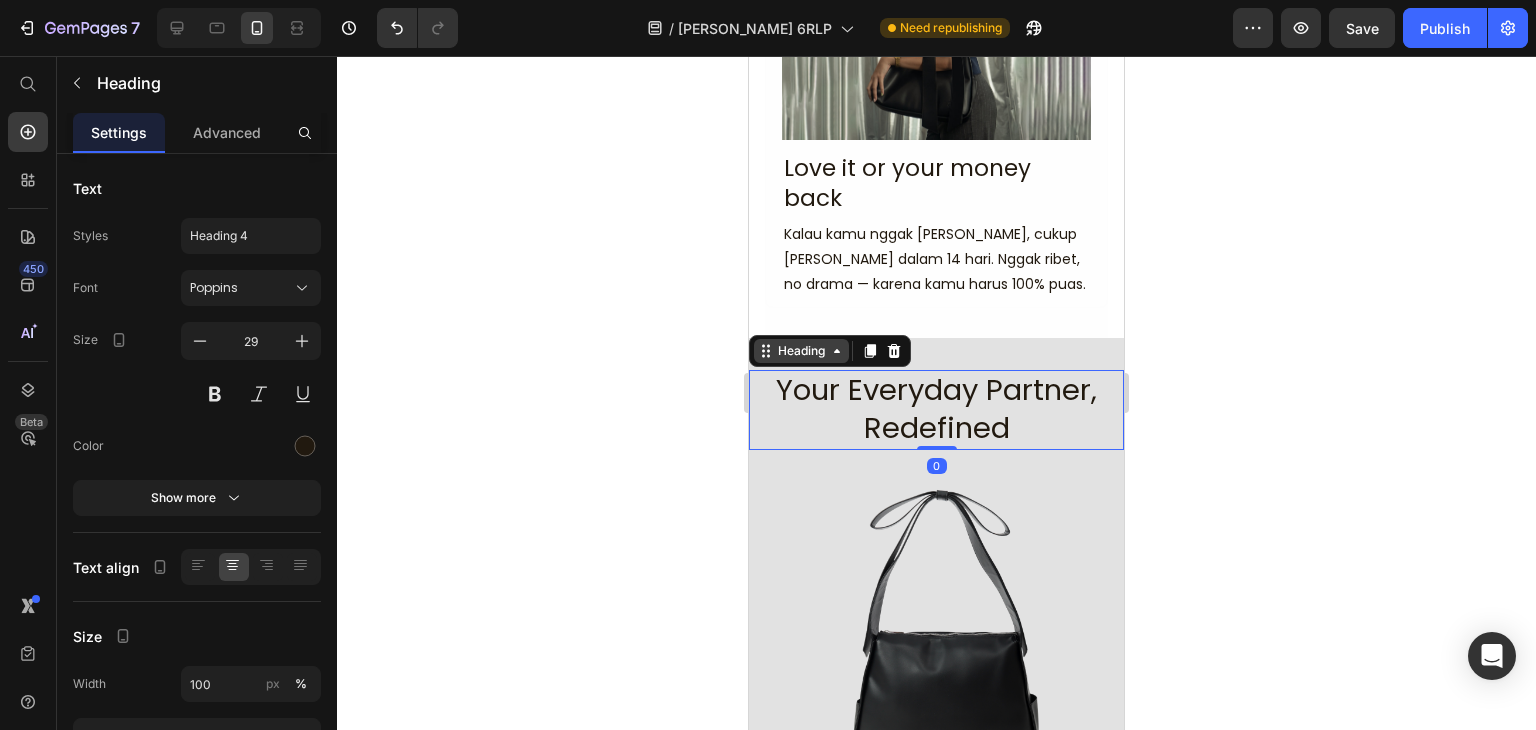 click on "Heading" at bounding box center (801, 351) 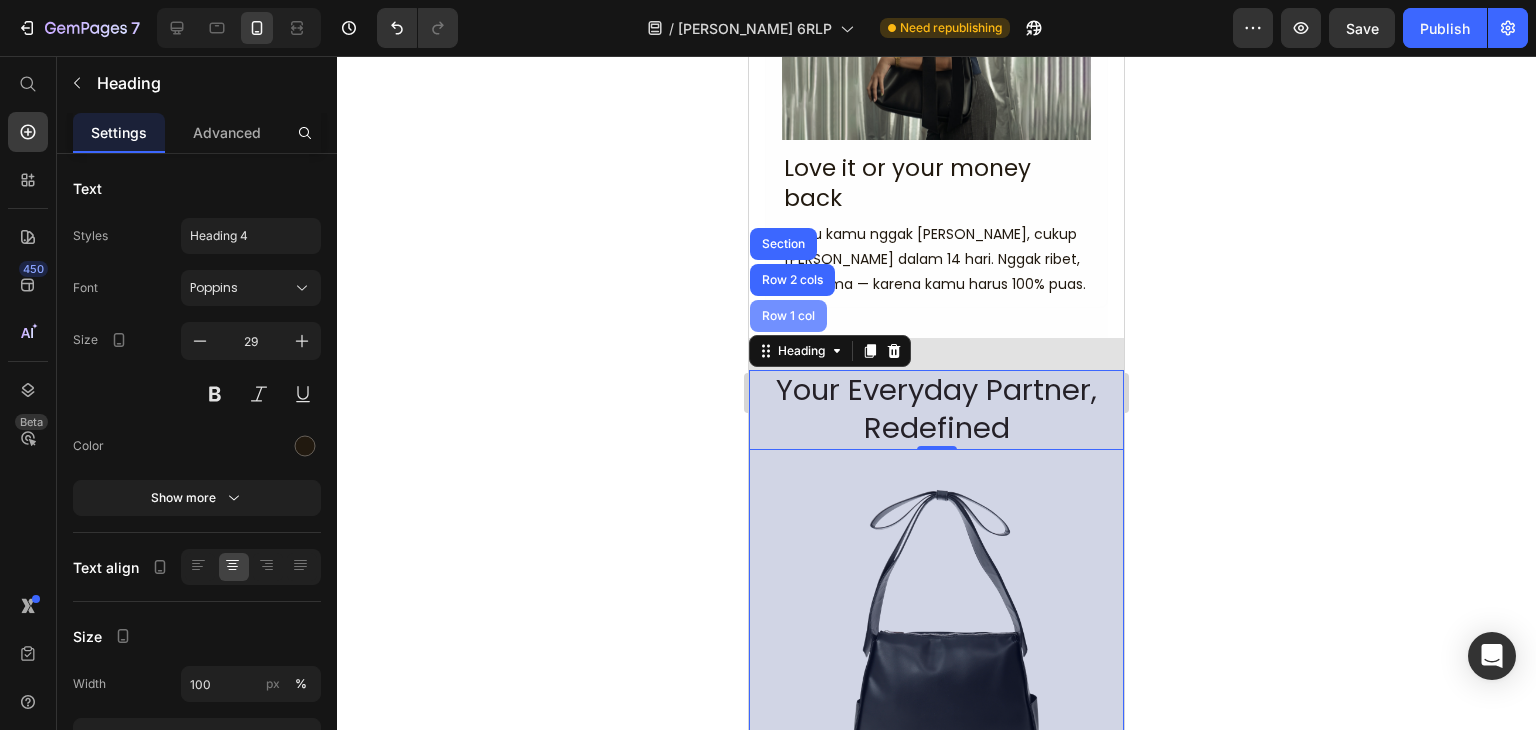 click on "Row 1 col" at bounding box center [788, 316] 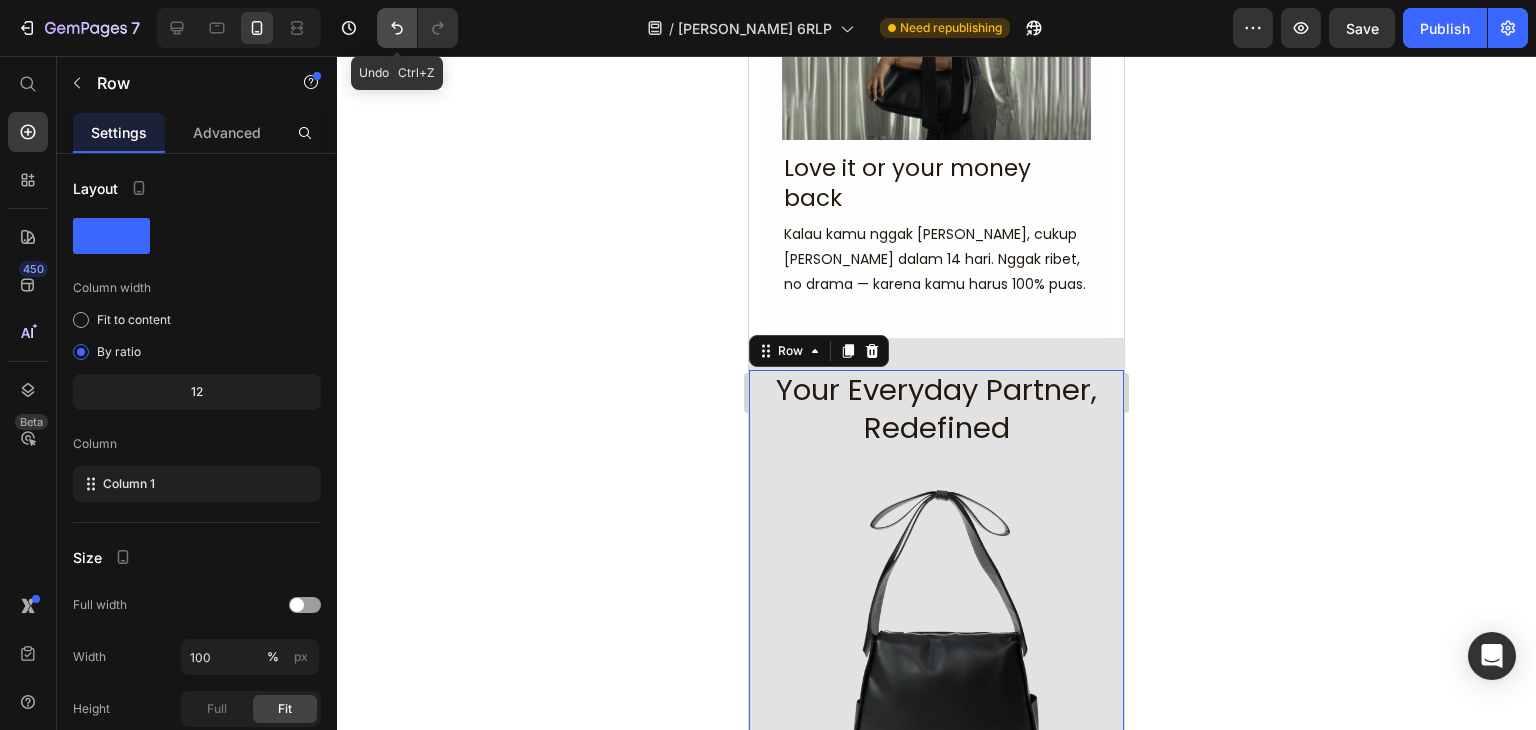 click 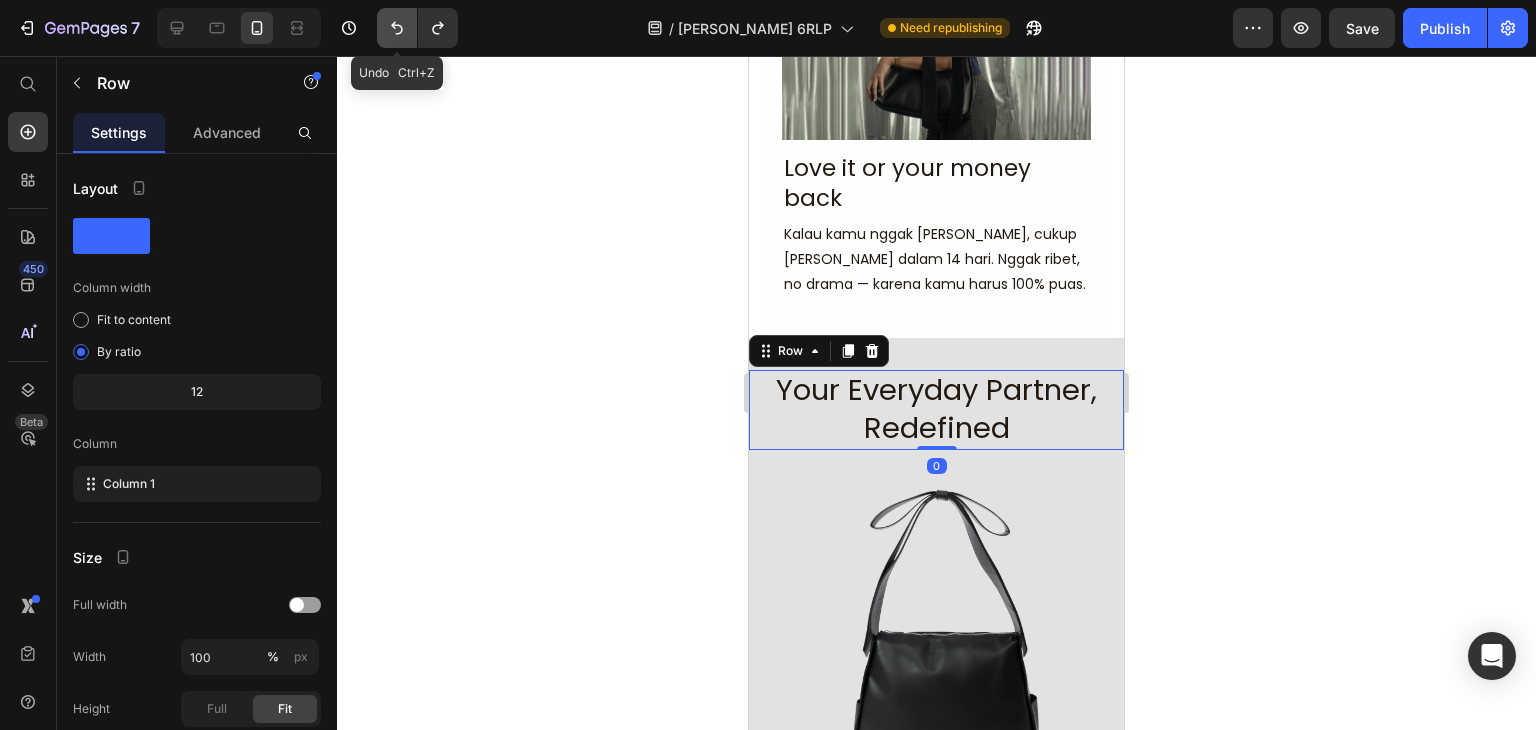 click 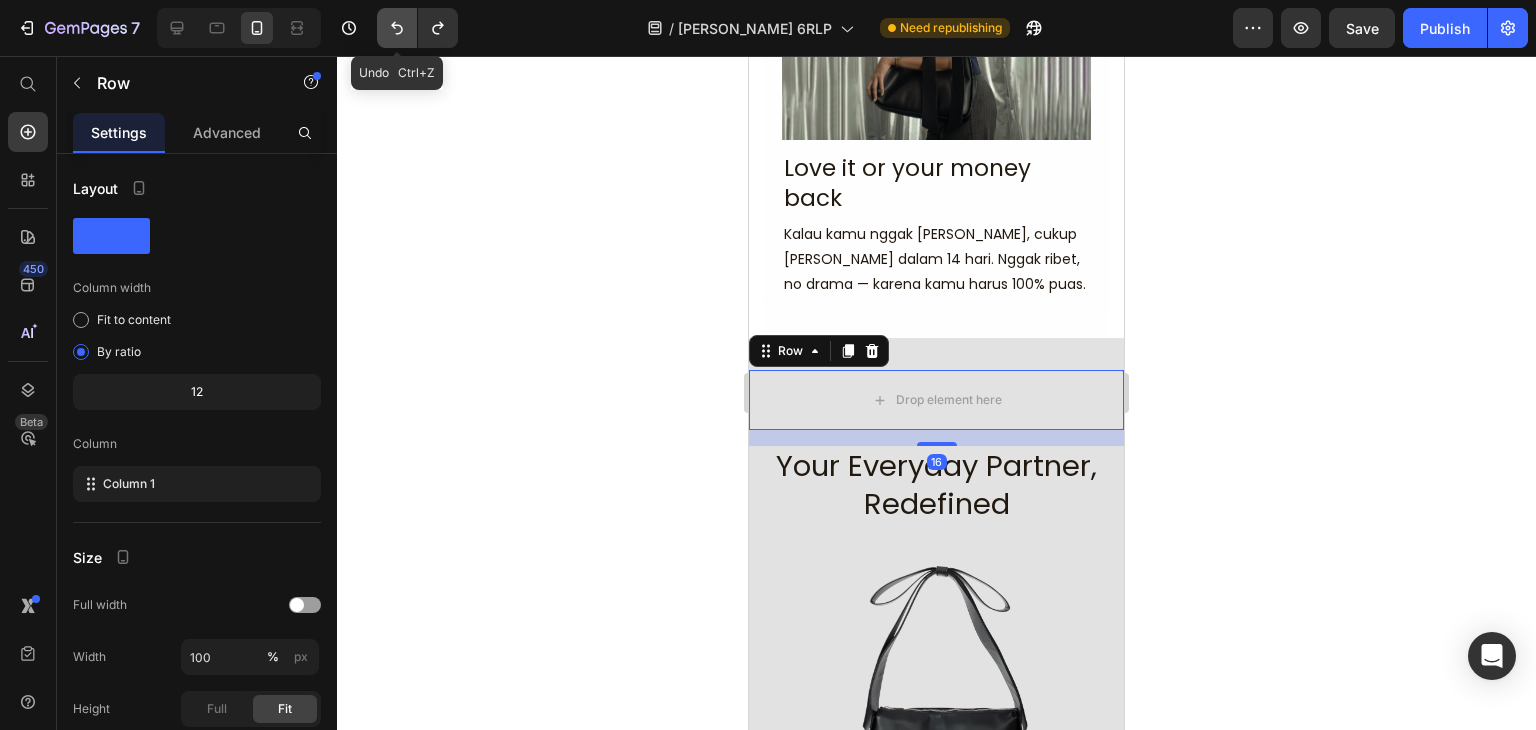 click 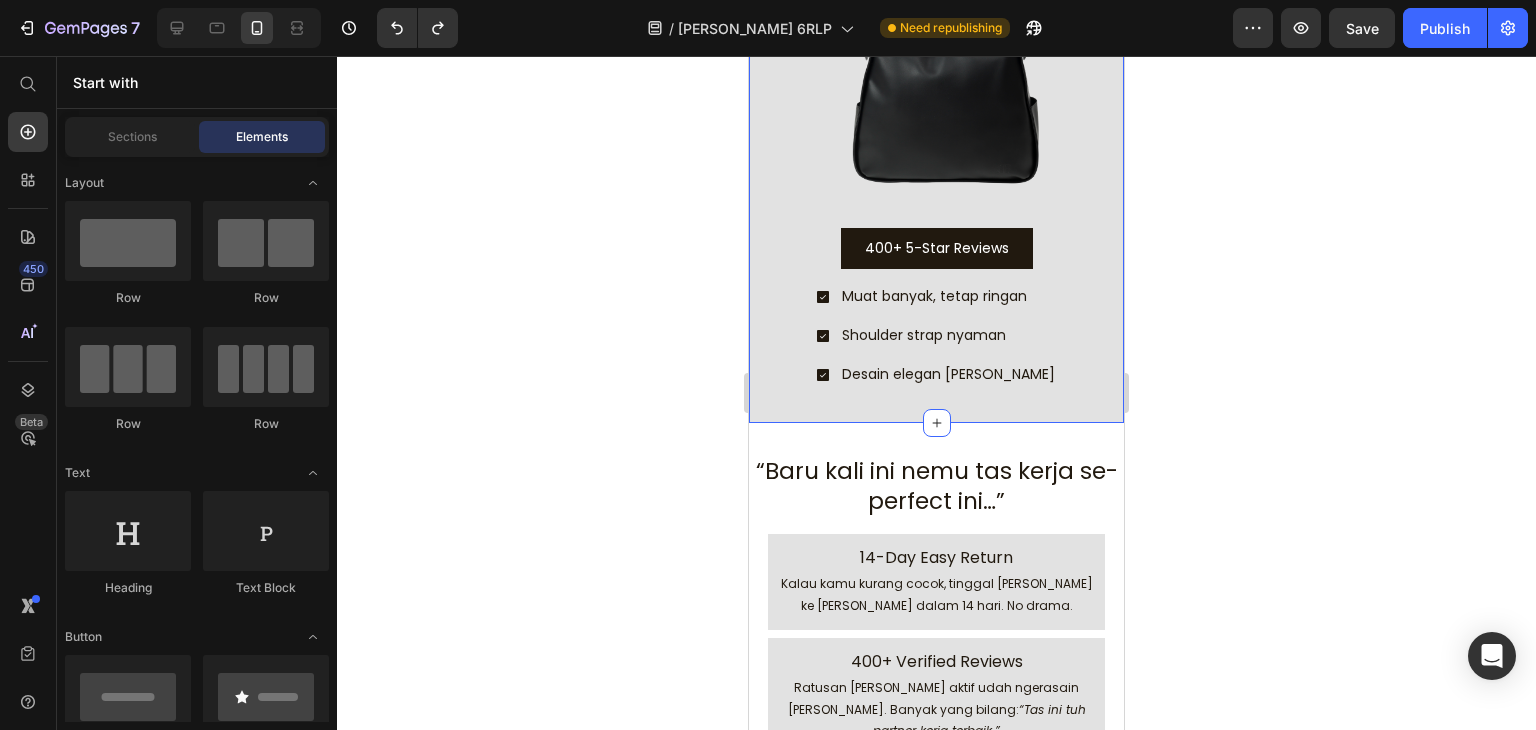 scroll, scrollTop: 3489, scrollLeft: 0, axis: vertical 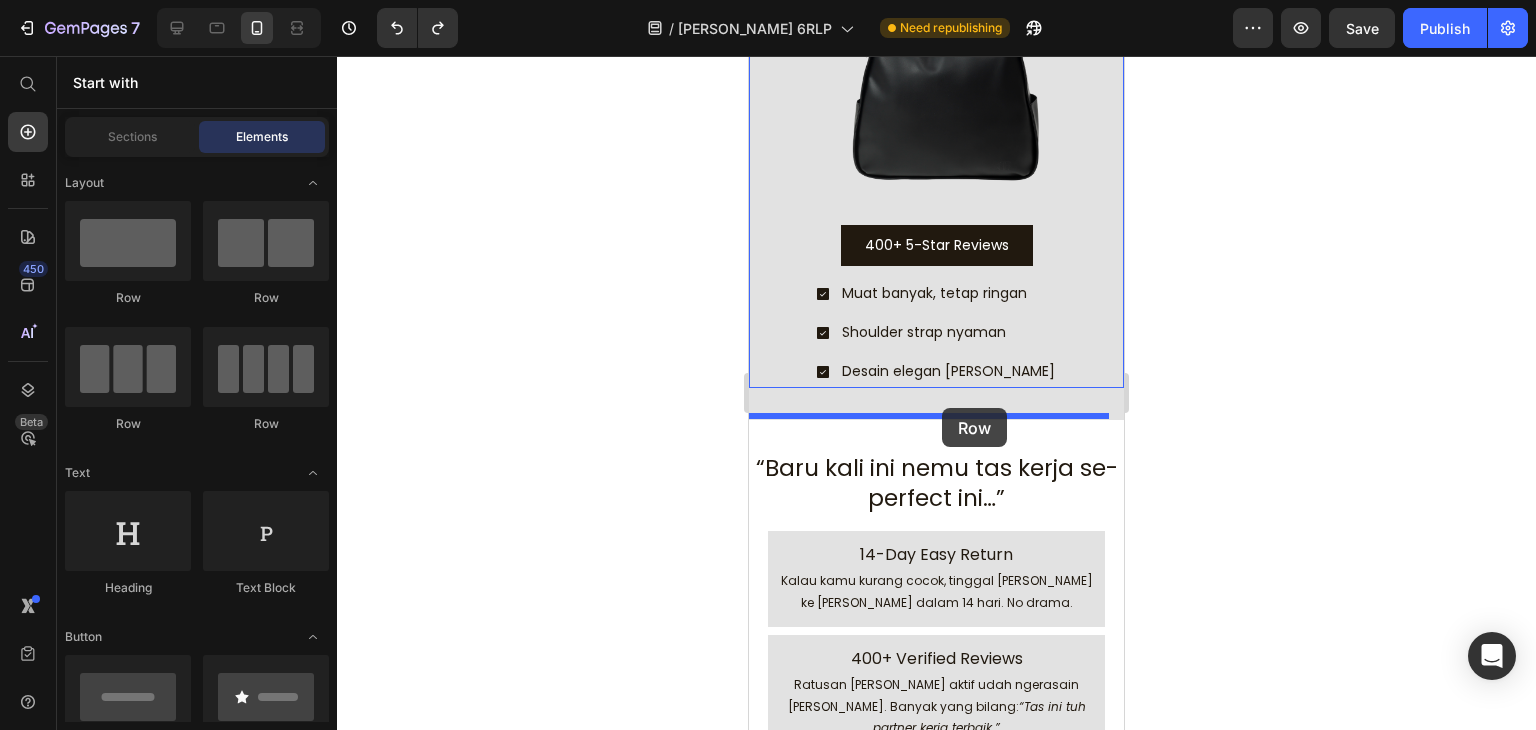 drag, startPoint x: 910, startPoint y: 315, endPoint x: 942, endPoint y: 408, distance: 98.35141 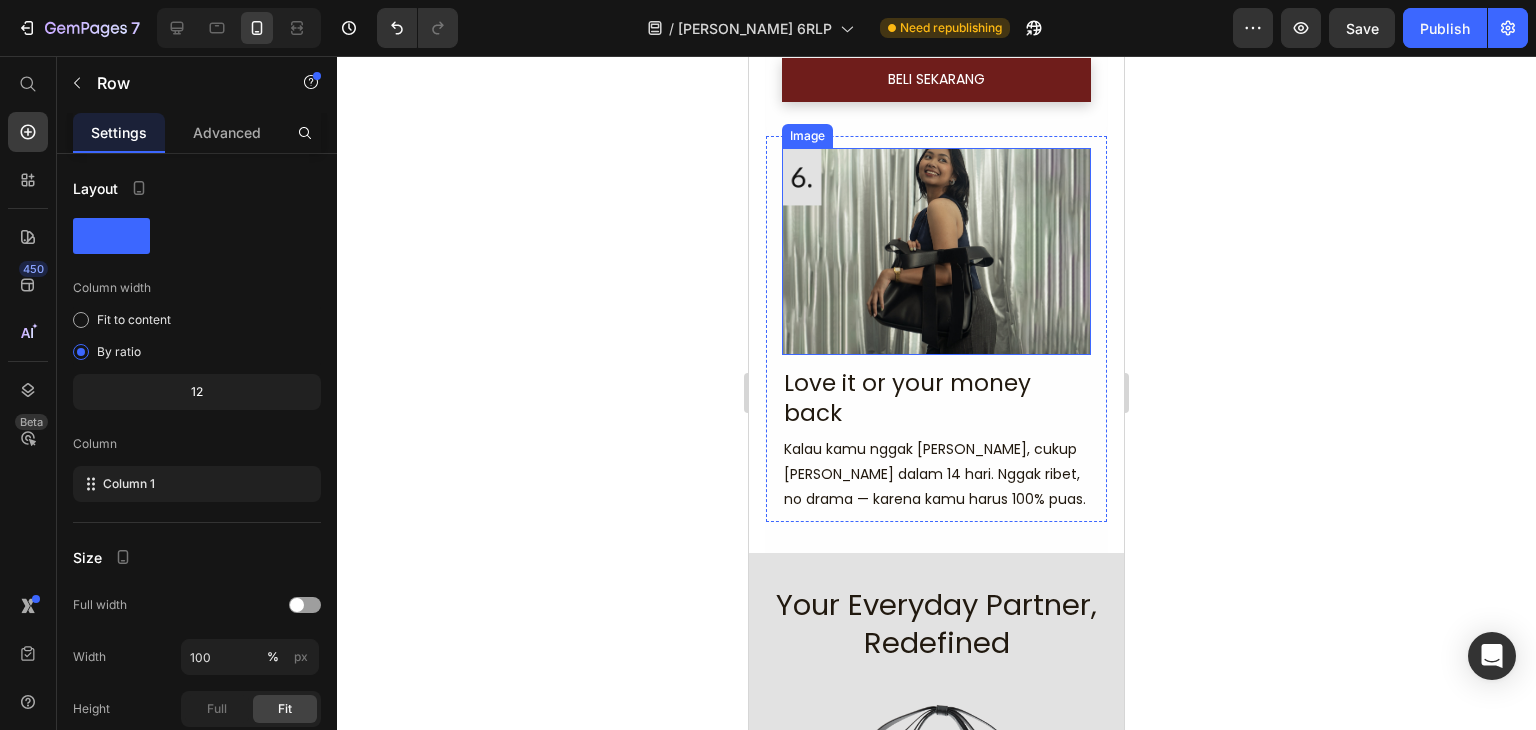 scroll, scrollTop: 2389, scrollLeft: 0, axis: vertical 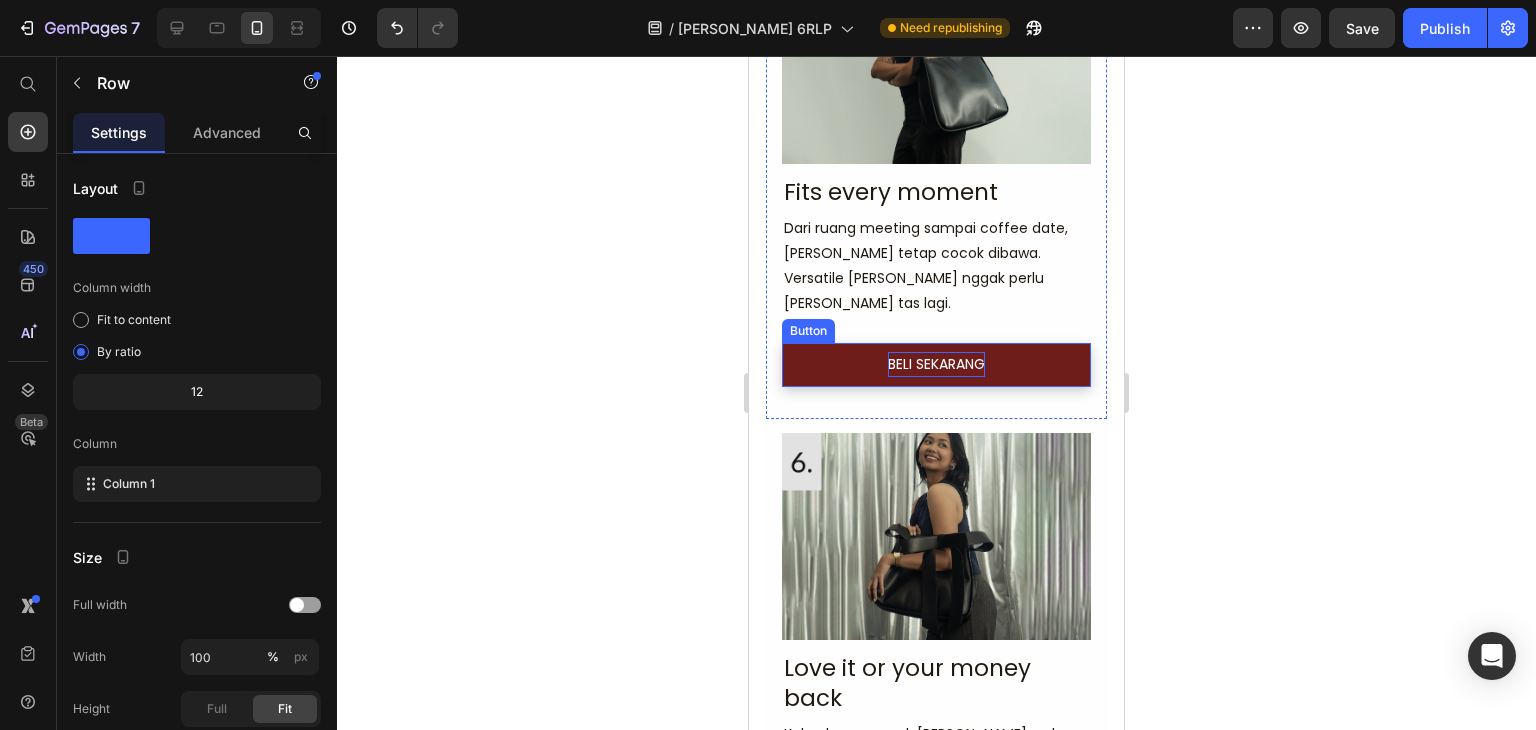 click on "BELI SEKARANG" at bounding box center (936, 364) 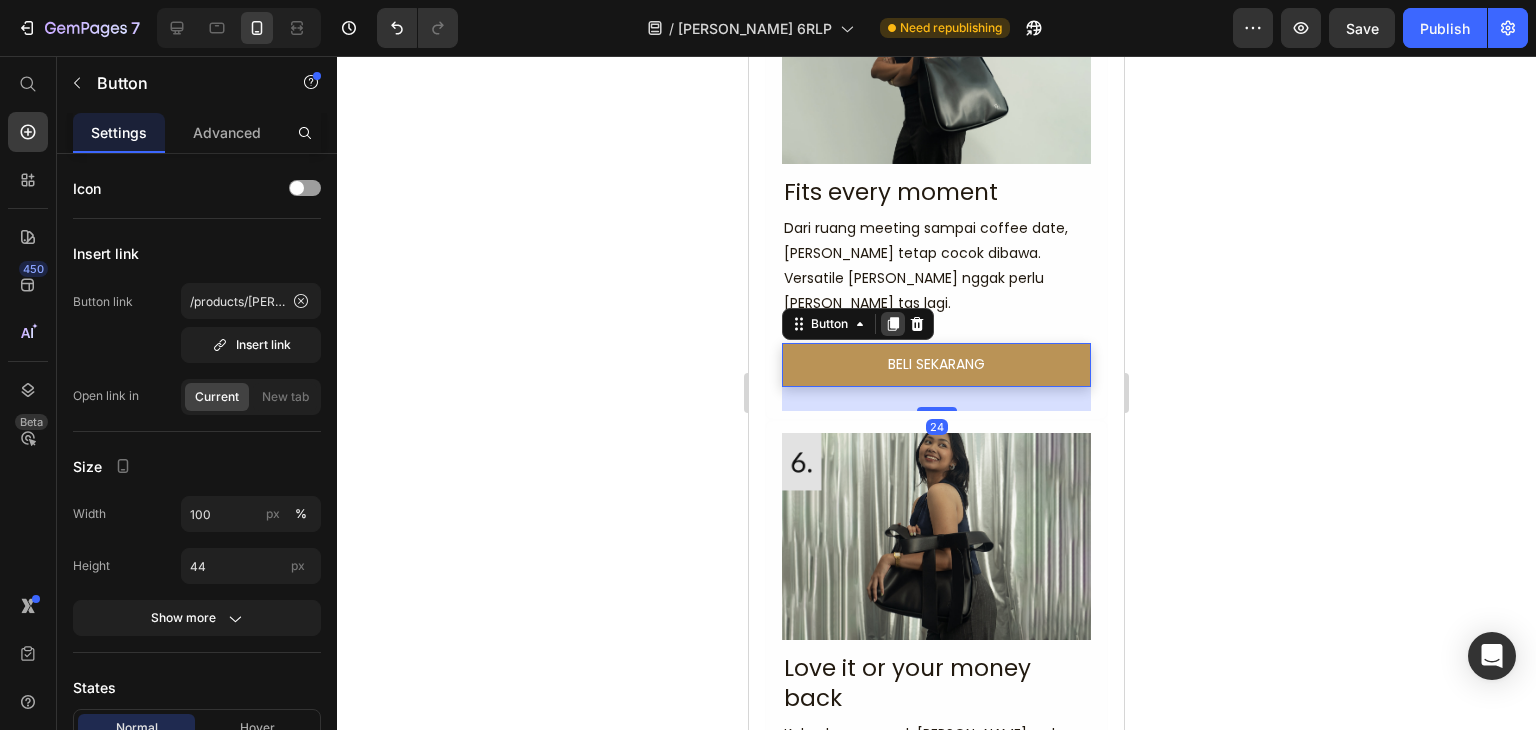 click 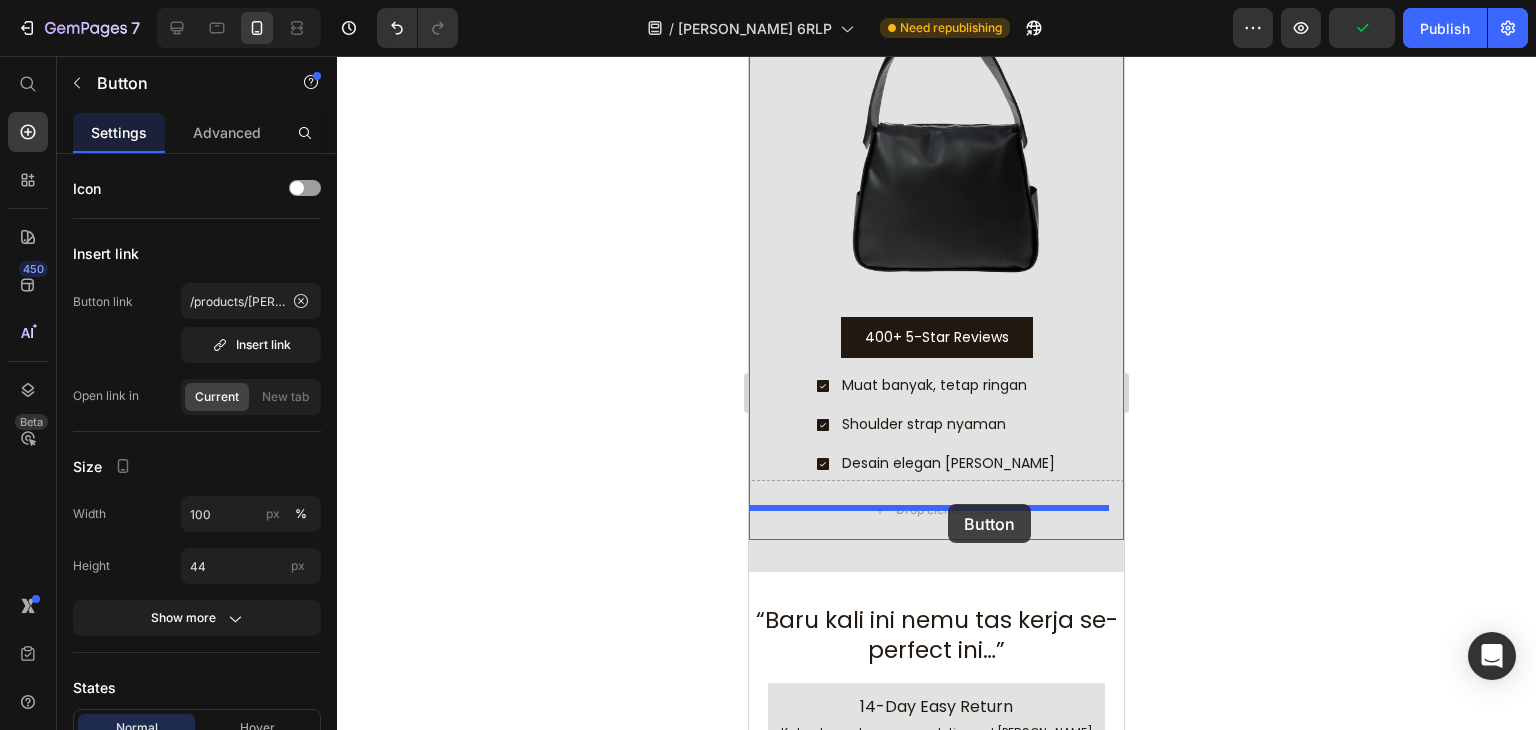 drag, startPoint x: 824, startPoint y: 474, endPoint x: 947, endPoint y: 520, distance: 131.32022 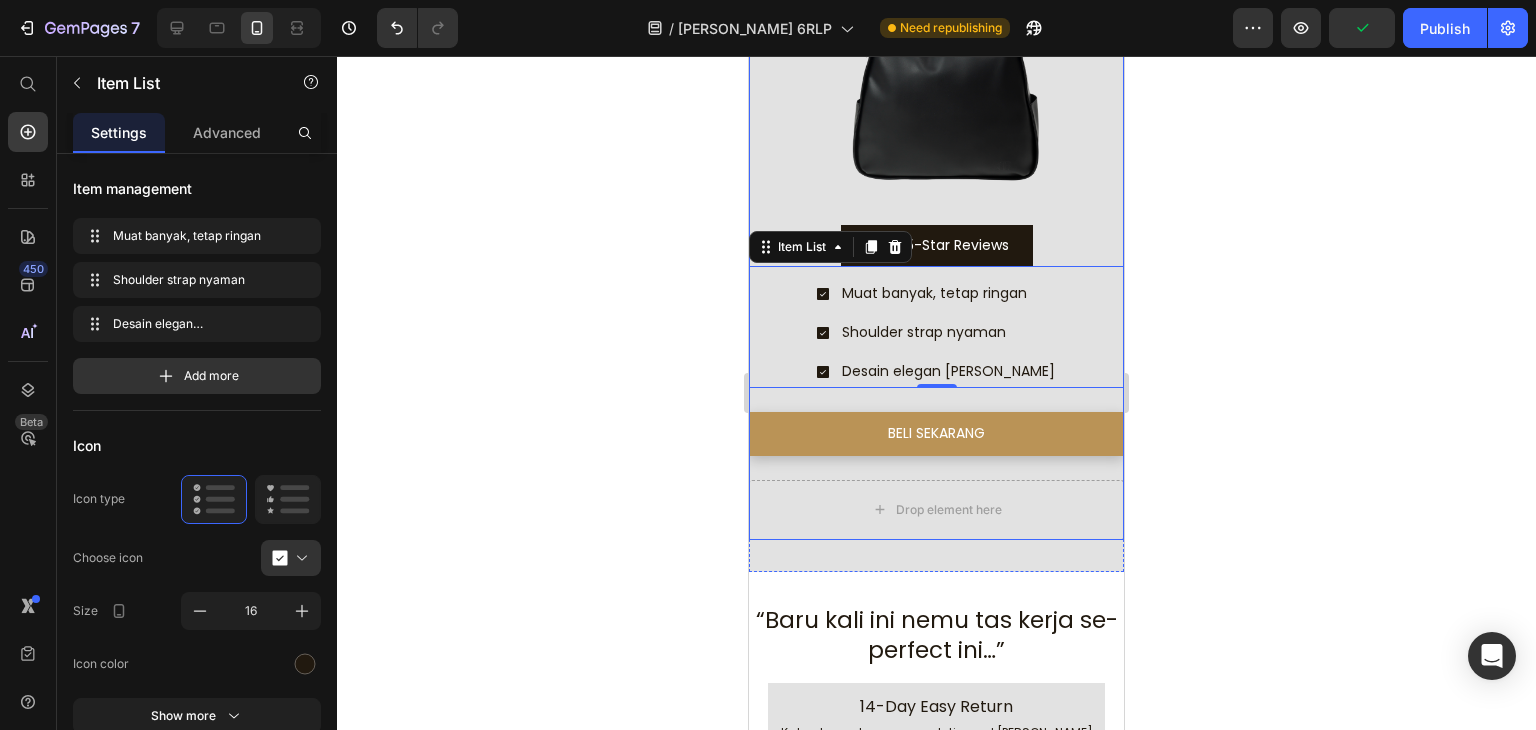 scroll, scrollTop: 3397, scrollLeft: 0, axis: vertical 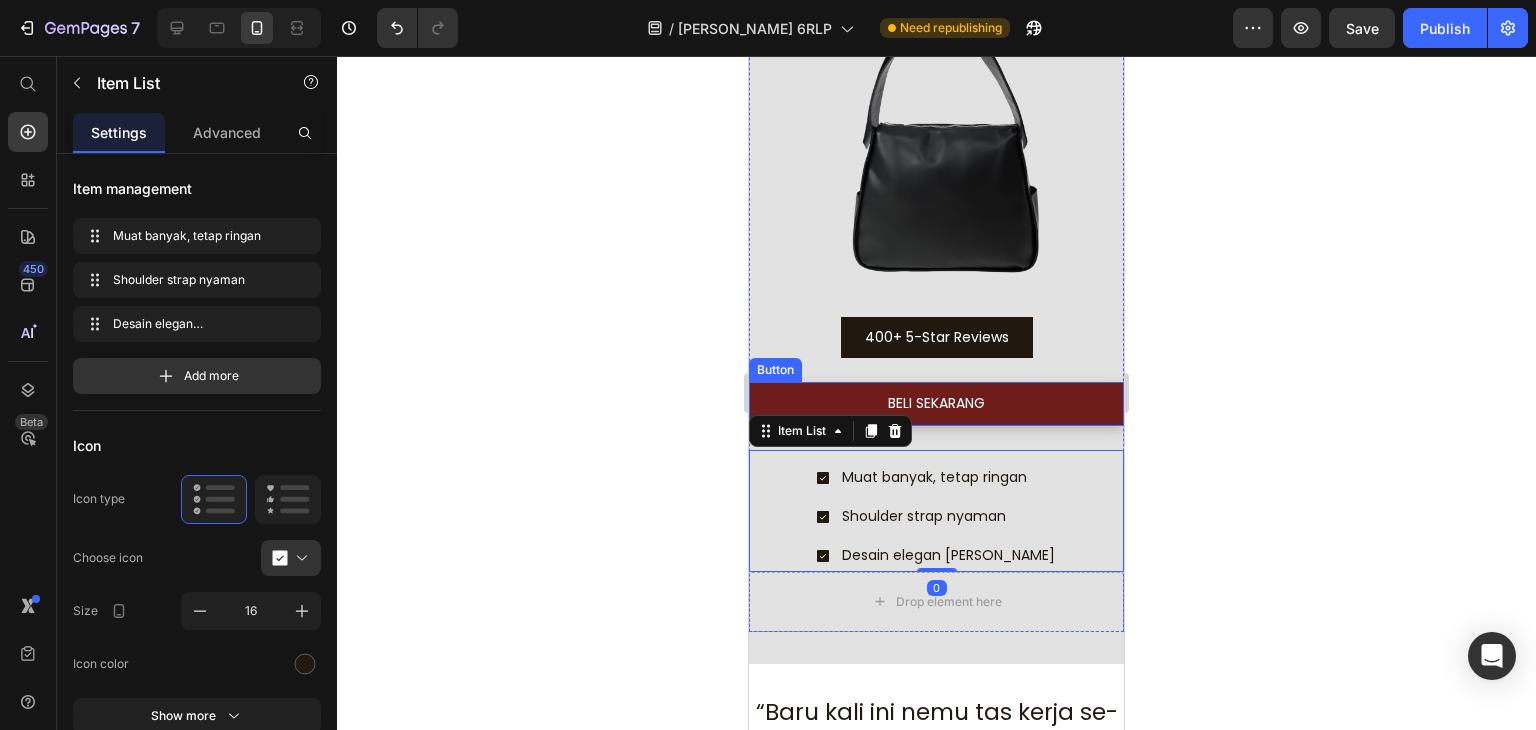 click on "BELI SEKARANG" at bounding box center [936, 404] 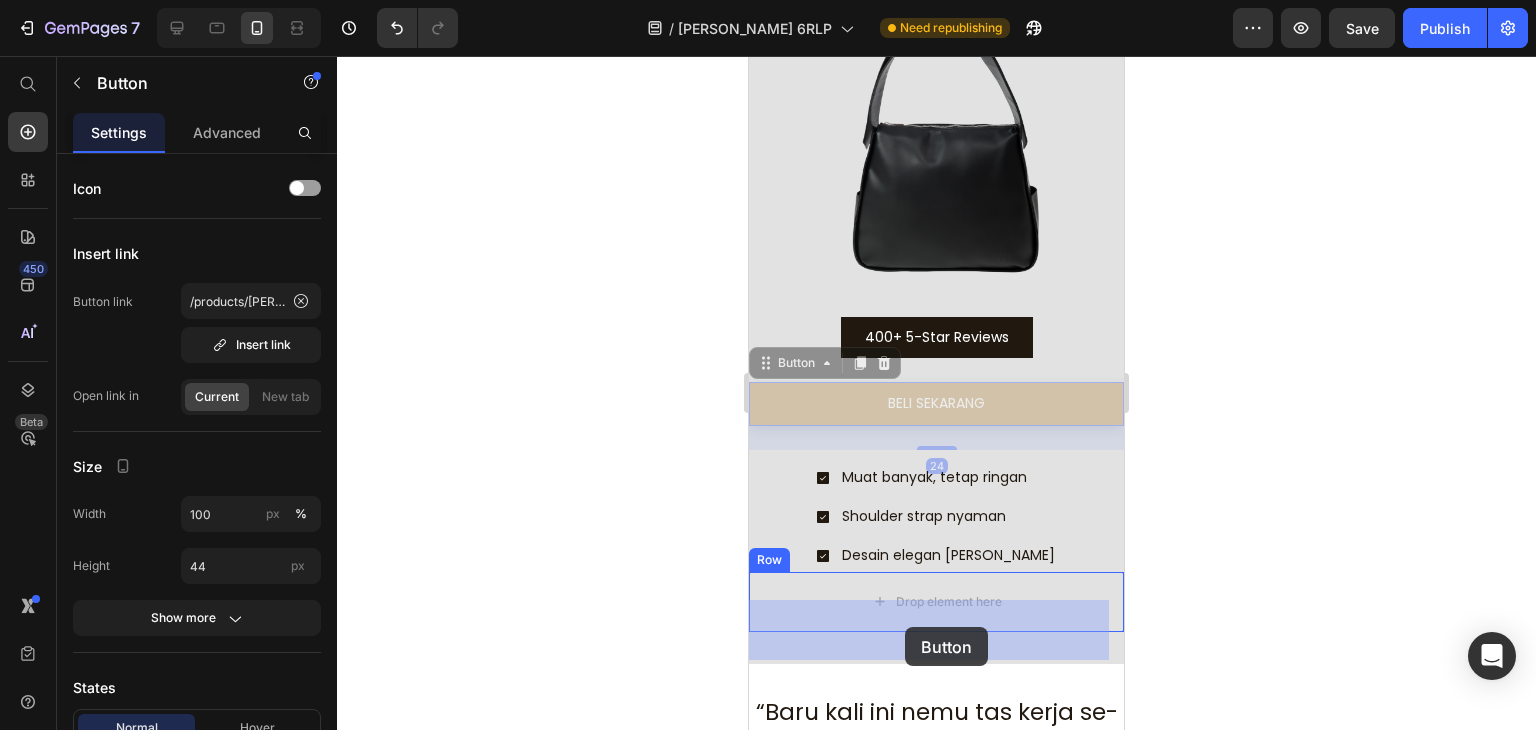 drag, startPoint x: 794, startPoint y: 403, endPoint x: 905, endPoint y: 623, distance: 246.41632 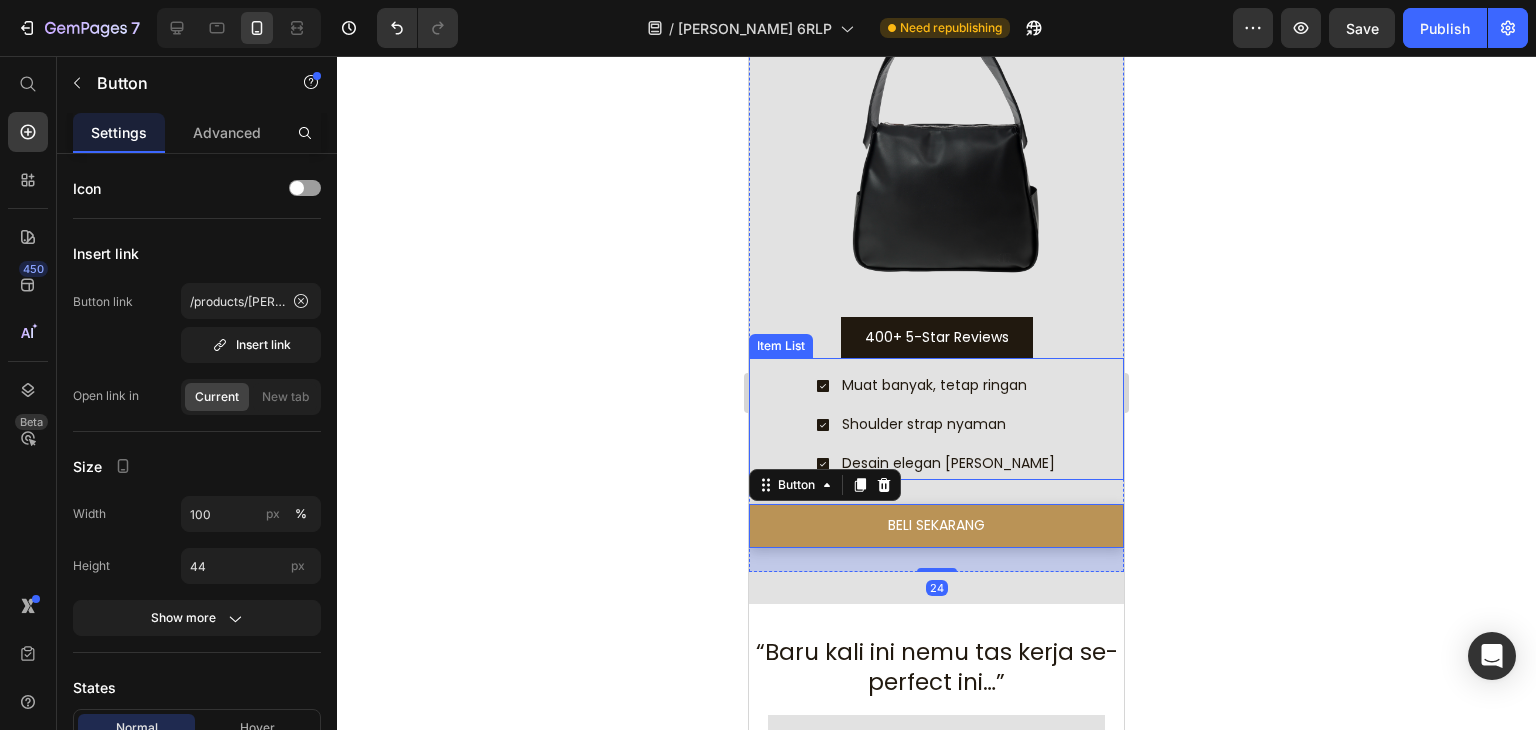 click on "Muat banyak, tetap ringan
Shoulder strap nyaman
Desain elegan [PERSON_NAME]" at bounding box center (936, 425) 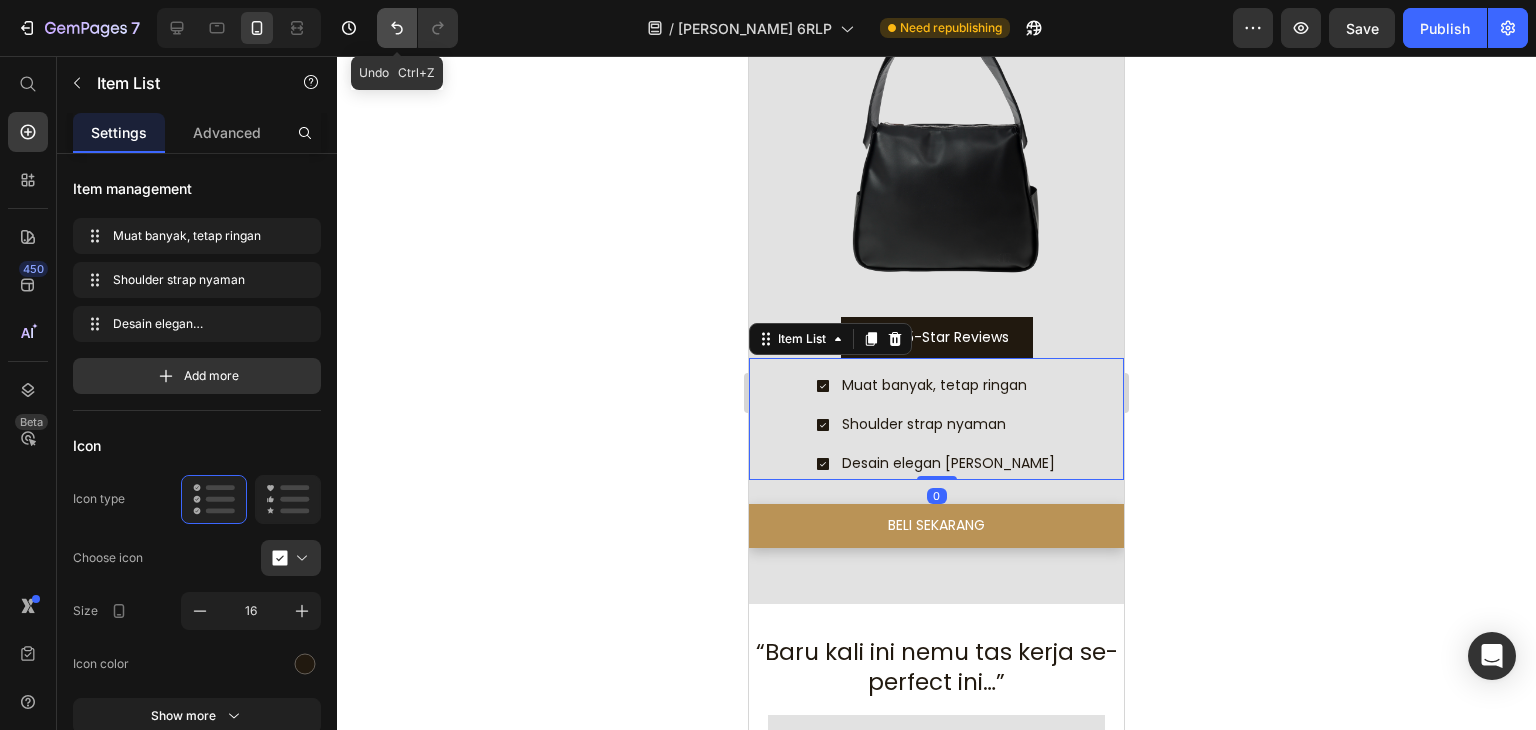click 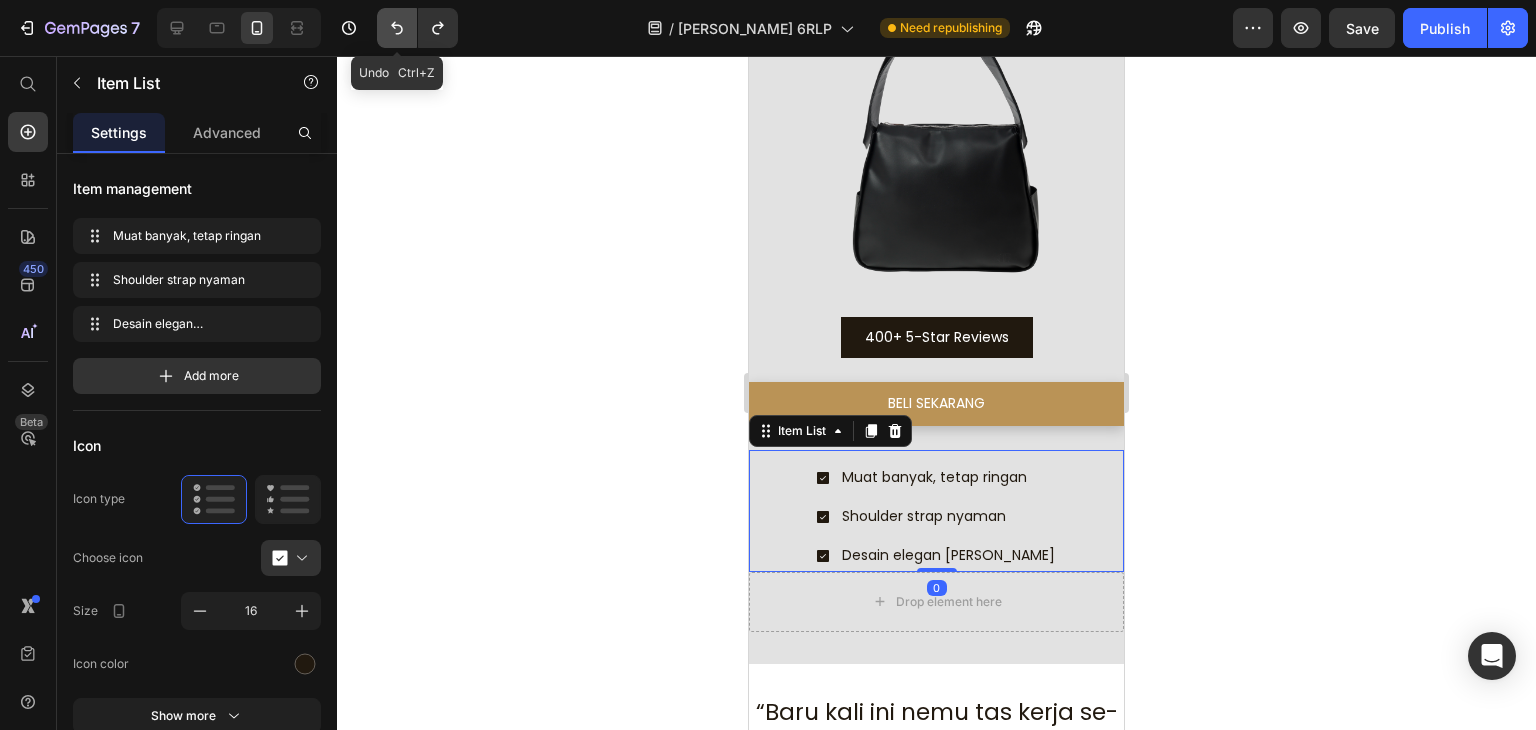 click 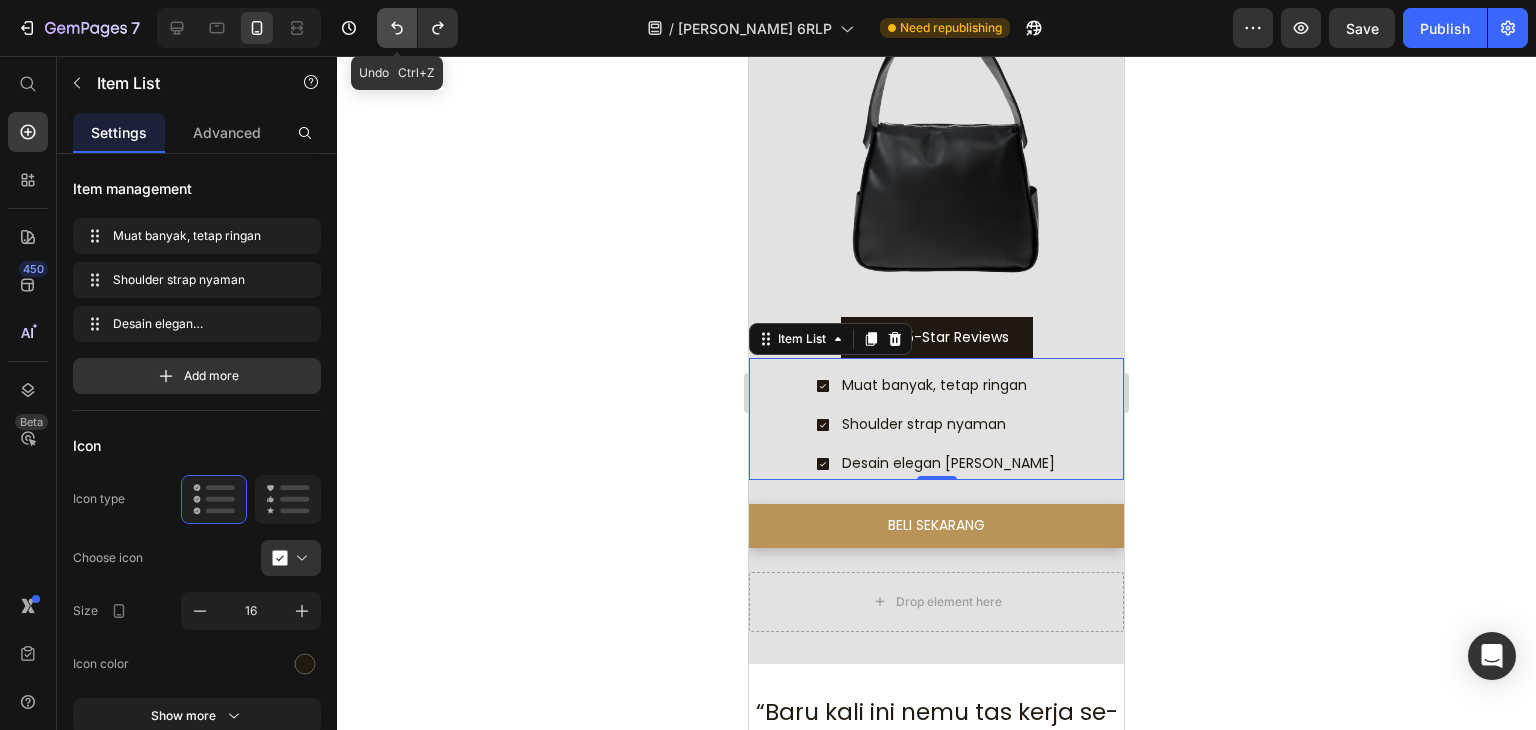 click 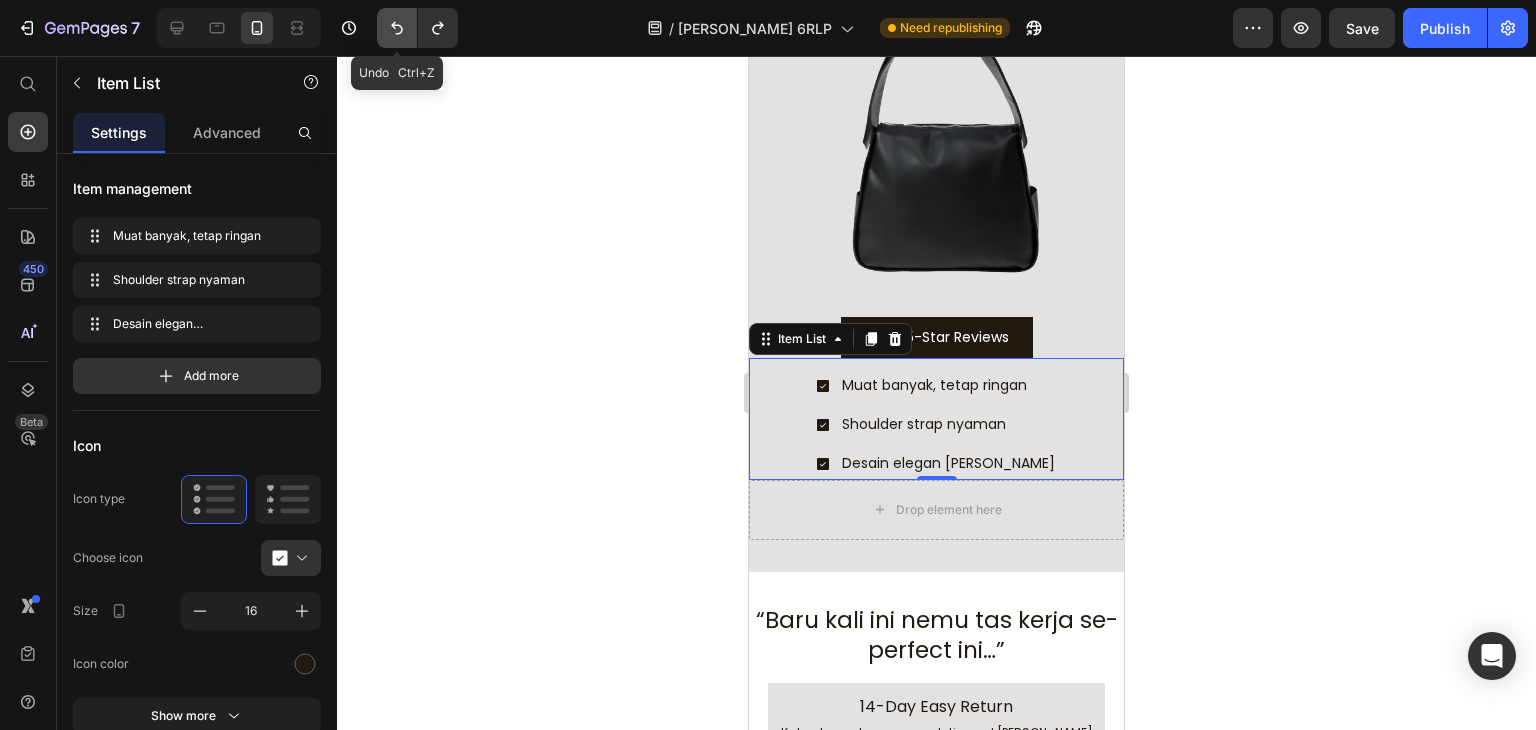 click 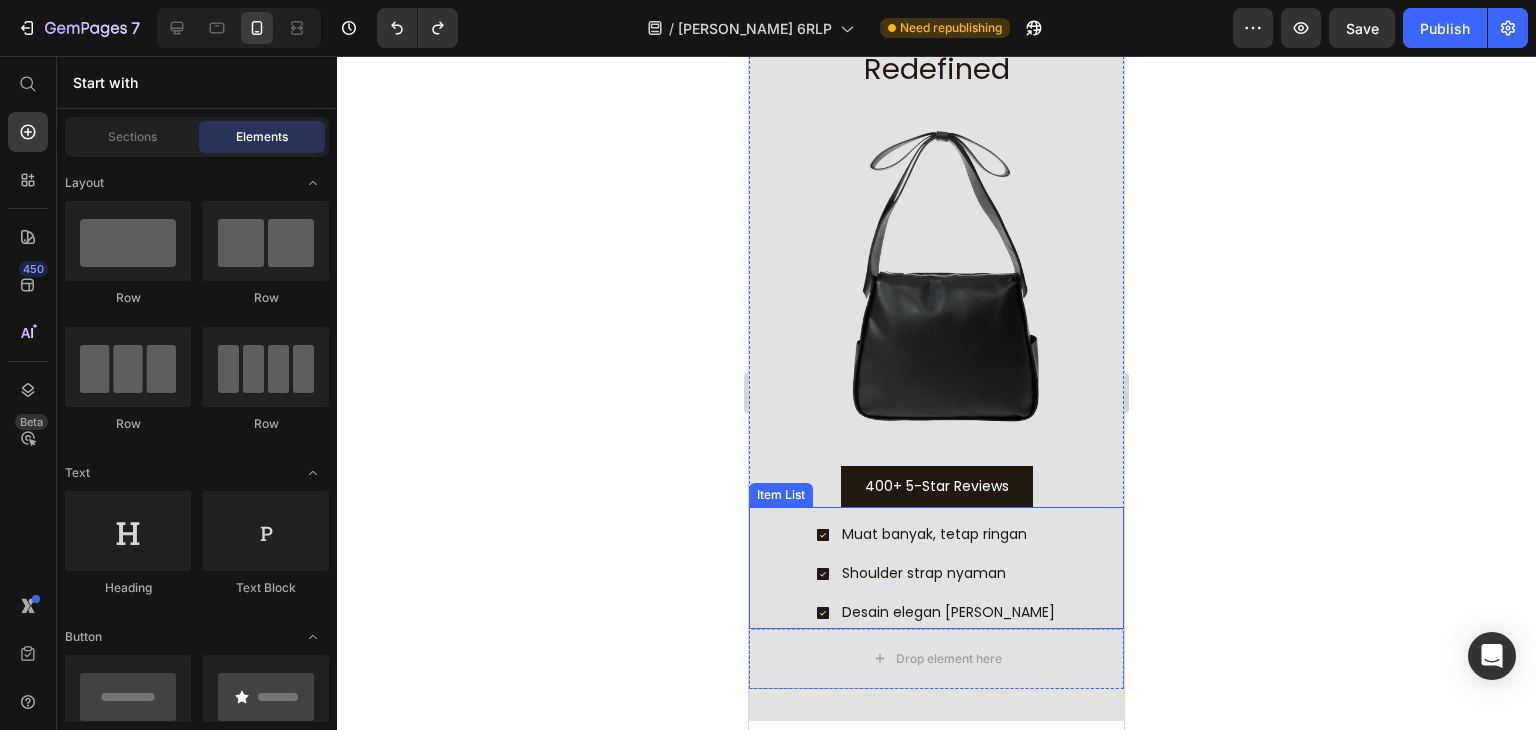 scroll, scrollTop: 3197, scrollLeft: 0, axis: vertical 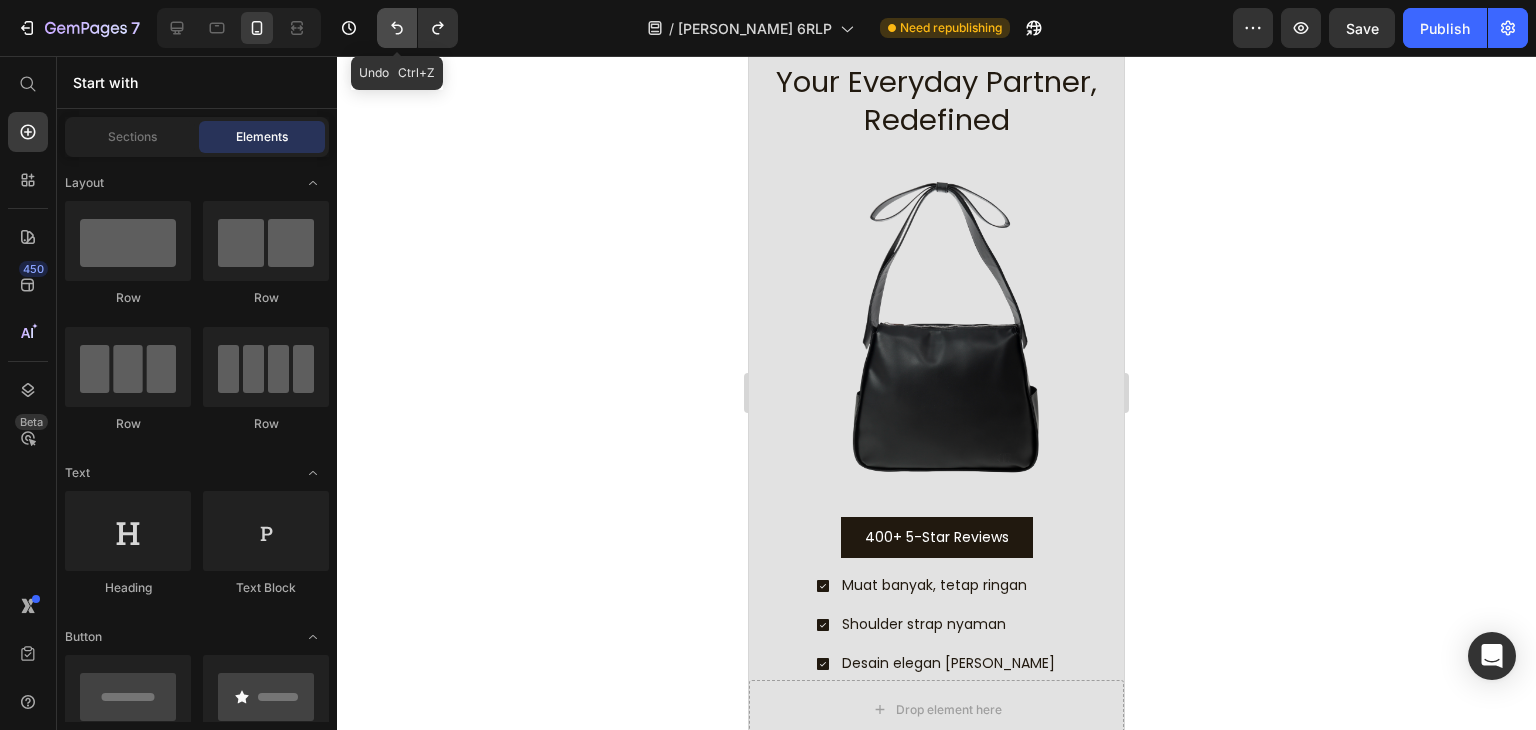 click 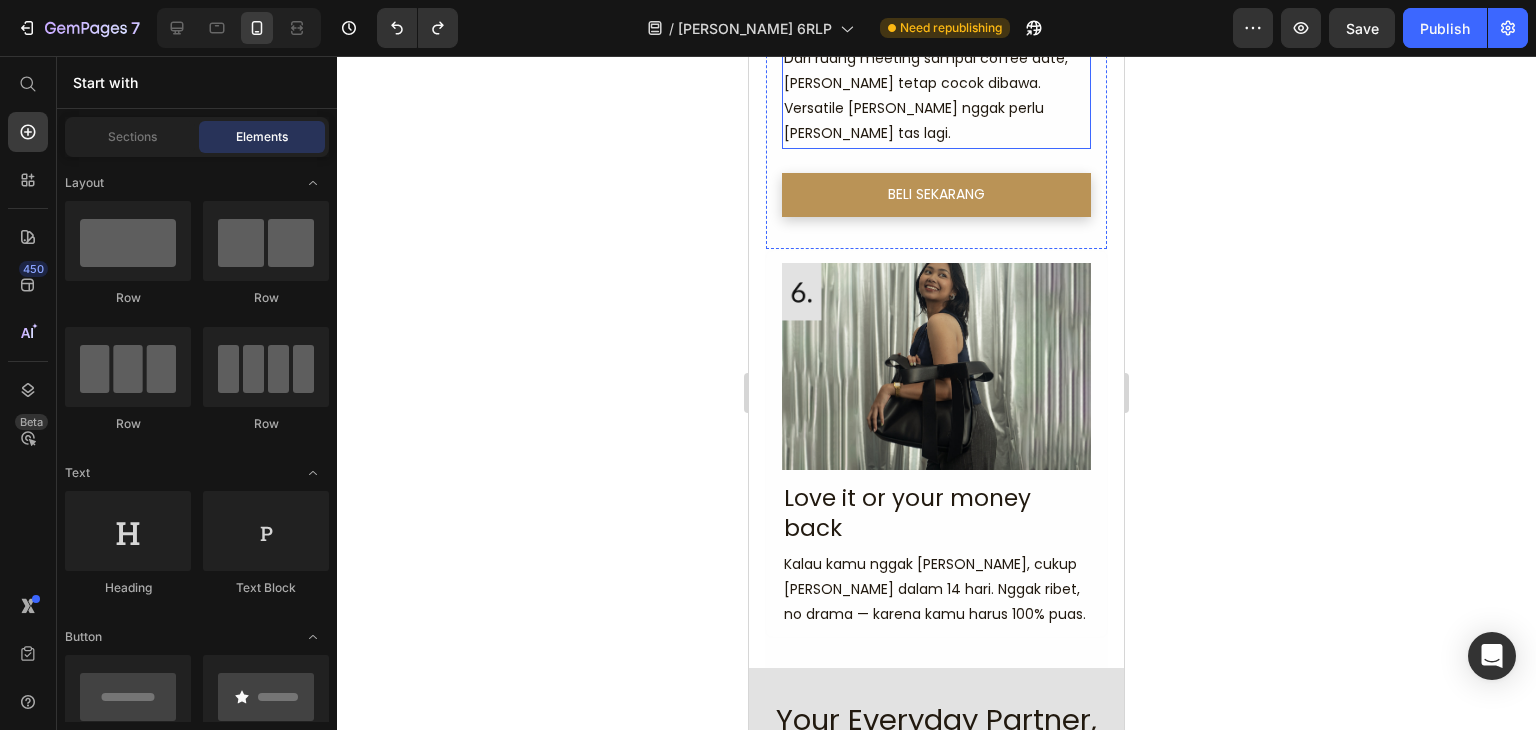 scroll, scrollTop: 2397, scrollLeft: 0, axis: vertical 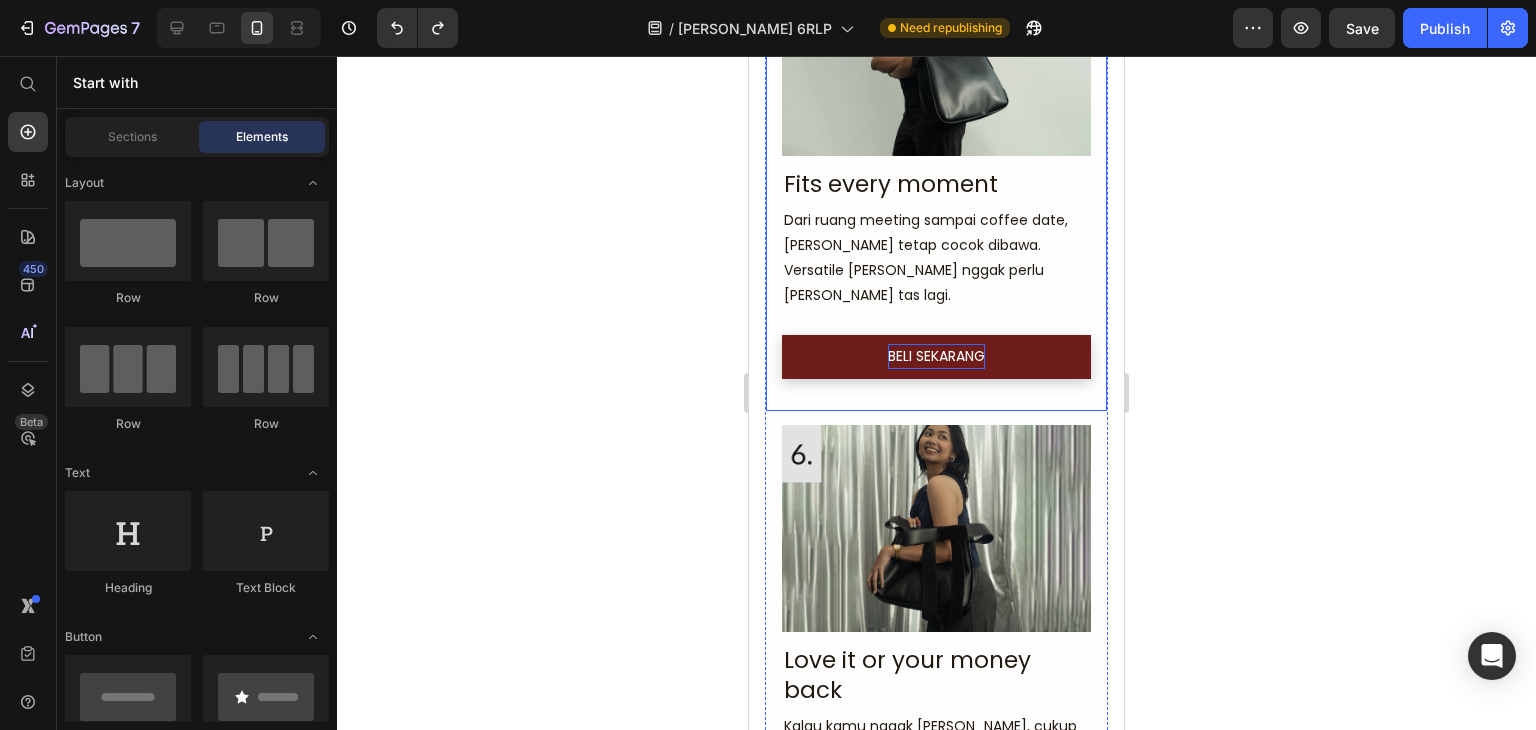 click on "BELI SEKARANG" at bounding box center (936, 356) 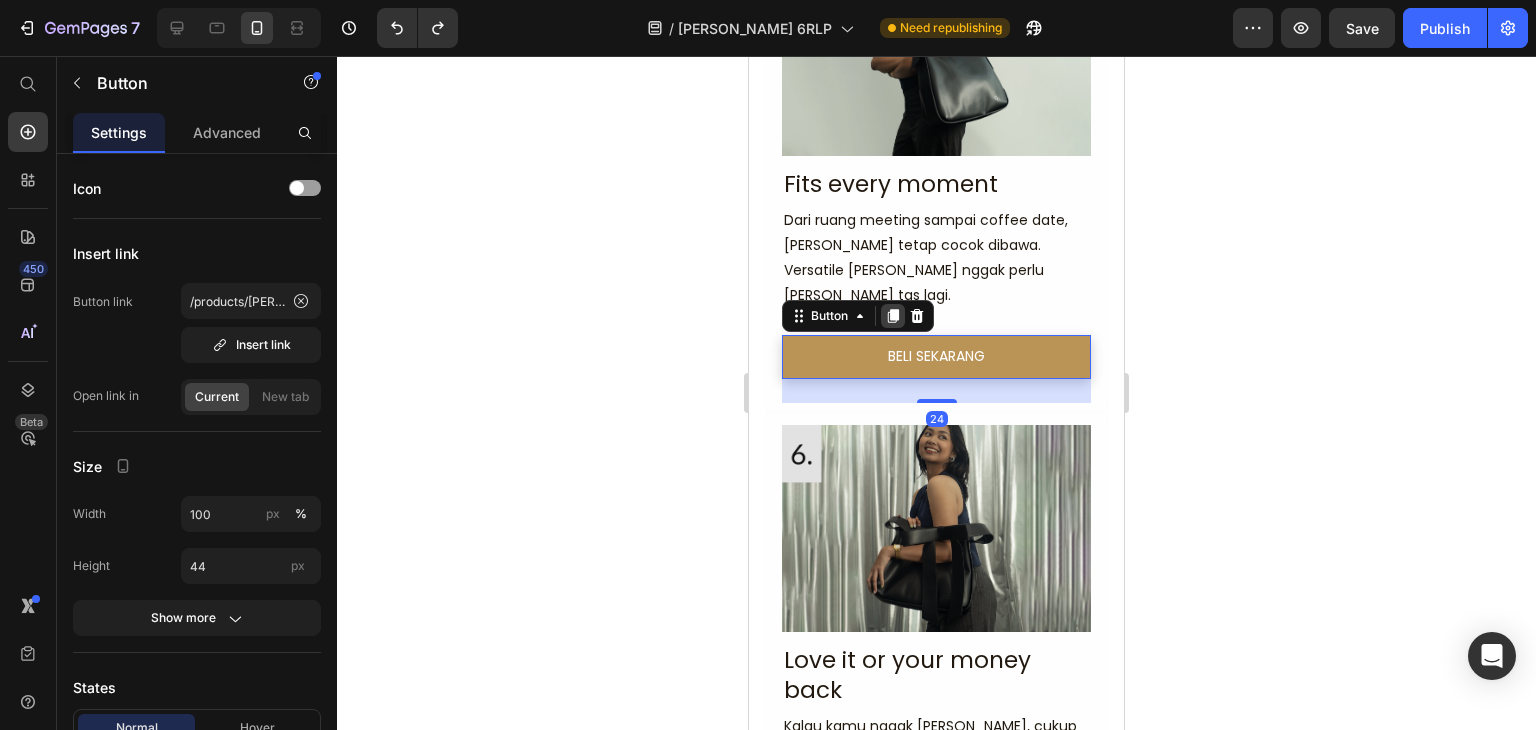 click 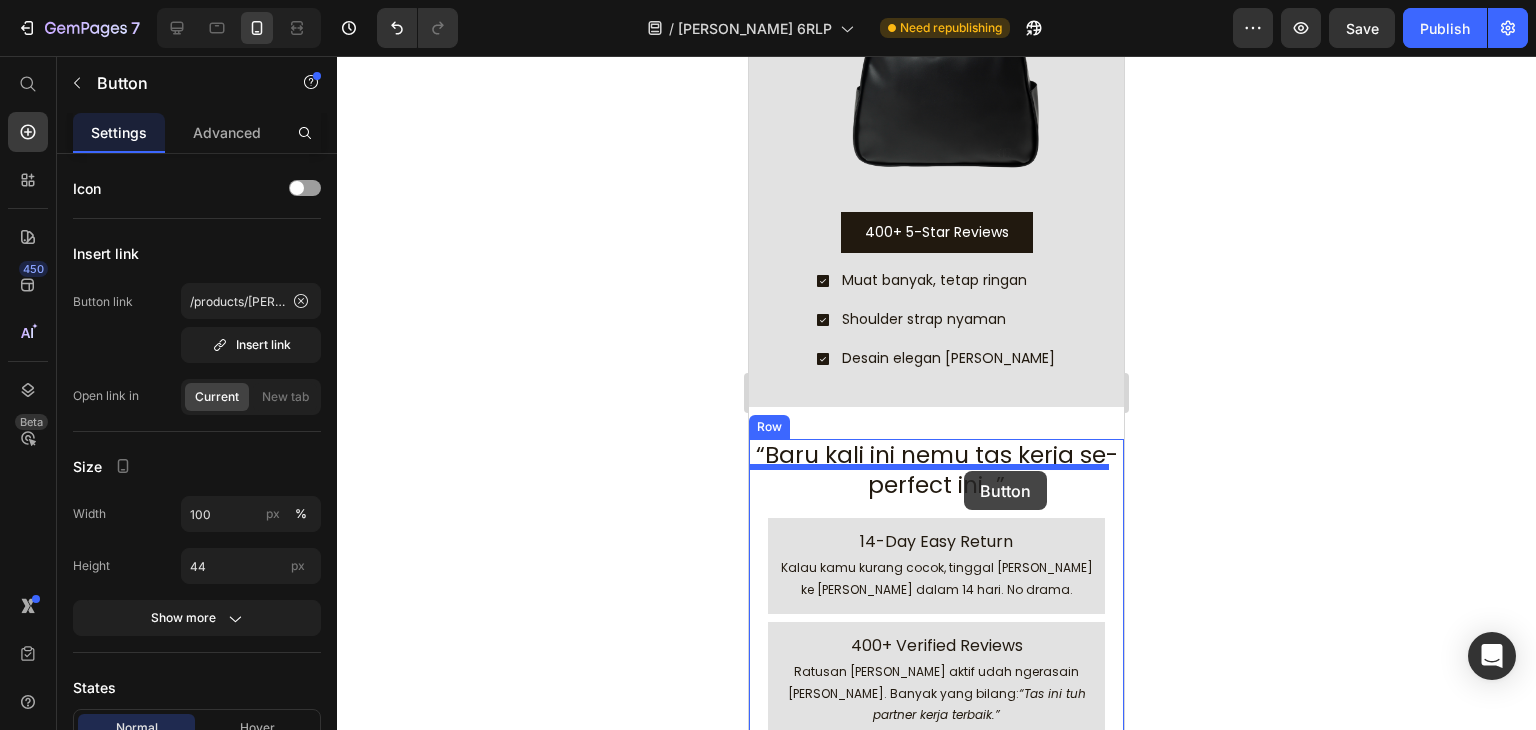 scroll, scrollTop: 3597, scrollLeft: 0, axis: vertical 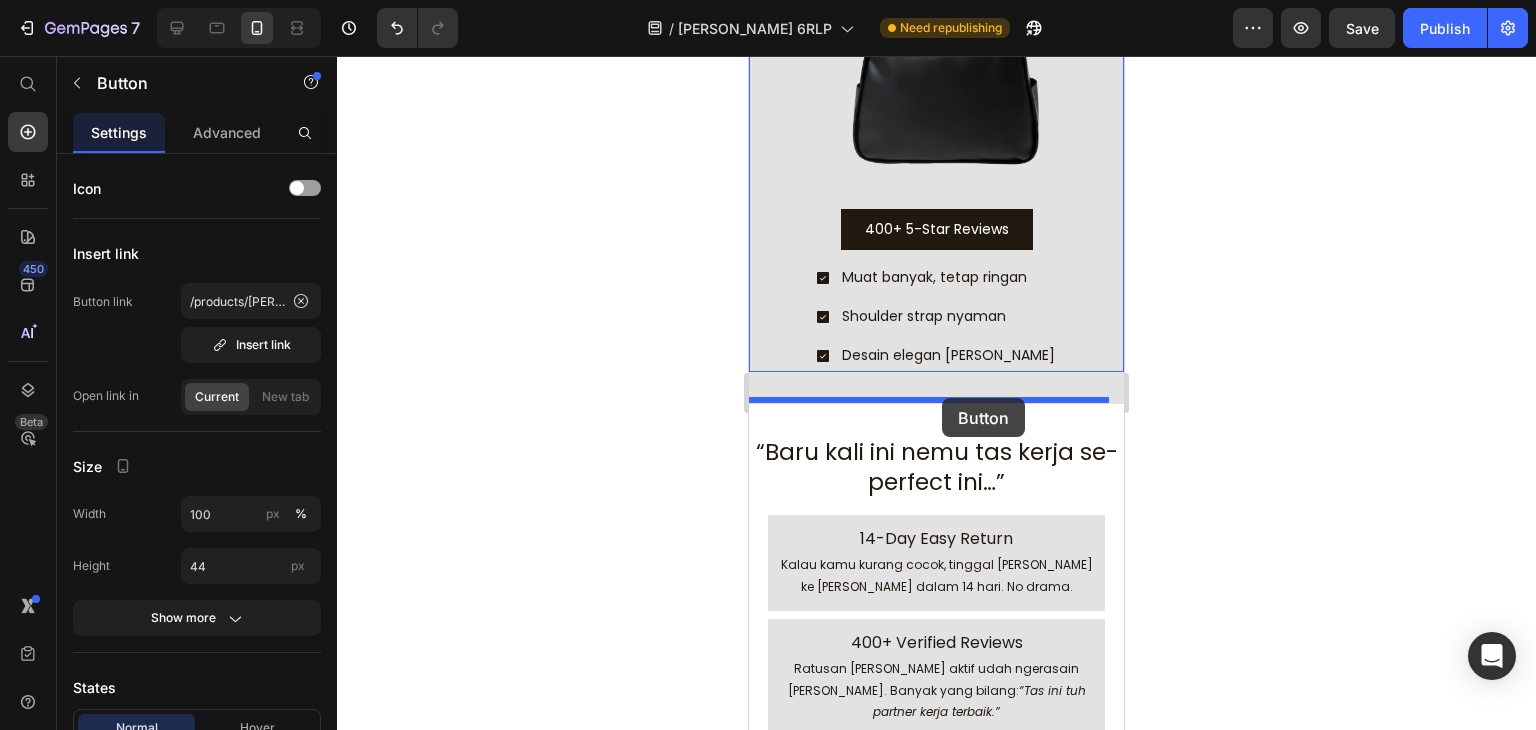 drag, startPoint x: 815, startPoint y: 459, endPoint x: 942, endPoint y: 398, distance: 140.89003 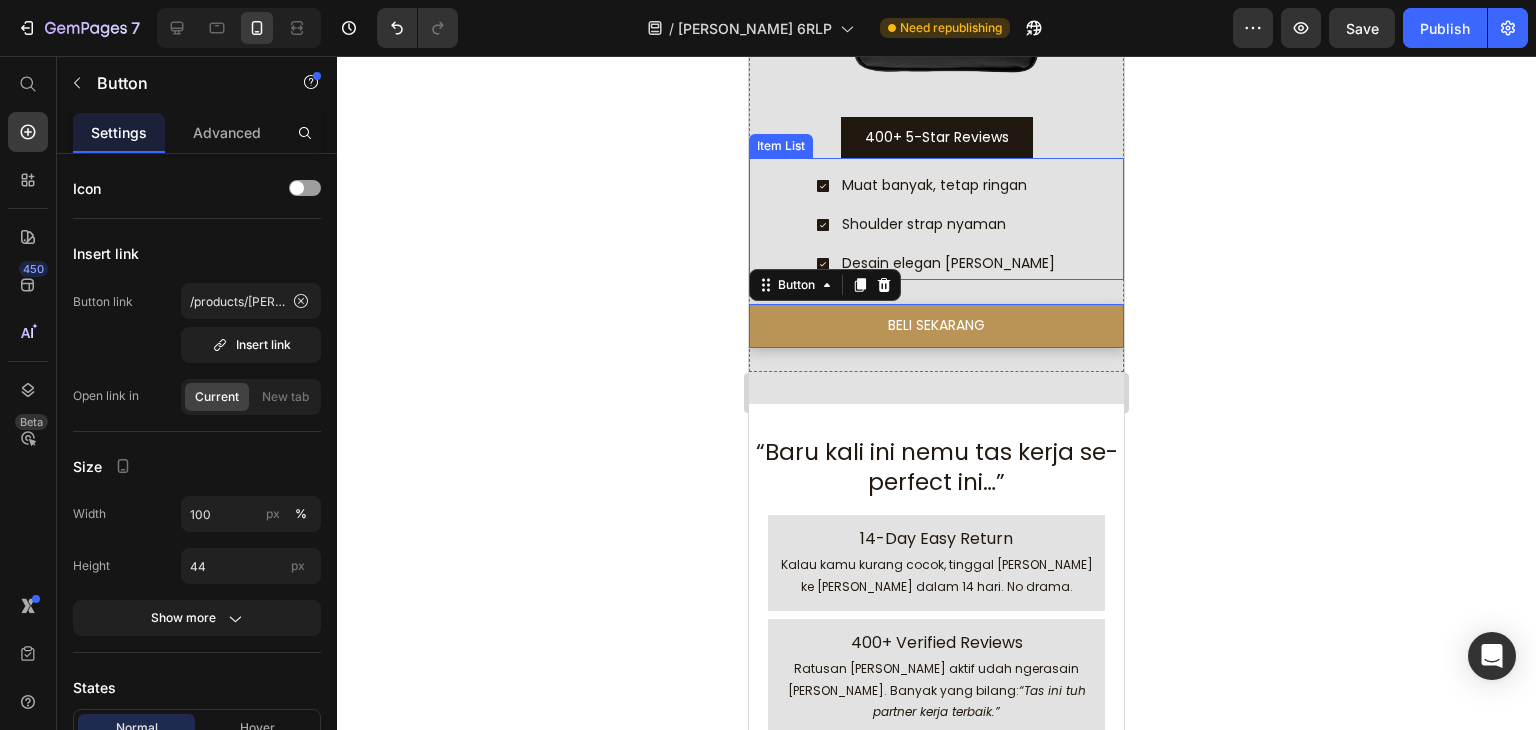 scroll, scrollTop: 3505, scrollLeft: 0, axis: vertical 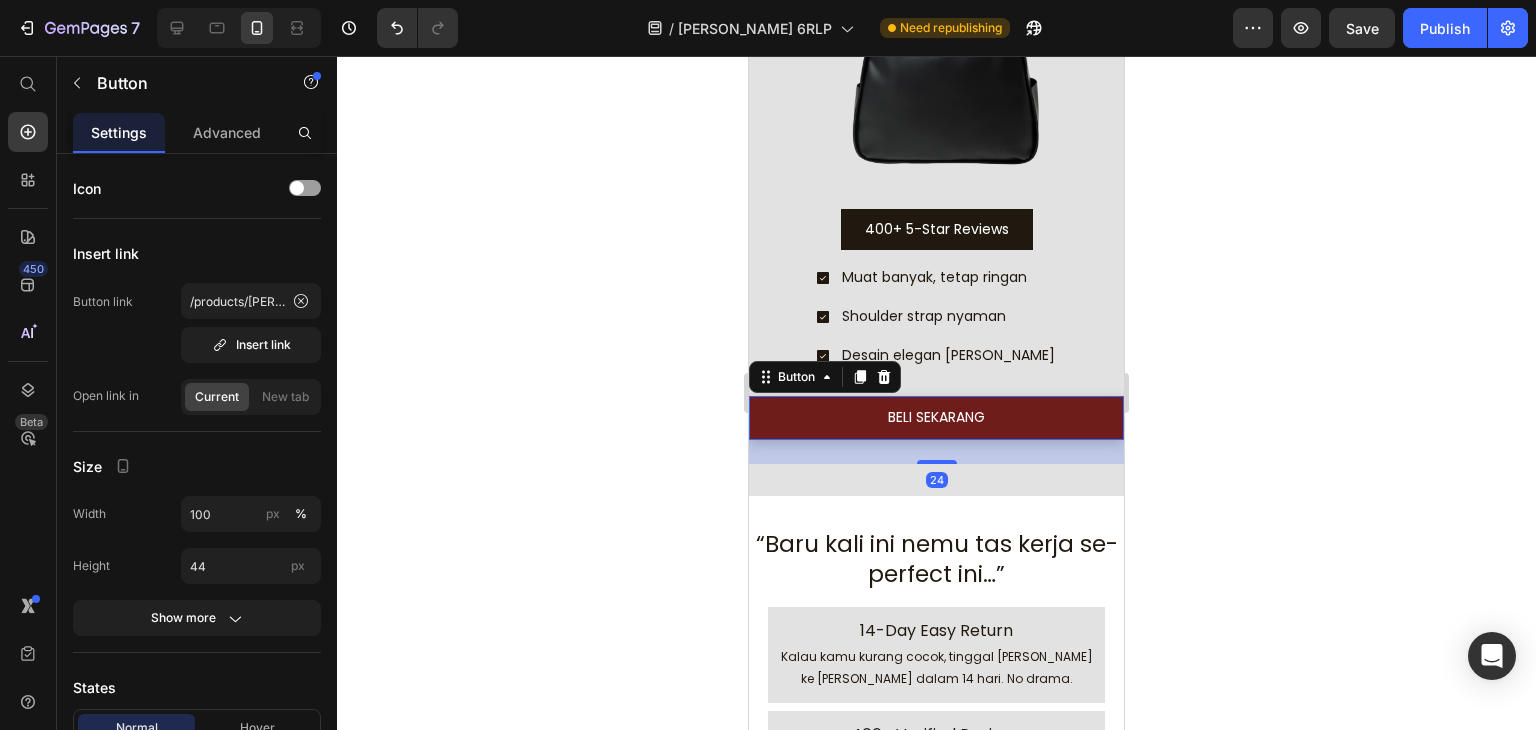 click on "BELI SEKARANG" at bounding box center [936, 418] 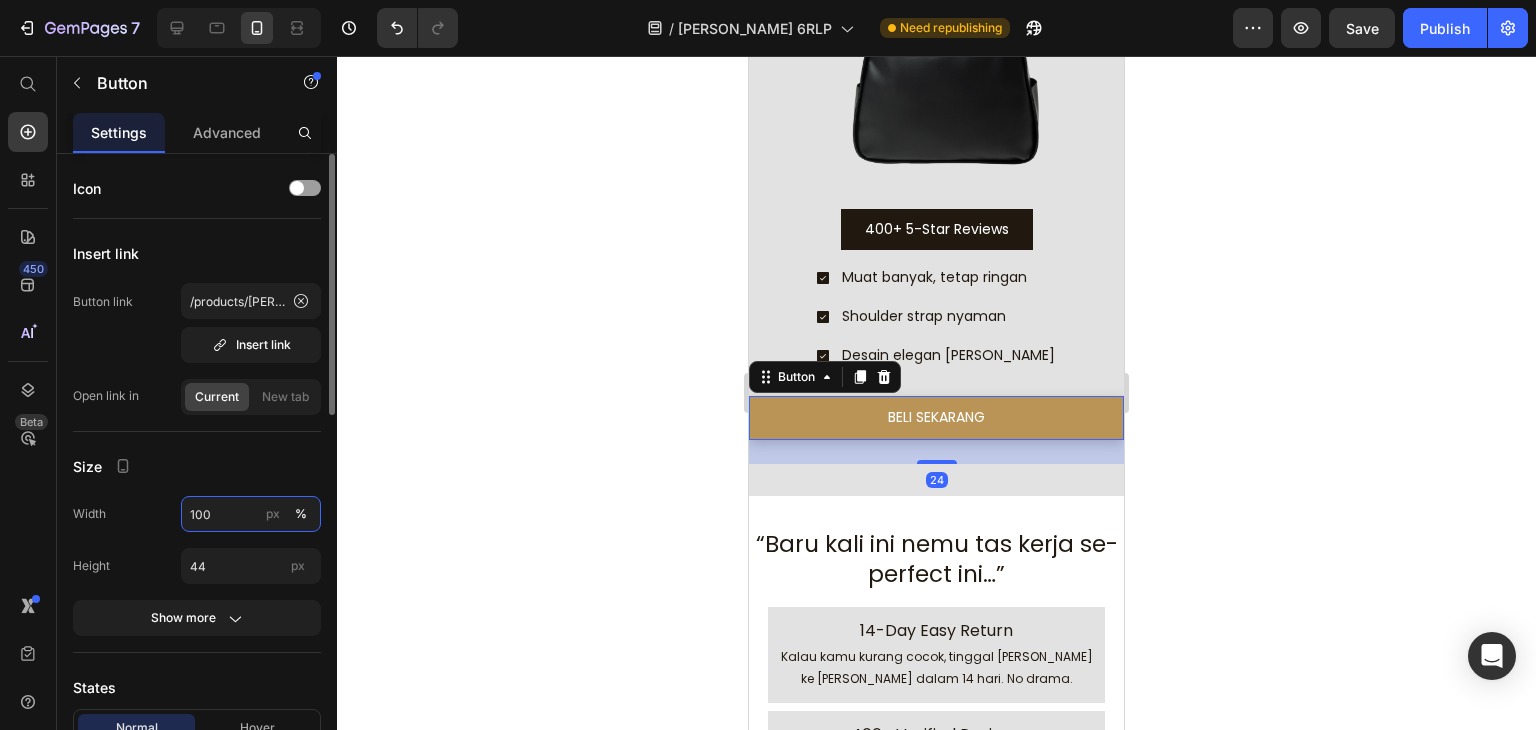 click on "100" at bounding box center (251, 514) 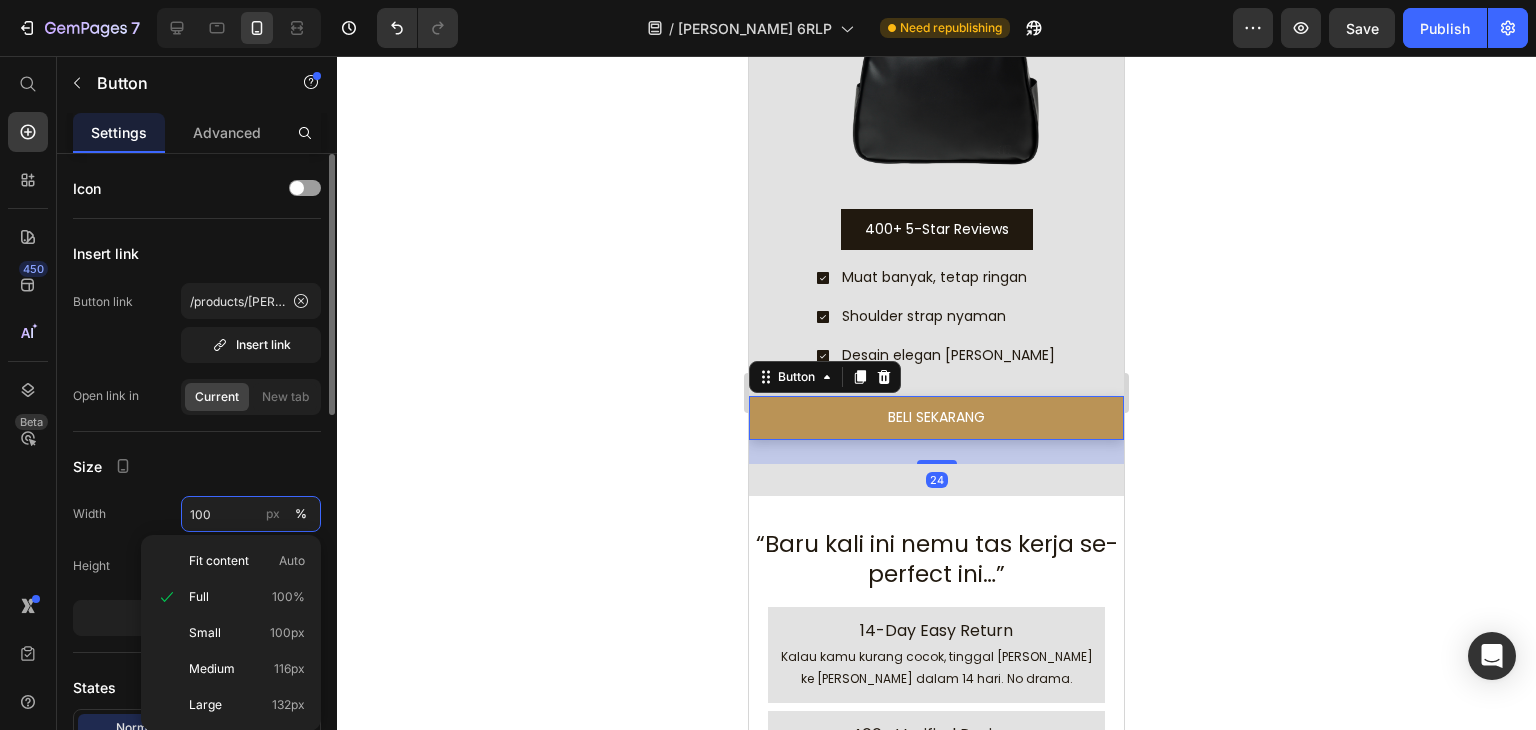 click on "100" at bounding box center (251, 514) 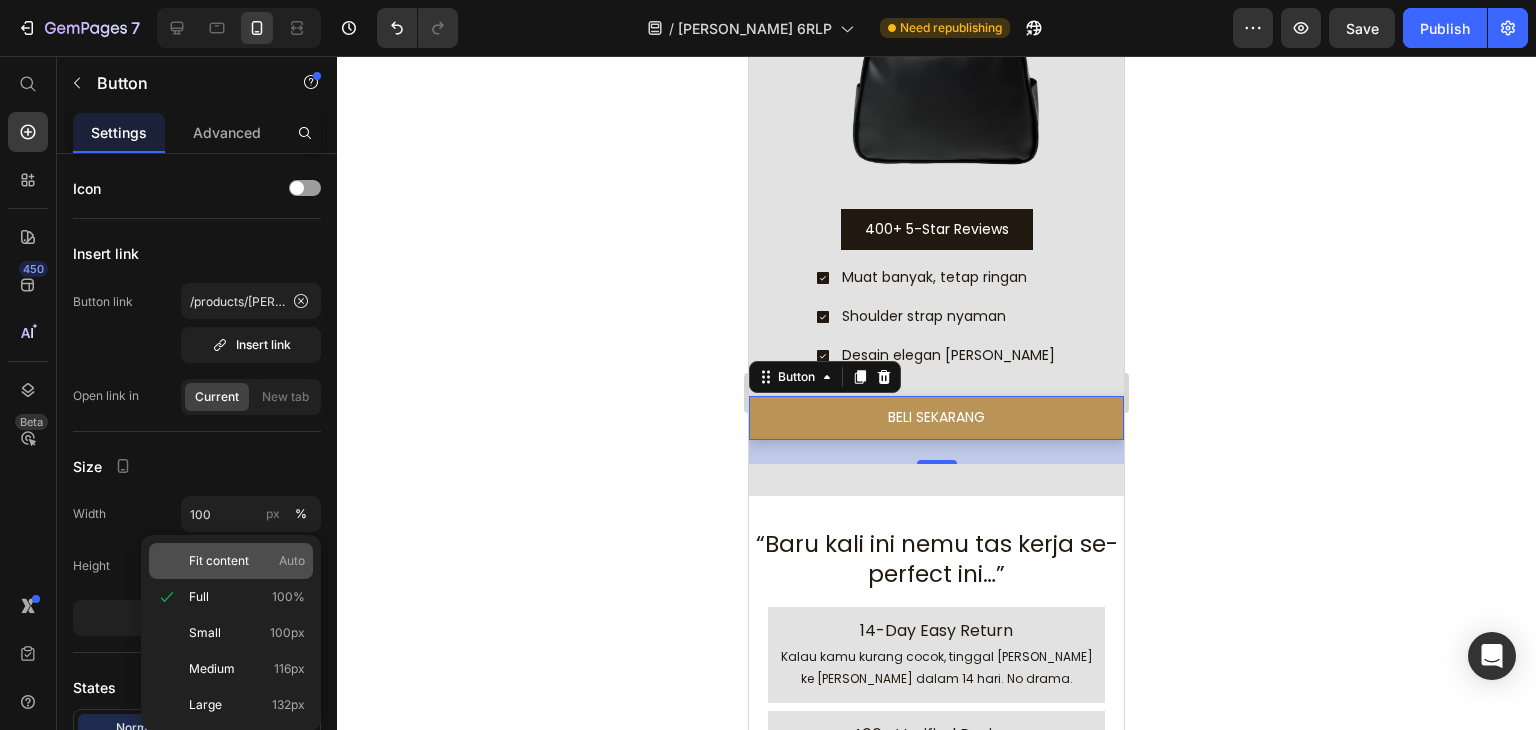 click on "Auto" at bounding box center [292, 561] 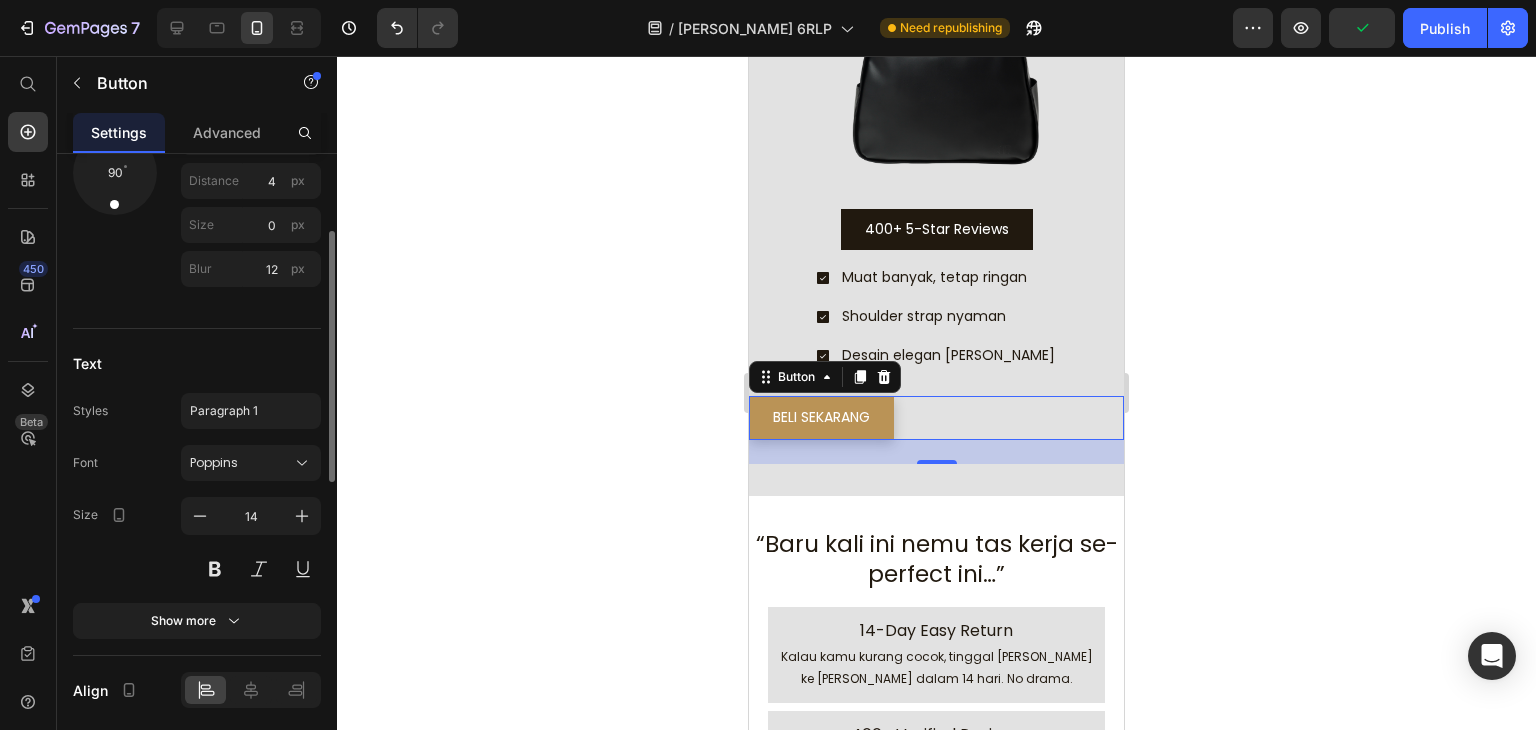 scroll, scrollTop: 963, scrollLeft: 0, axis: vertical 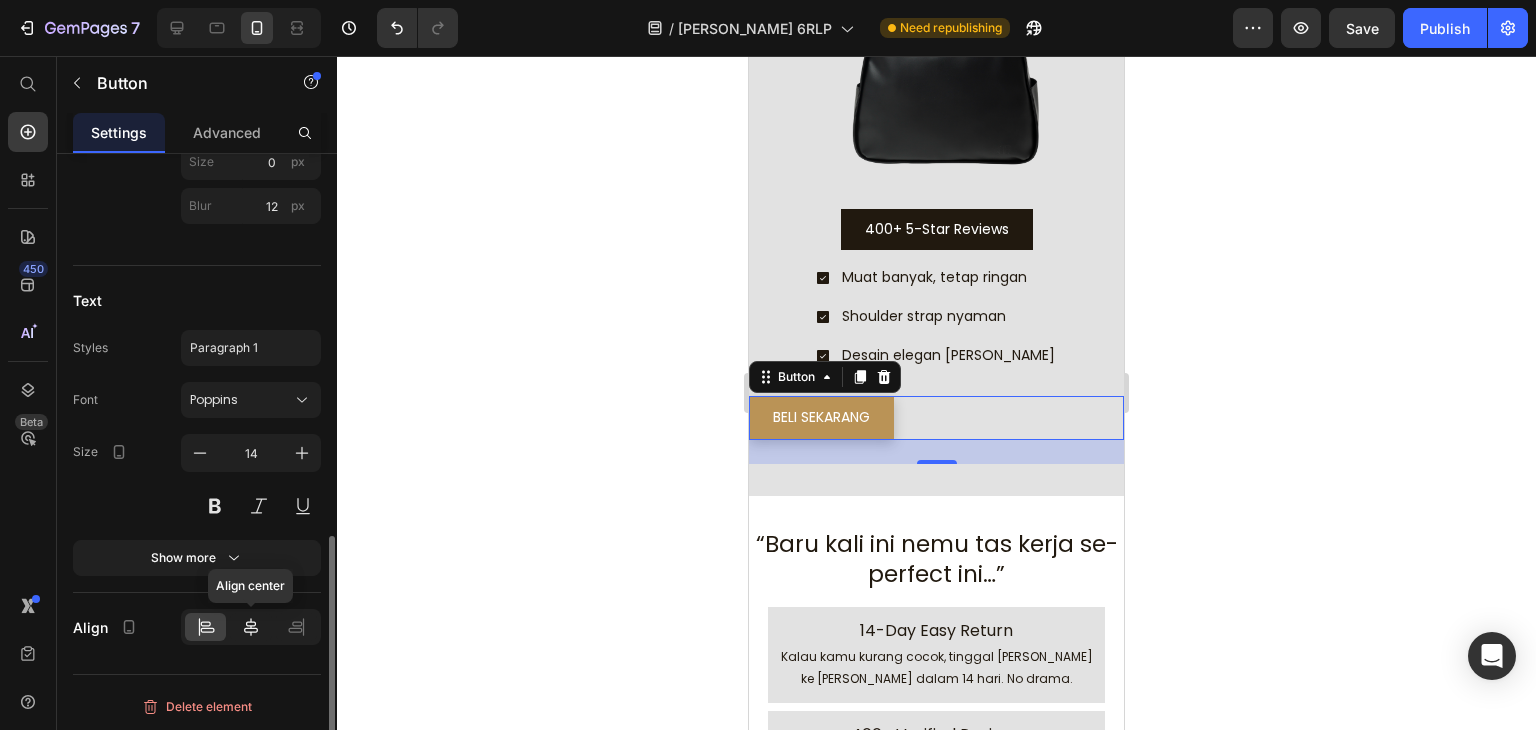 click 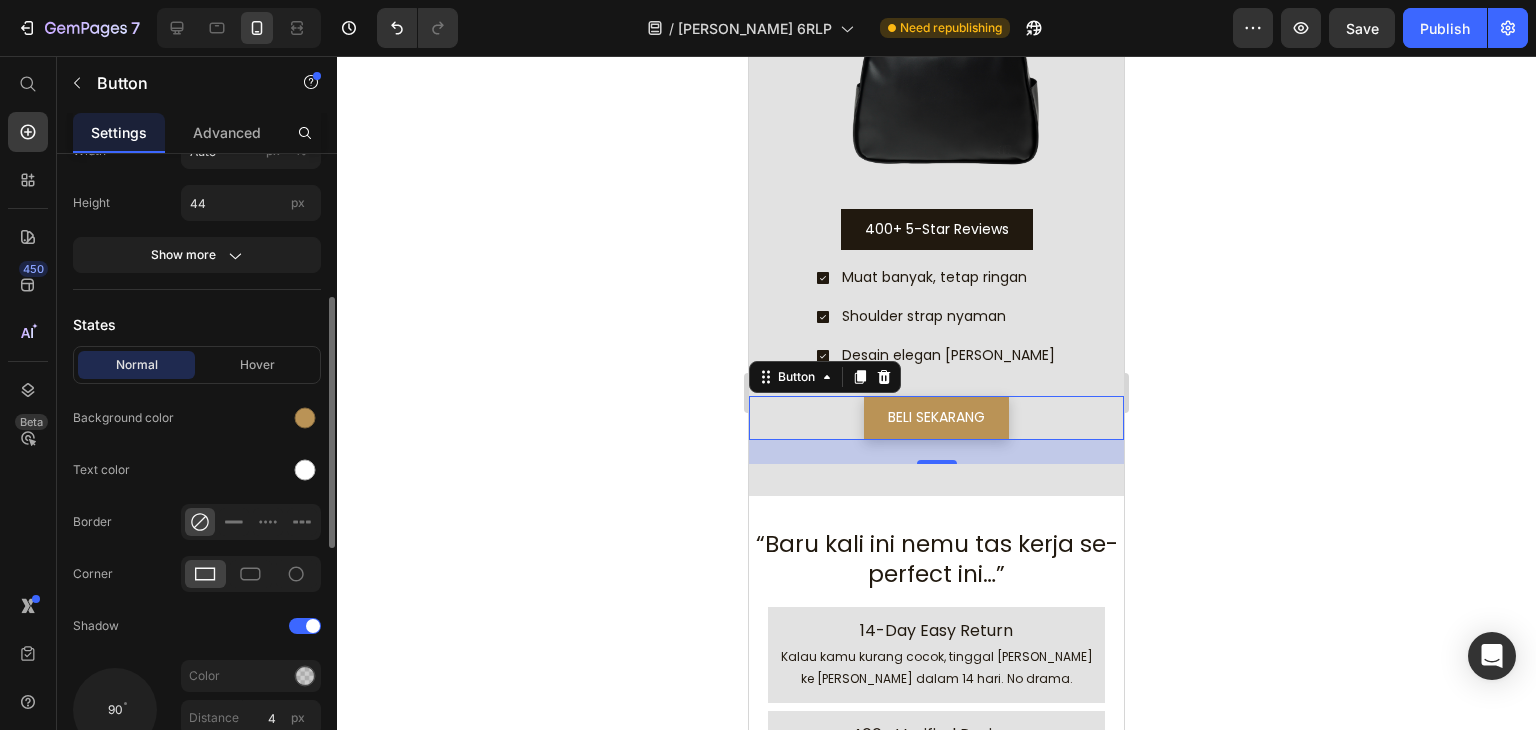 scroll, scrollTop: 0, scrollLeft: 0, axis: both 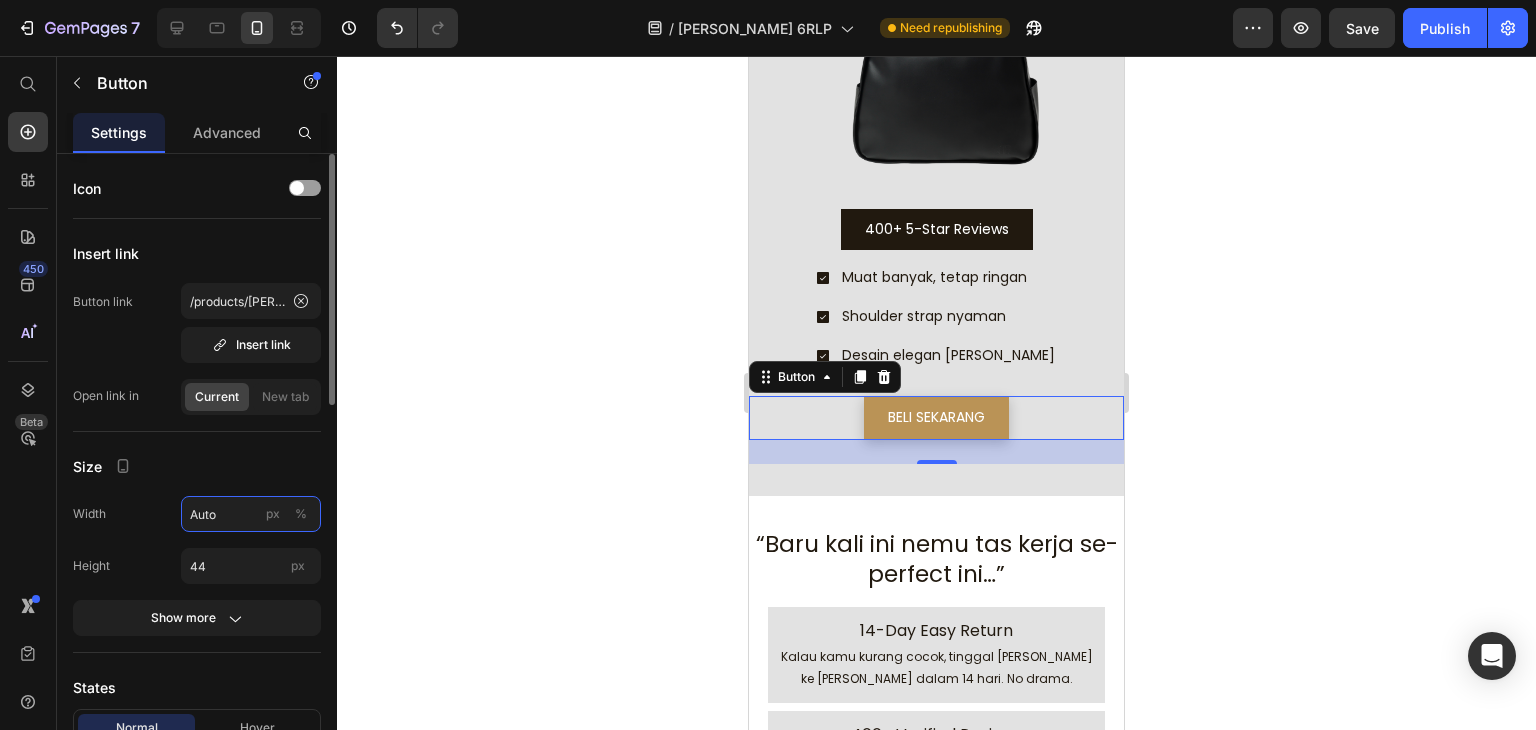click on "Auto" at bounding box center (251, 514) 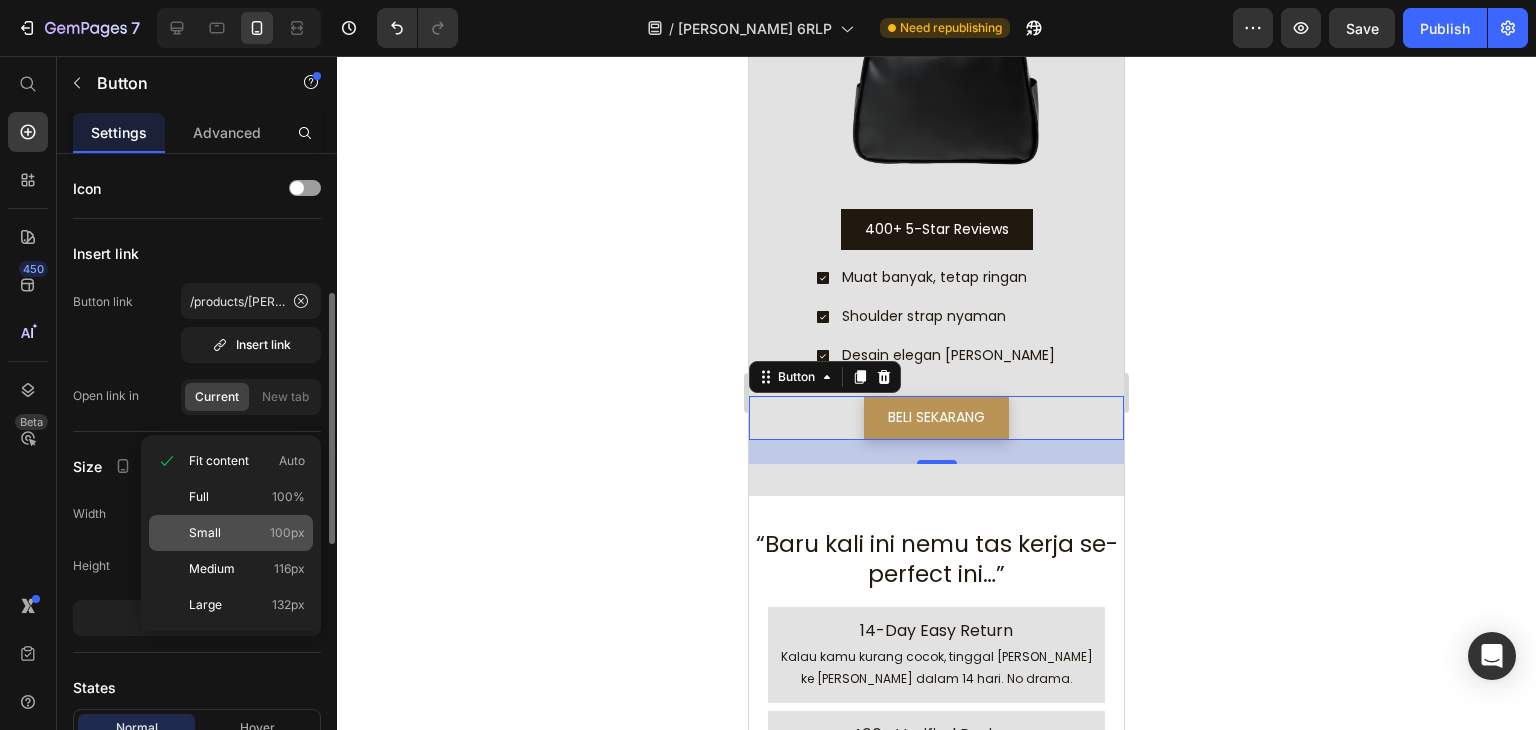 scroll, scrollTop: 100, scrollLeft: 0, axis: vertical 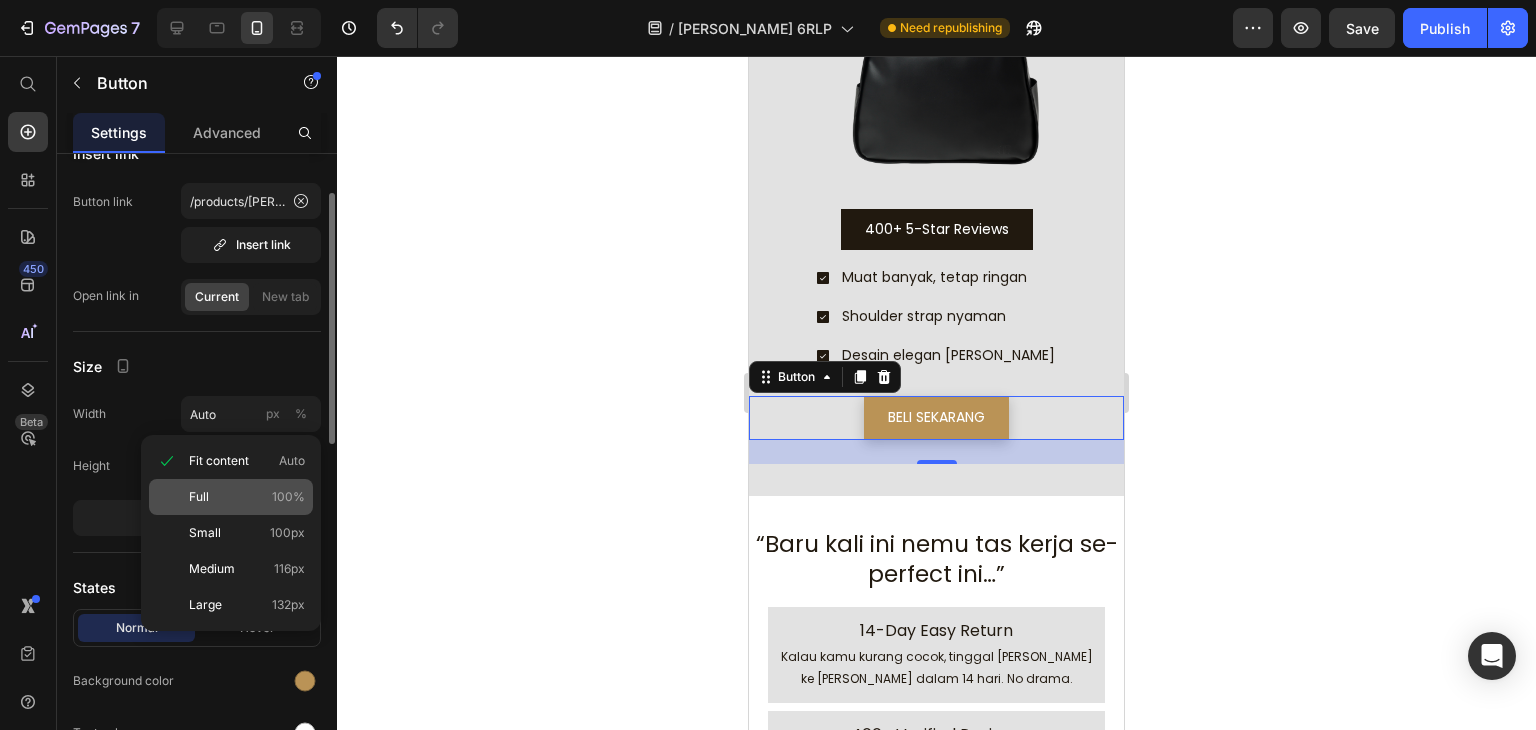 click on "Full 100%" 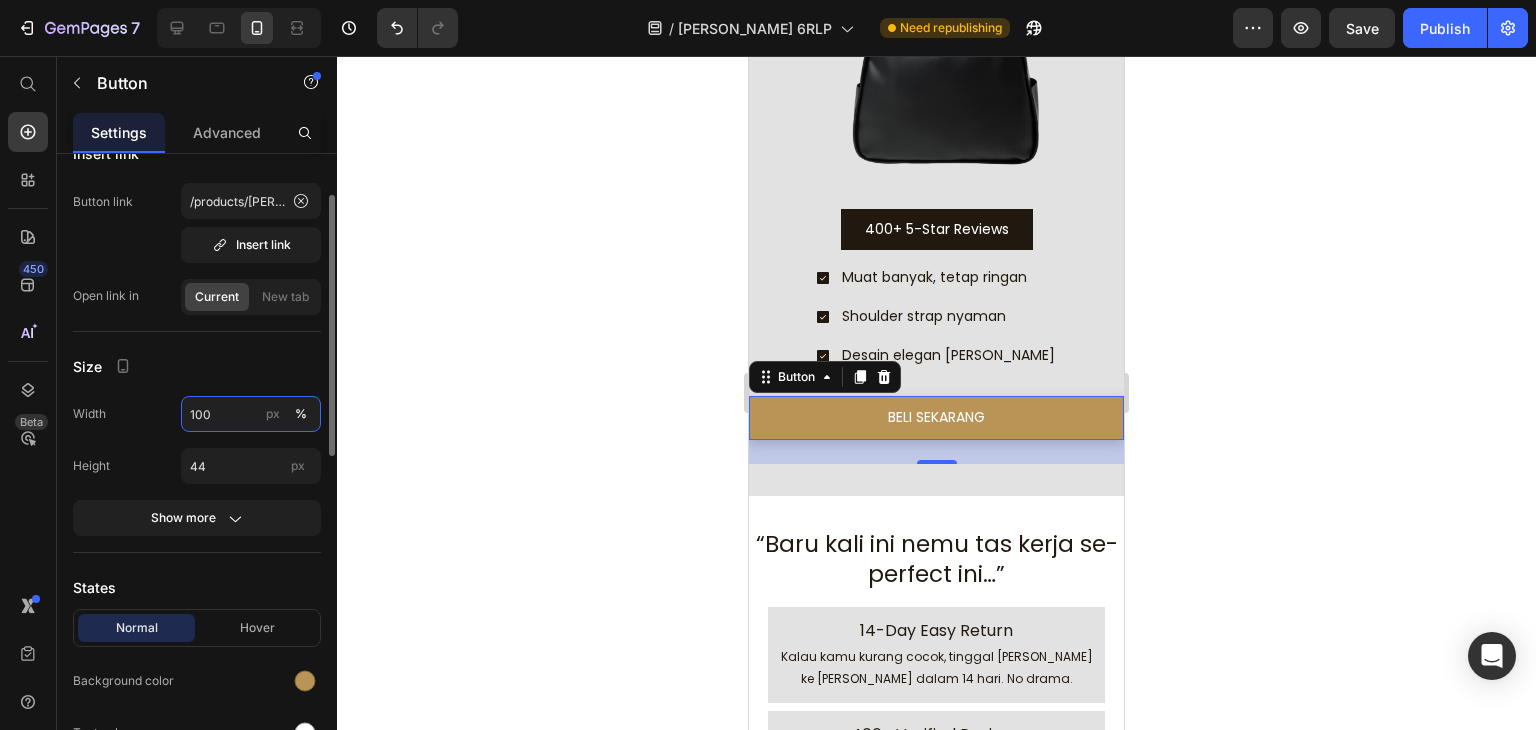 click on "100" at bounding box center (251, 414) 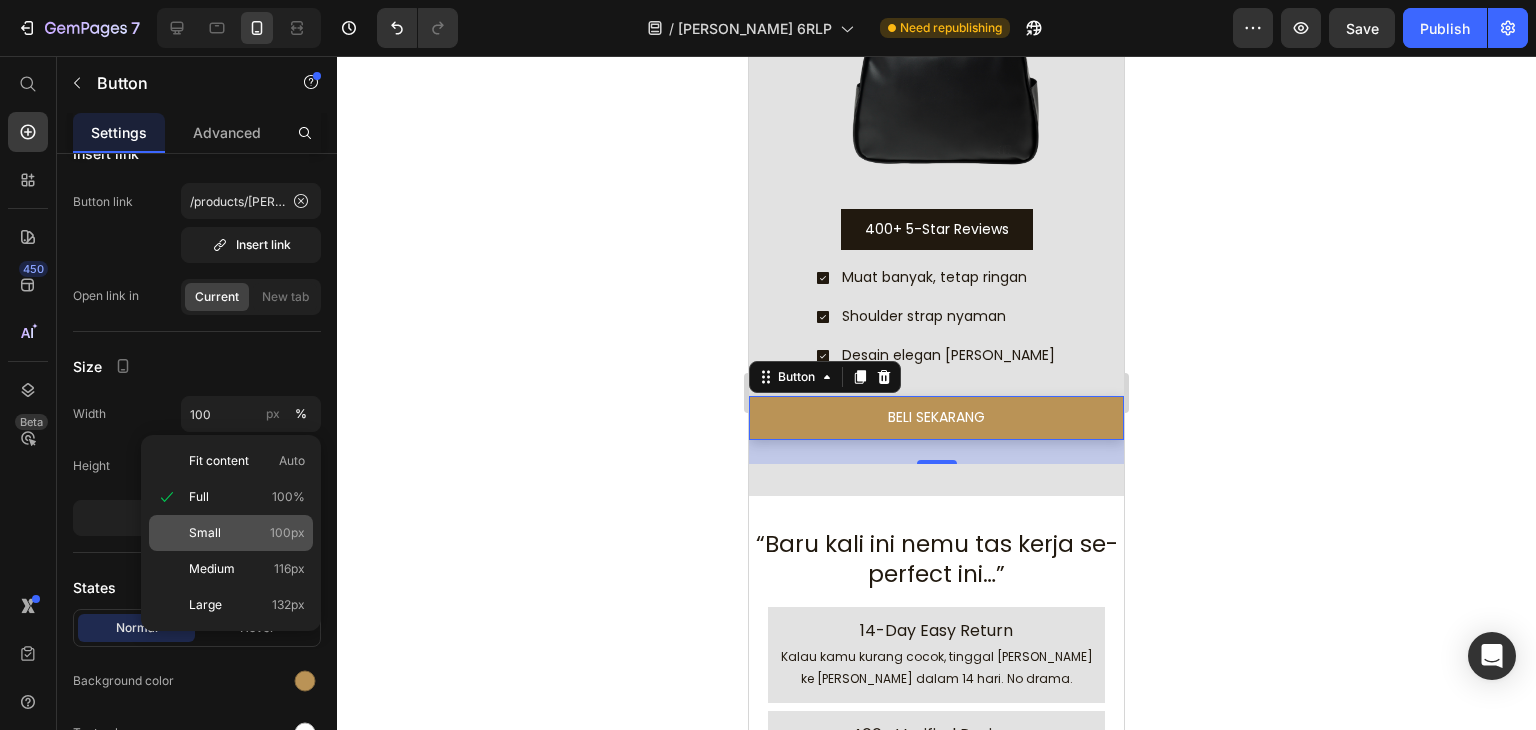 click on "Small" at bounding box center (205, 533) 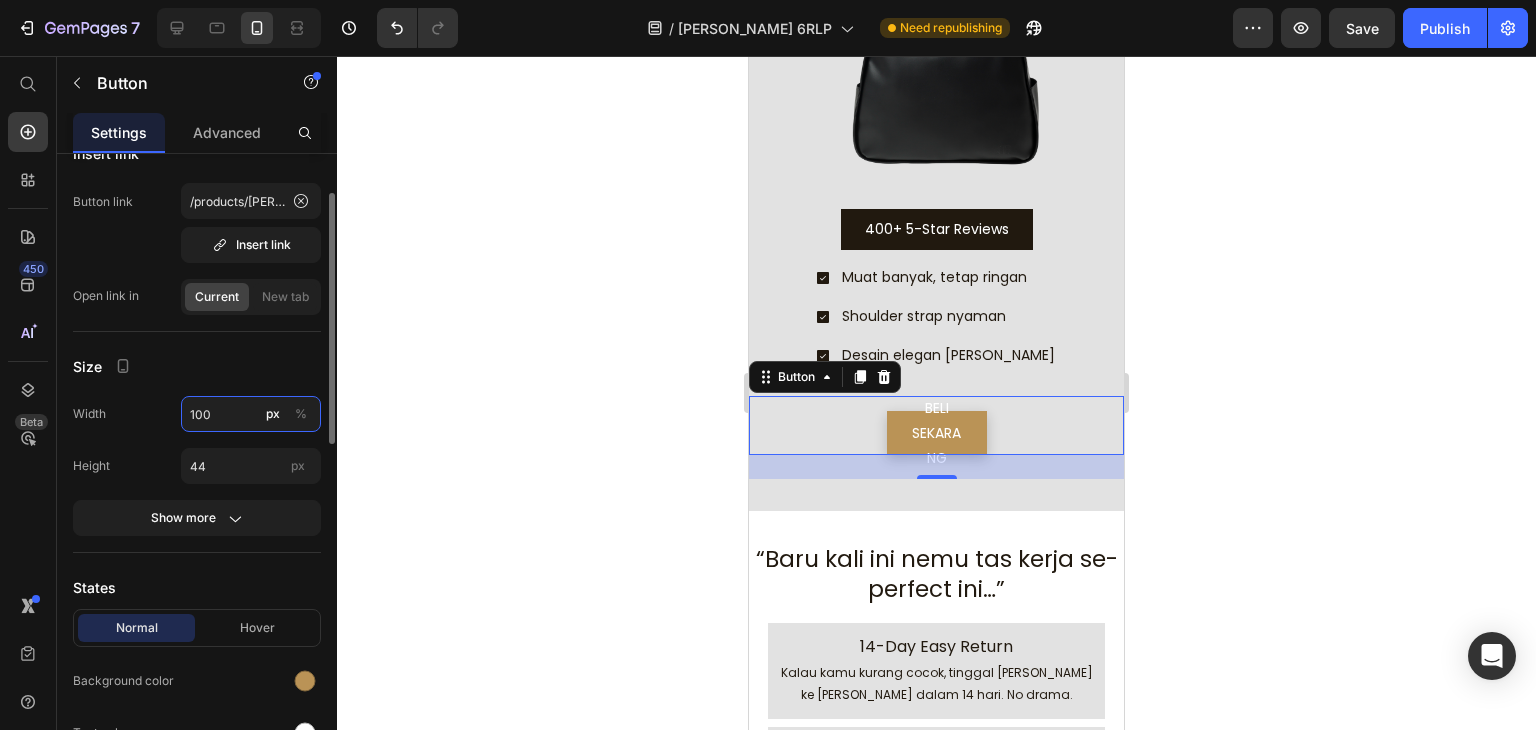 click on "100" at bounding box center [251, 414] 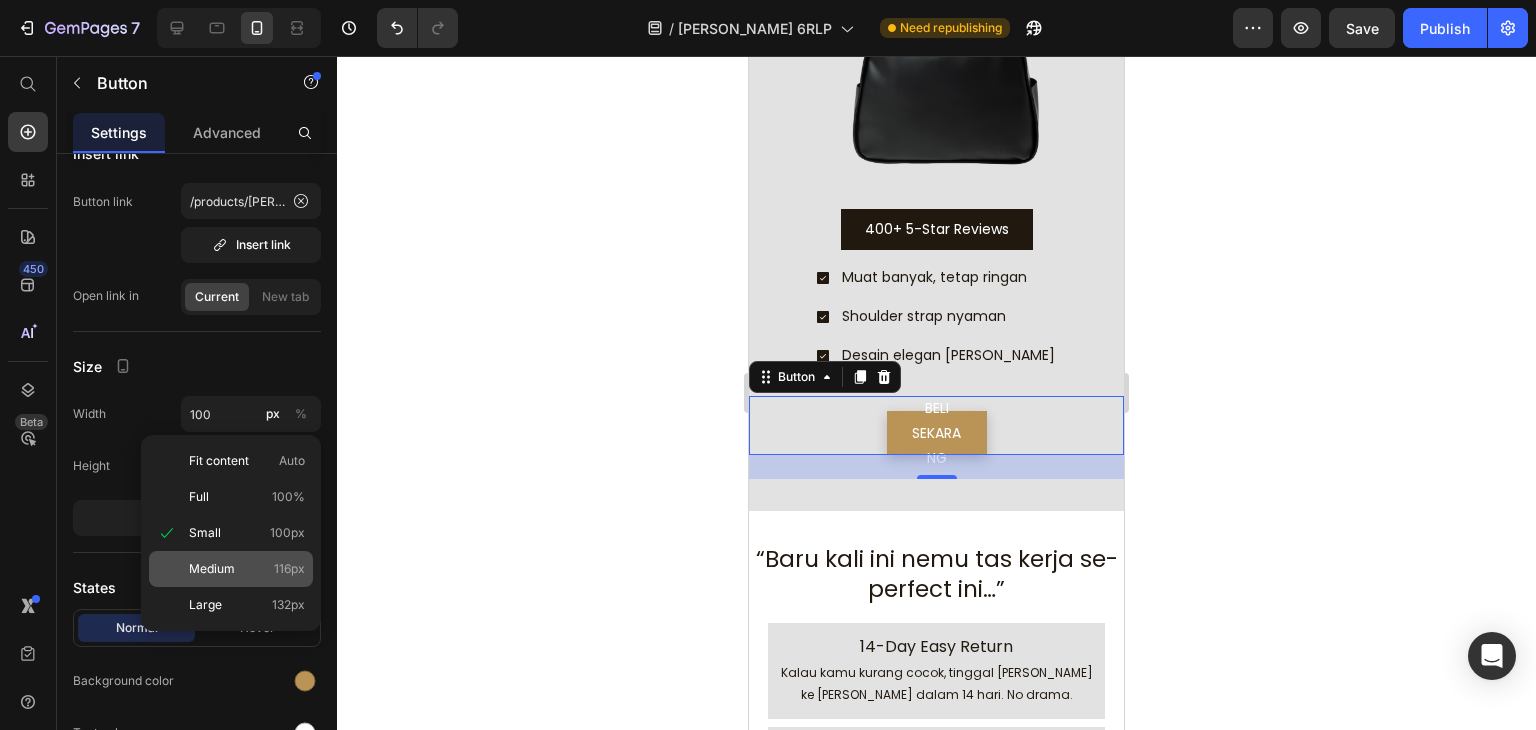 click on "Medium" at bounding box center (212, 569) 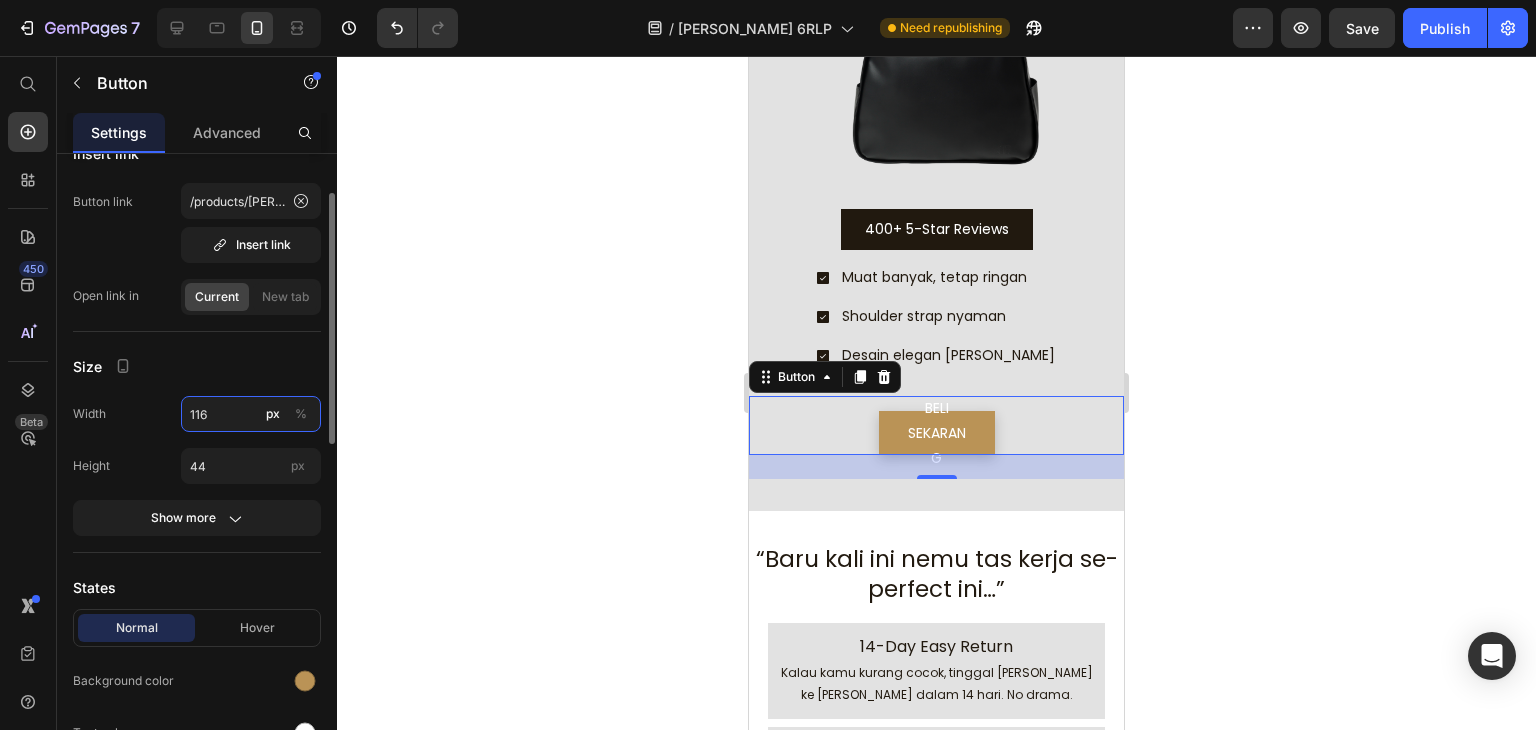 click on "116" at bounding box center (251, 414) 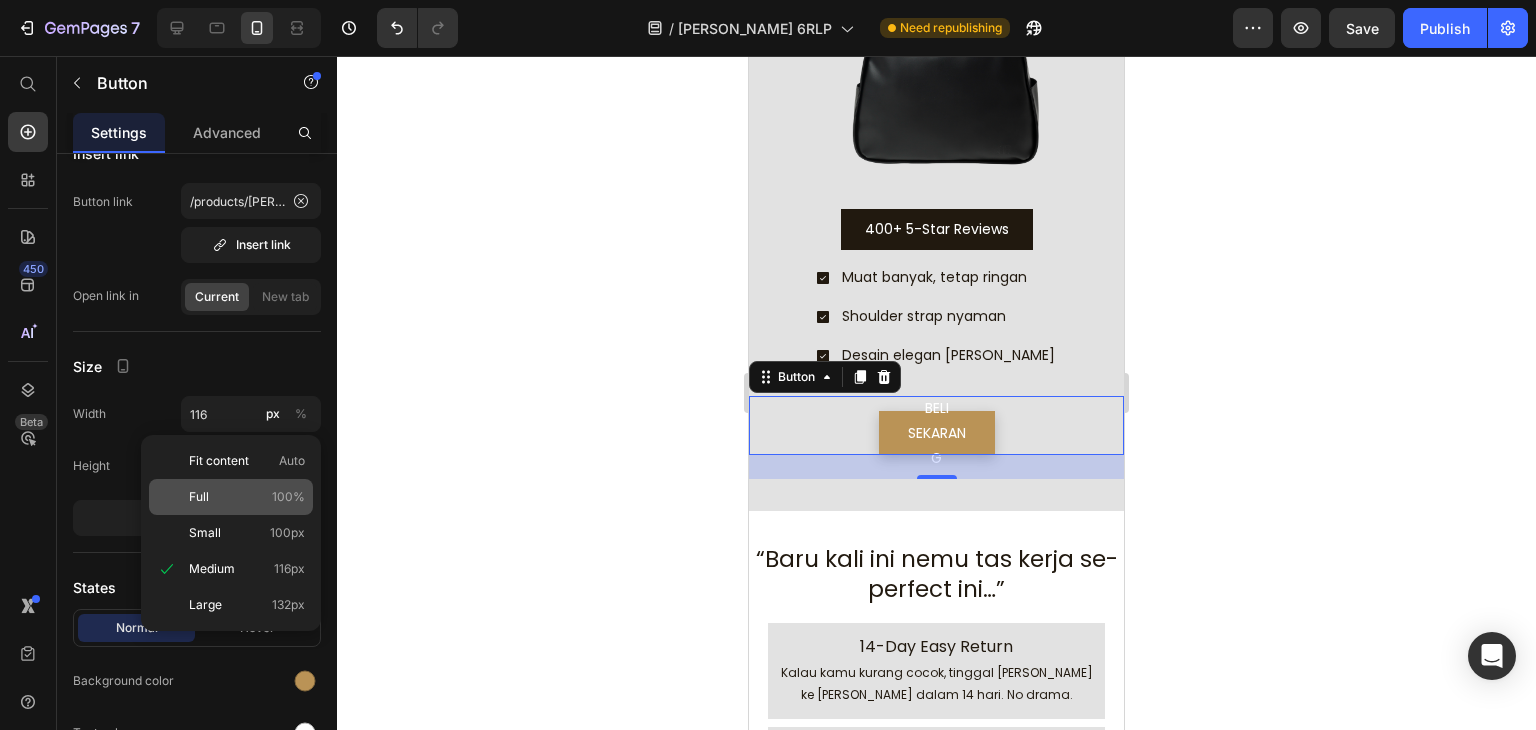 click on "Full" at bounding box center (199, 497) 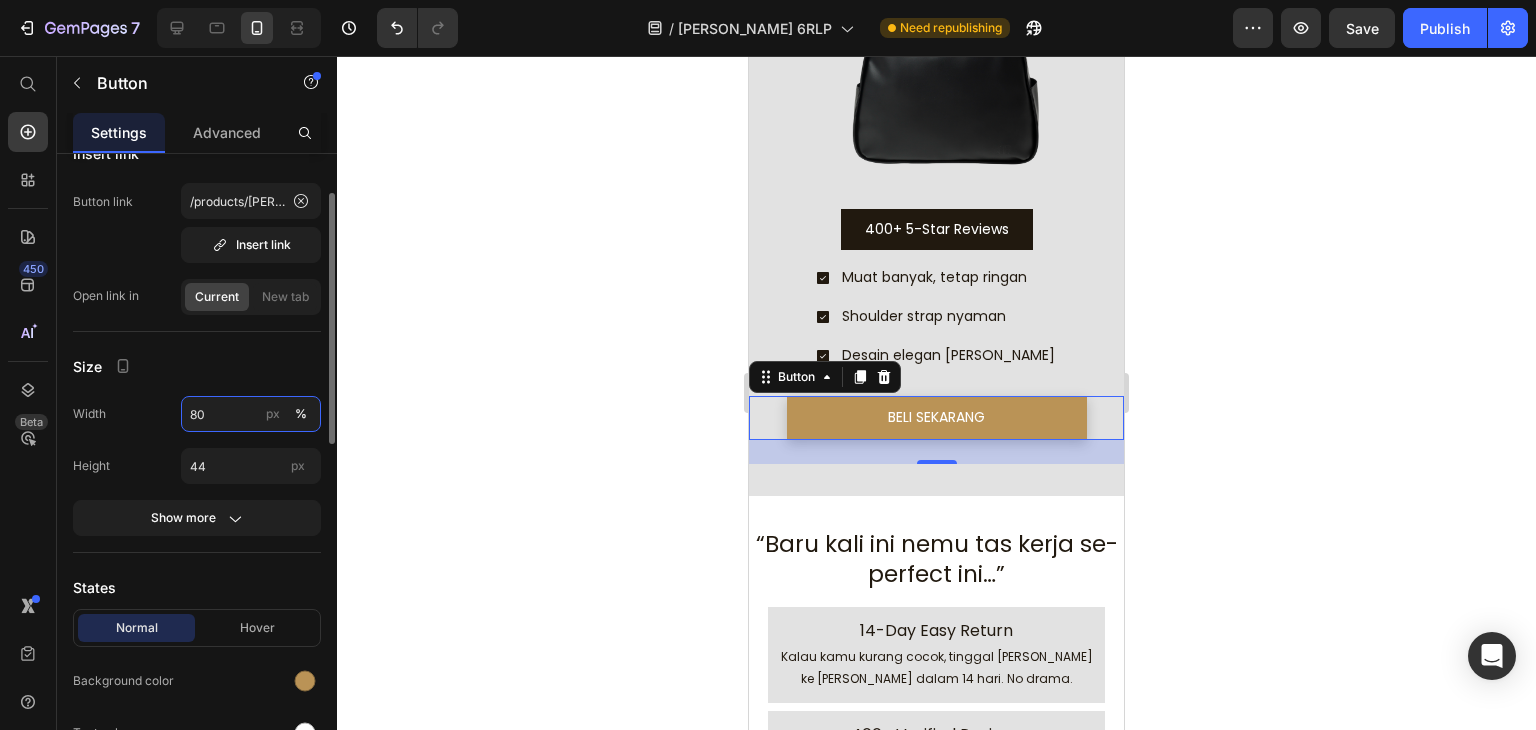 type on "80" 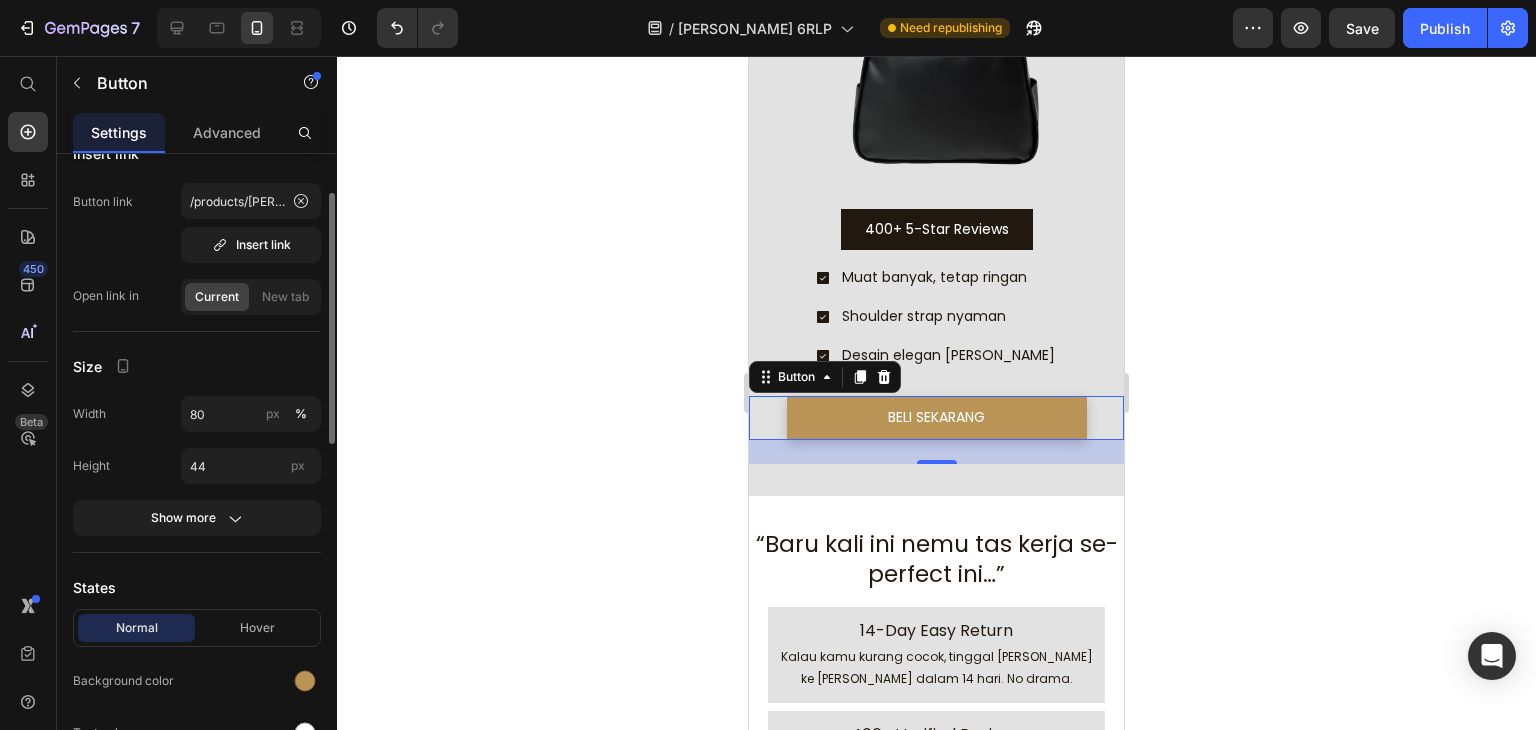 click on "Size" at bounding box center (197, 366) 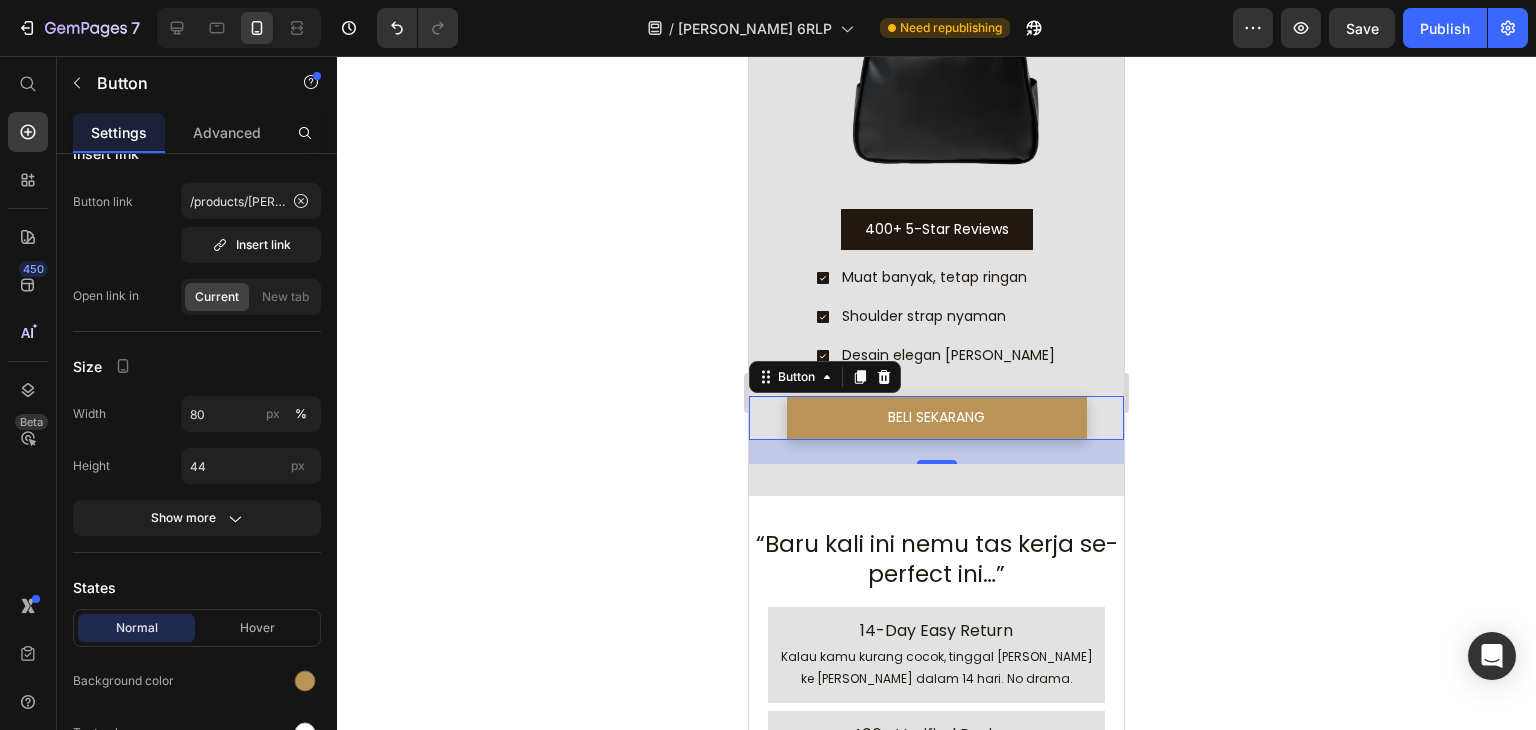click on "24" at bounding box center [937, 480] 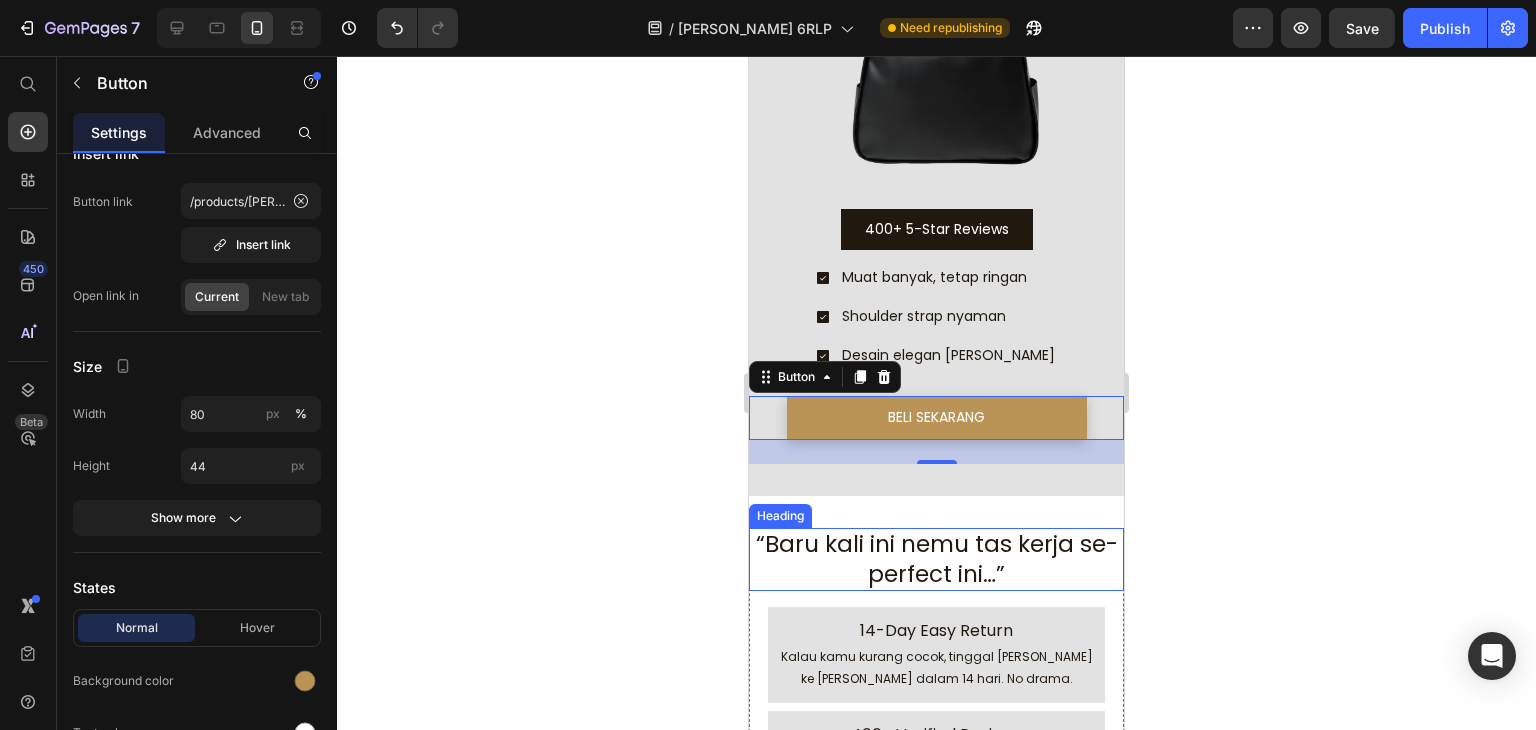 click on "“Baru kali ini nemu tas kerja se-perfect ini…”" at bounding box center [936, 560] 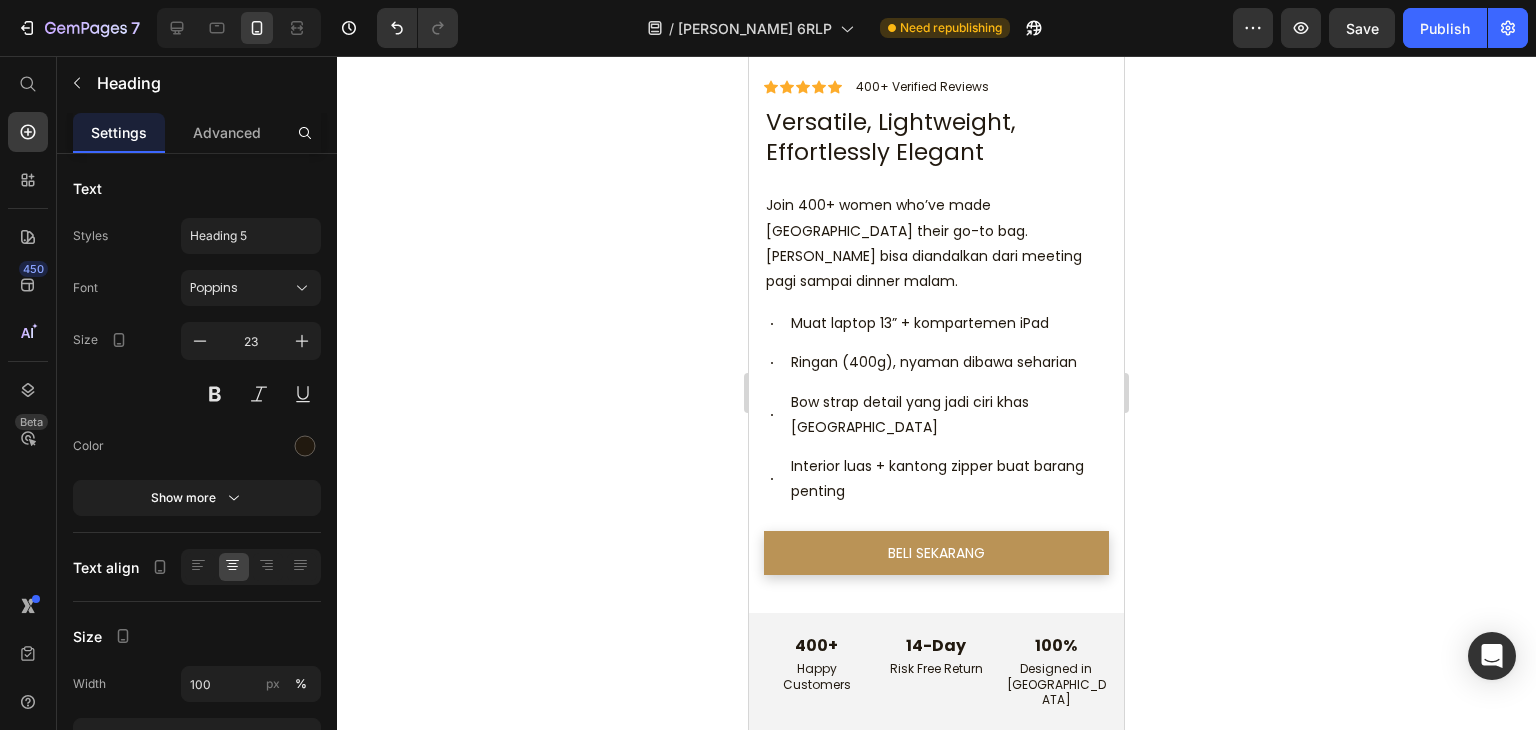scroll, scrollTop: 4905, scrollLeft: 0, axis: vertical 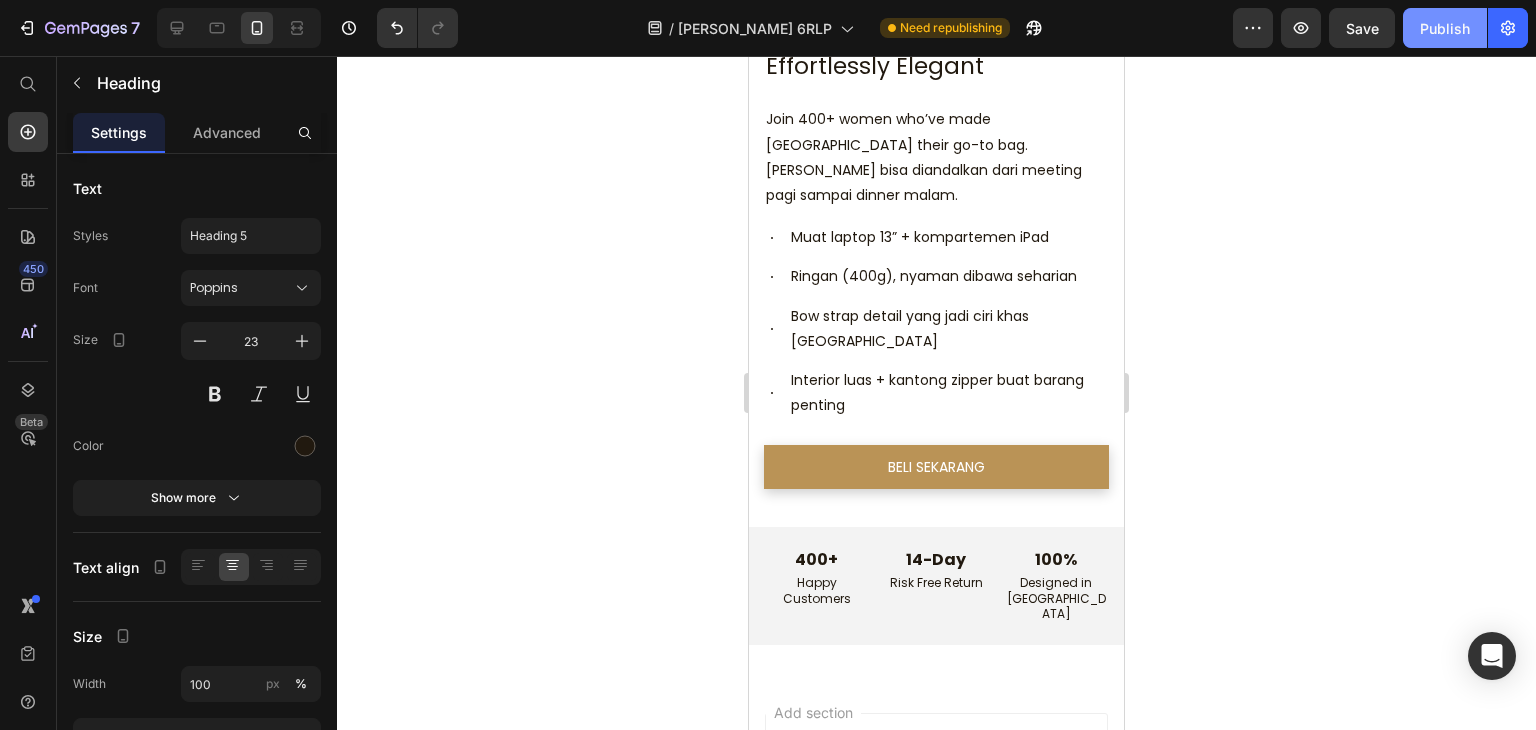 click on "Publish" at bounding box center (1445, 28) 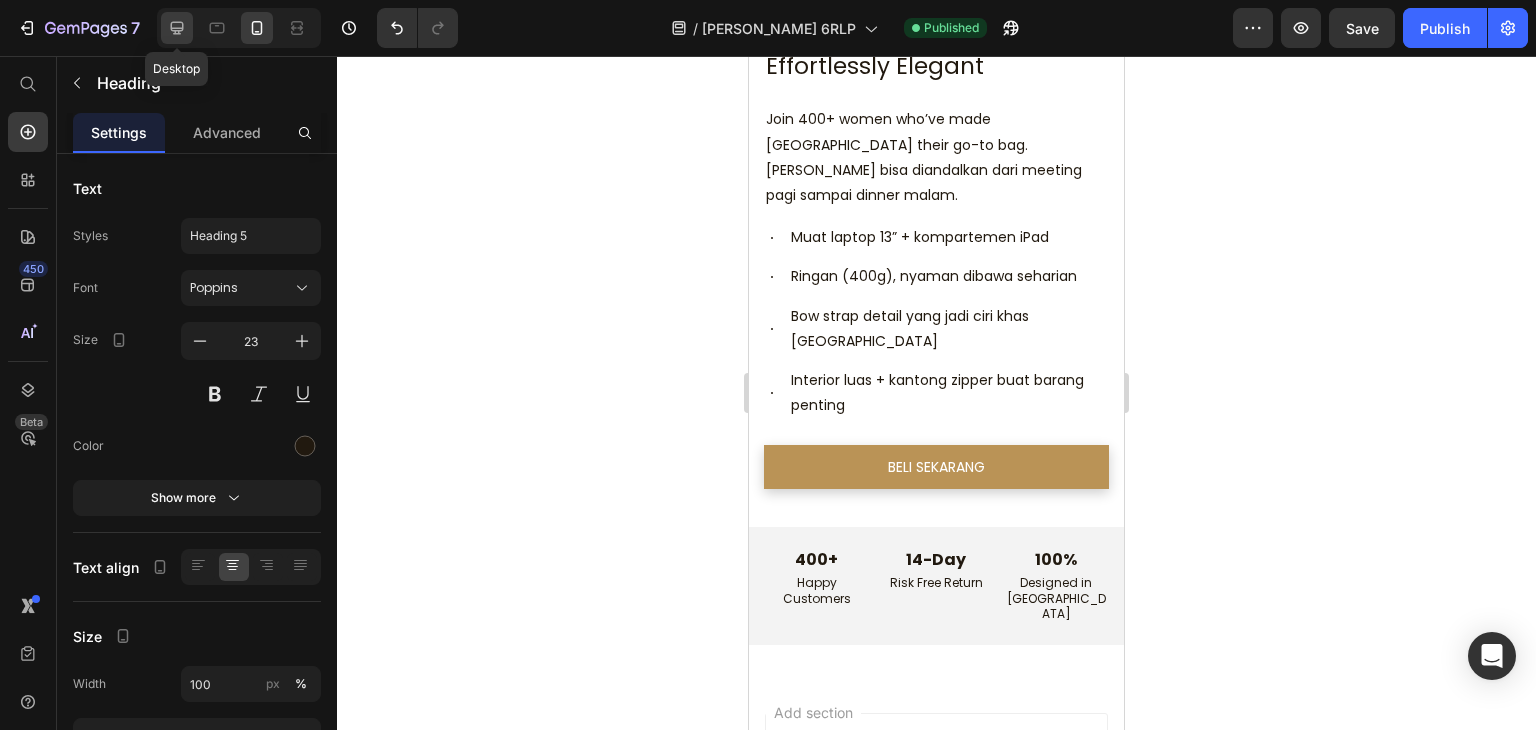 click 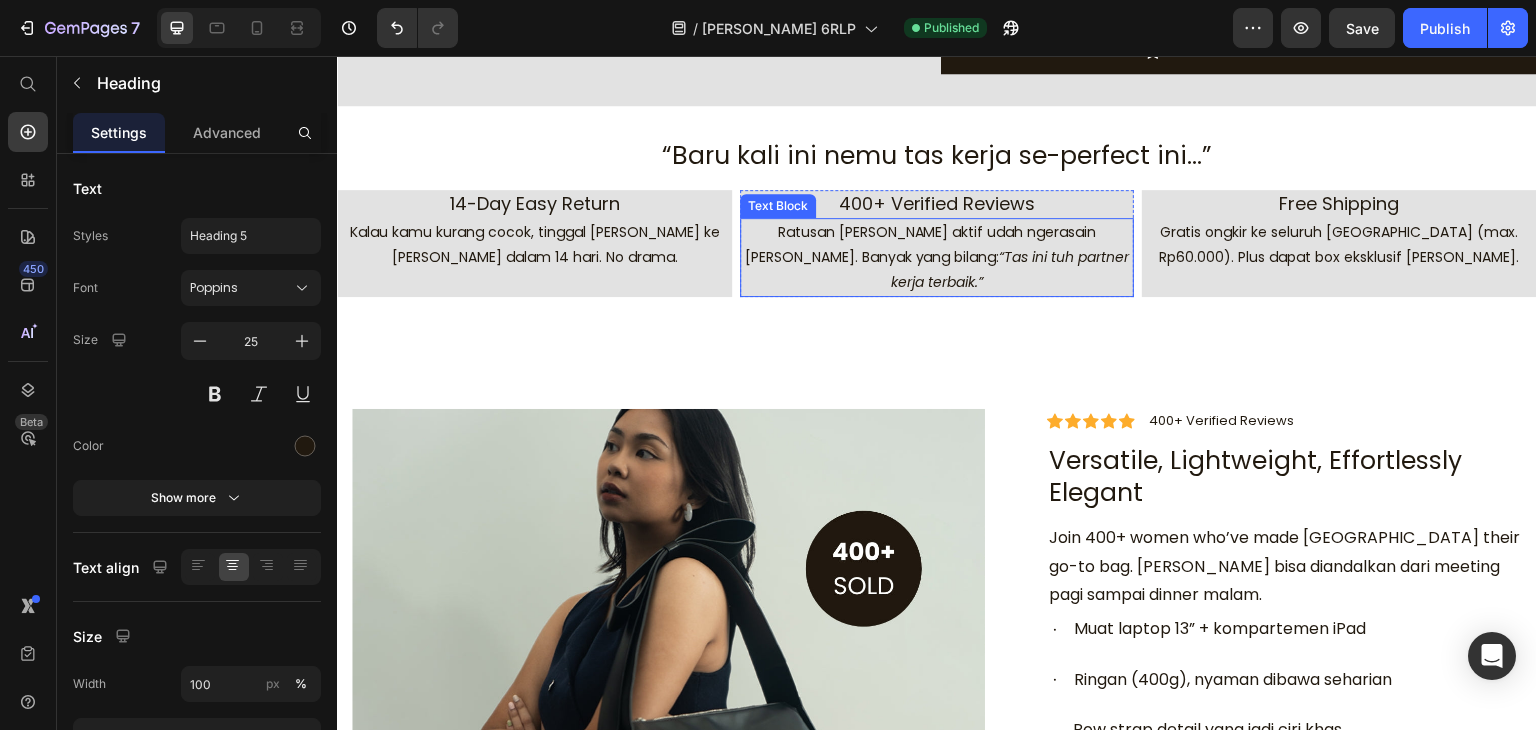 scroll, scrollTop: 2826, scrollLeft: 0, axis: vertical 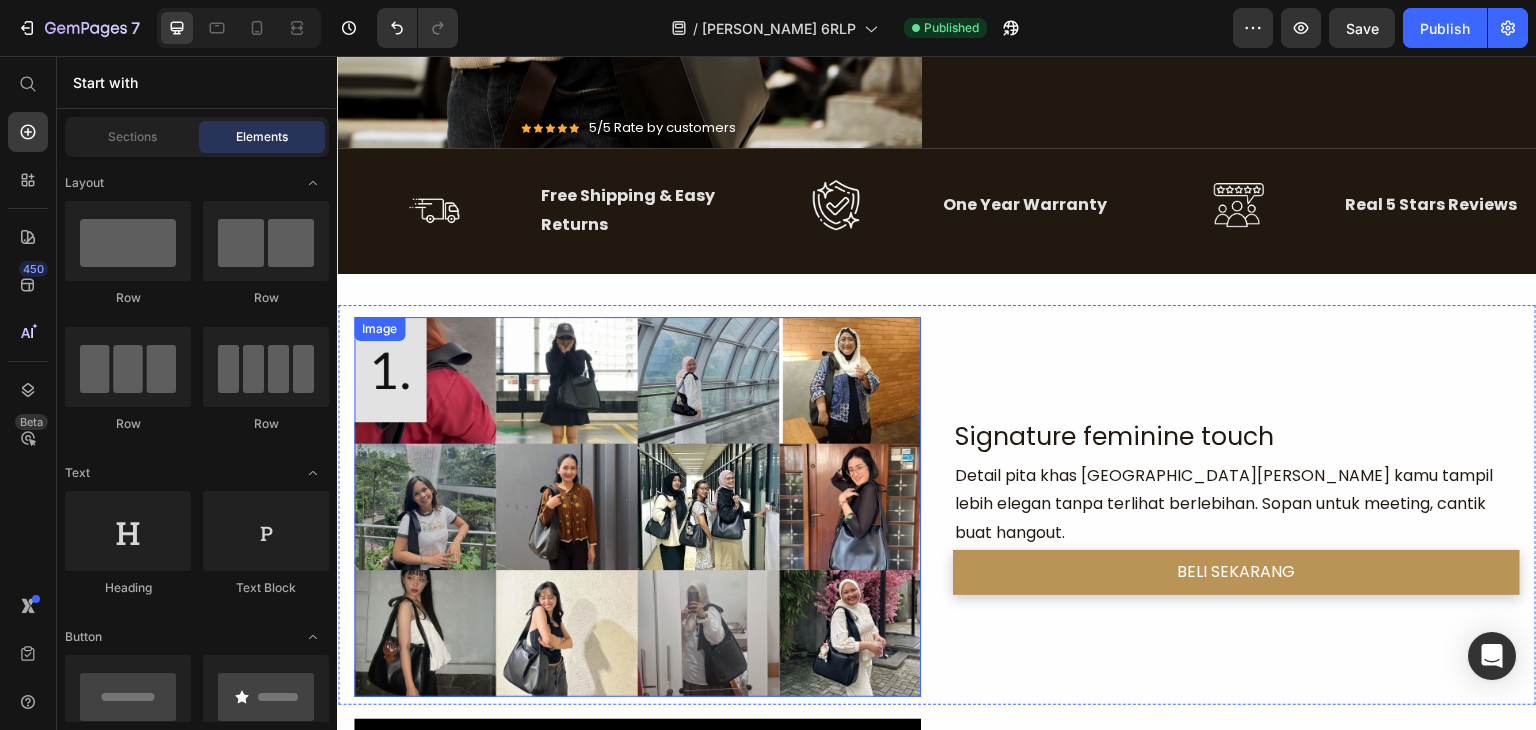 click at bounding box center [637, 507] 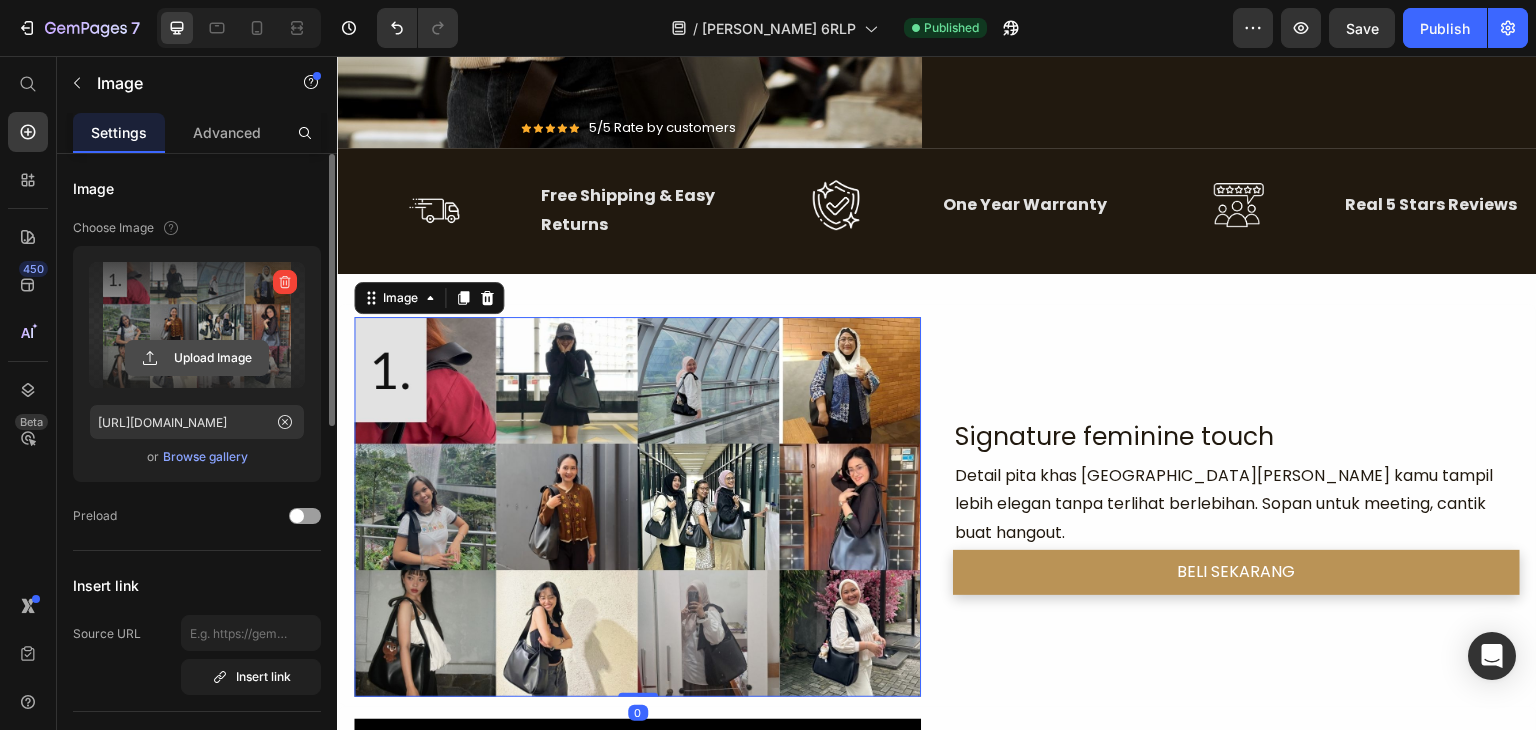 click 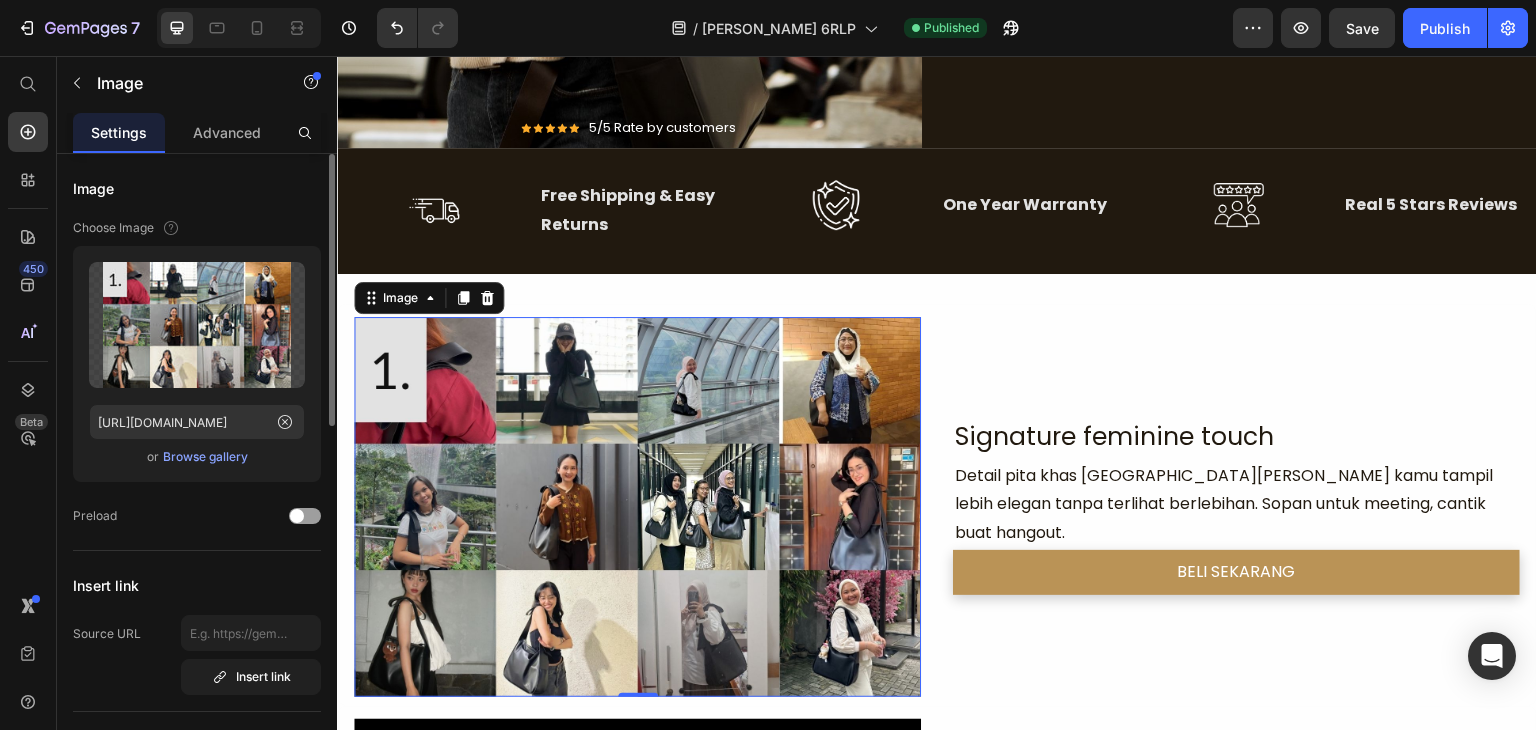 click on "Browse gallery" at bounding box center (205, 457) 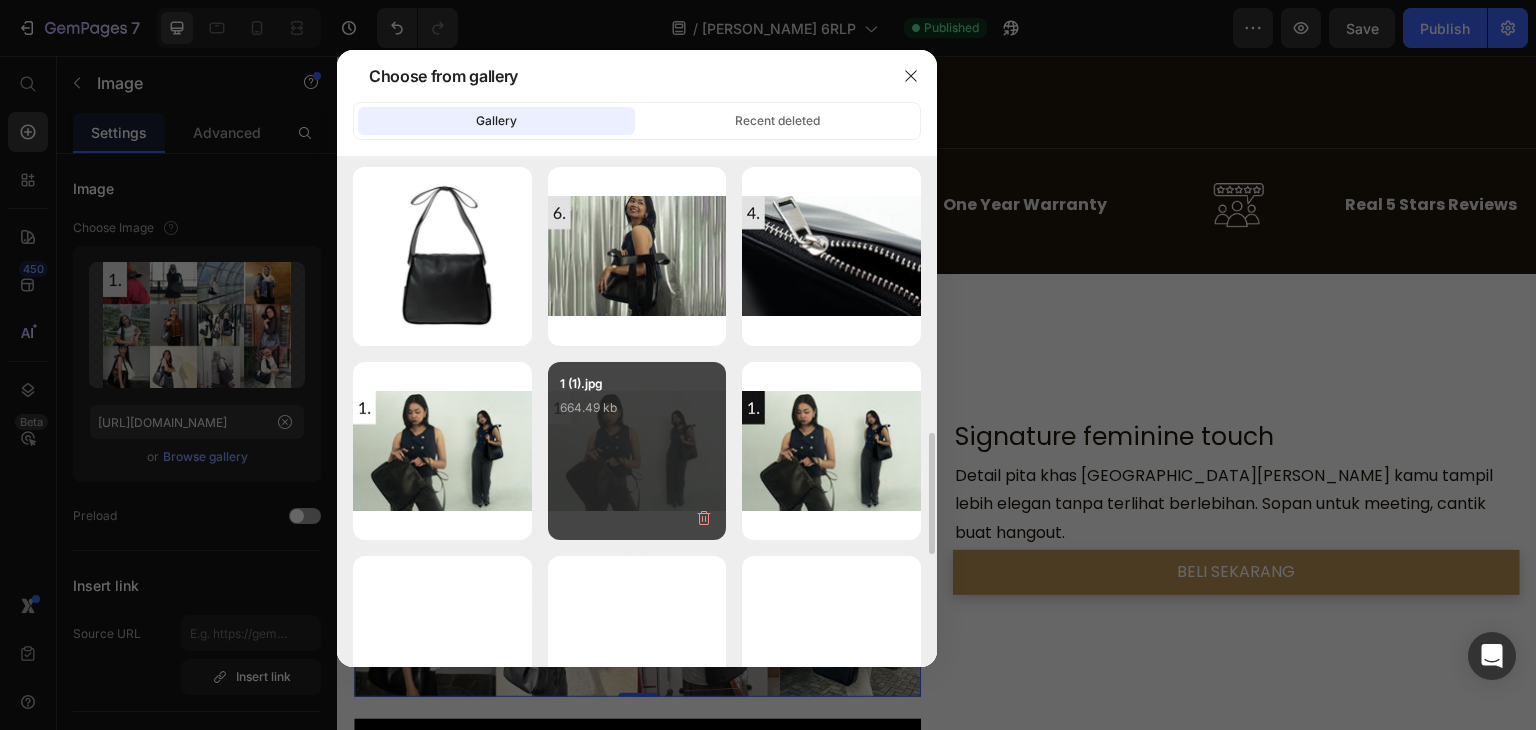 scroll, scrollTop: 1273, scrollLeft: 0, axis: vertical 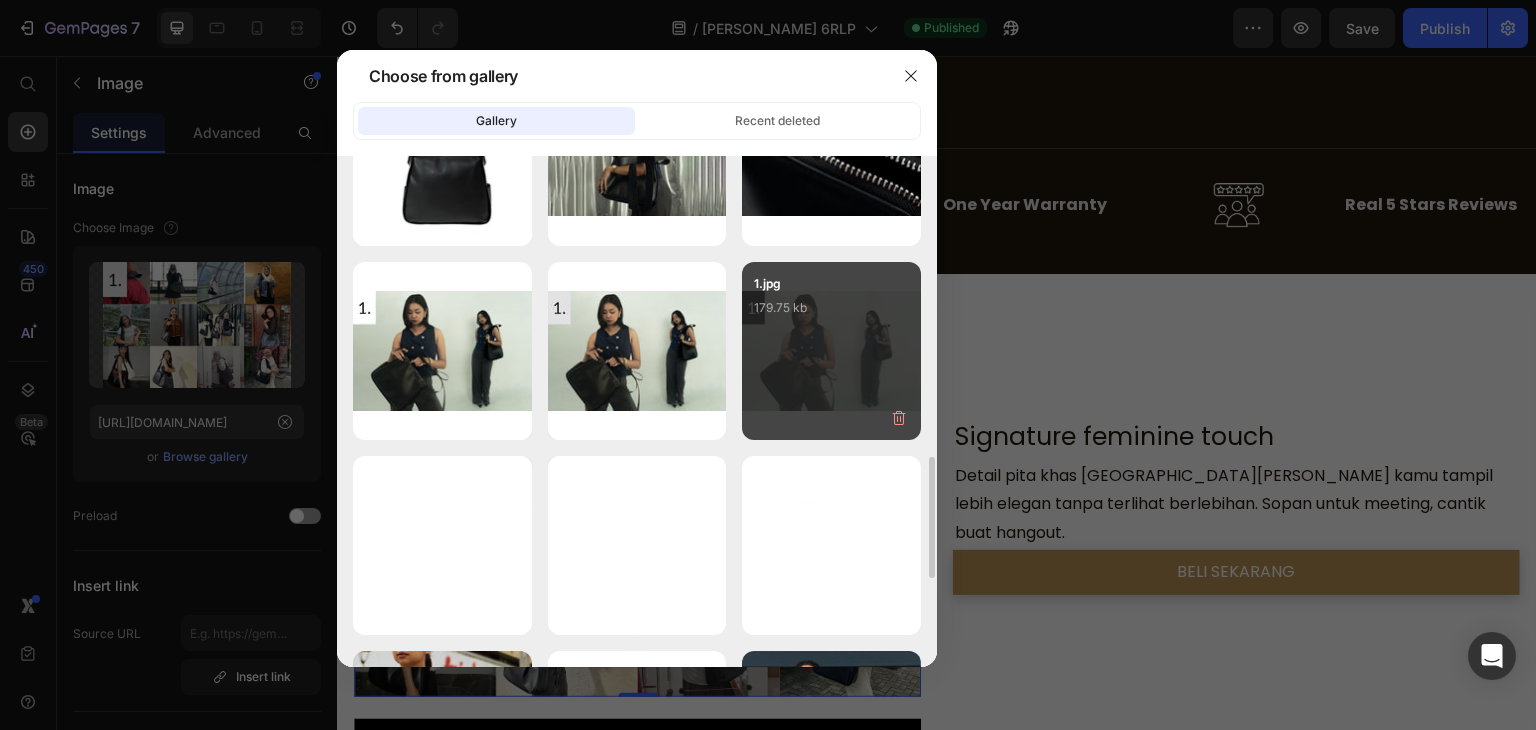 click on "179.75 kb" at bounding box center (831, 308) 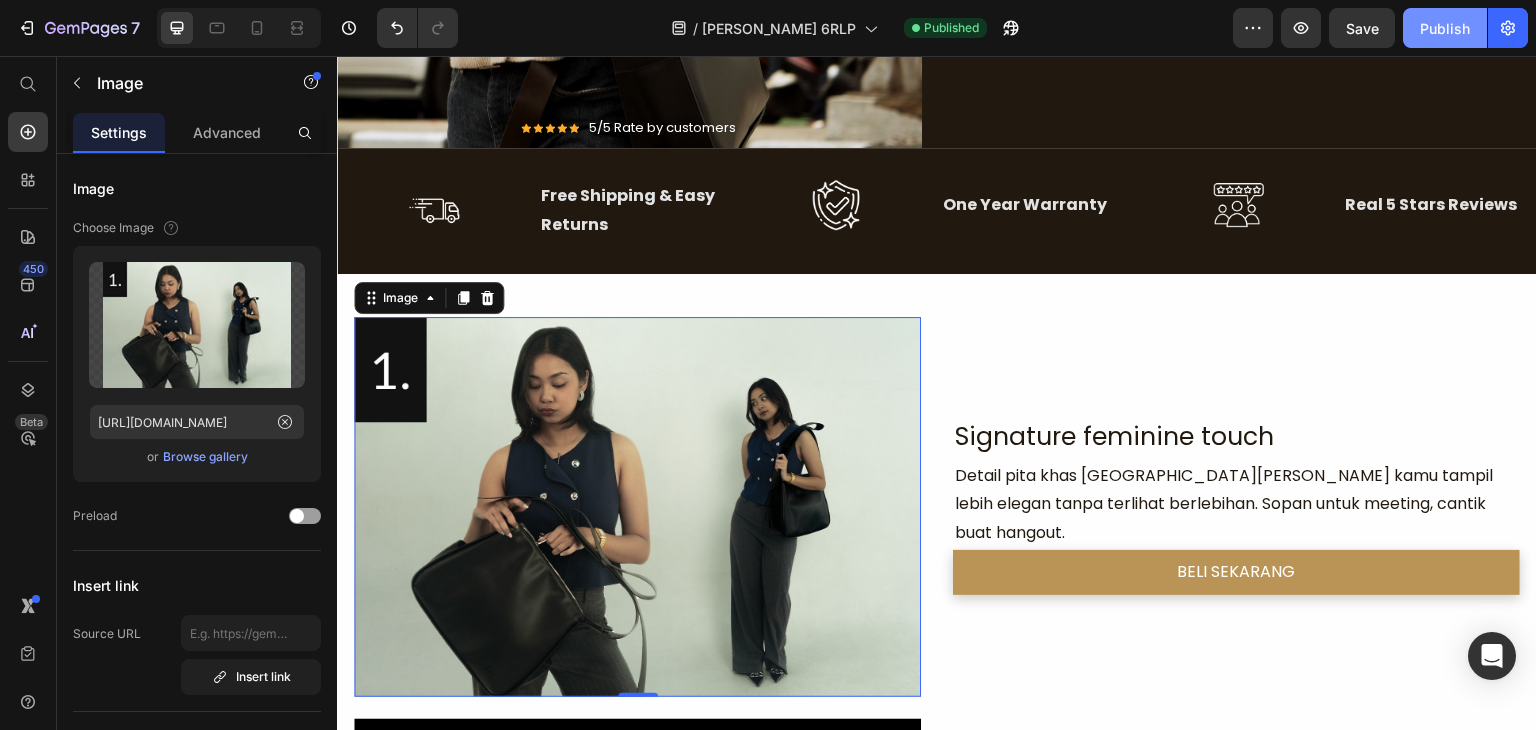 click on "Publish" at bounding box center (1445, 28) 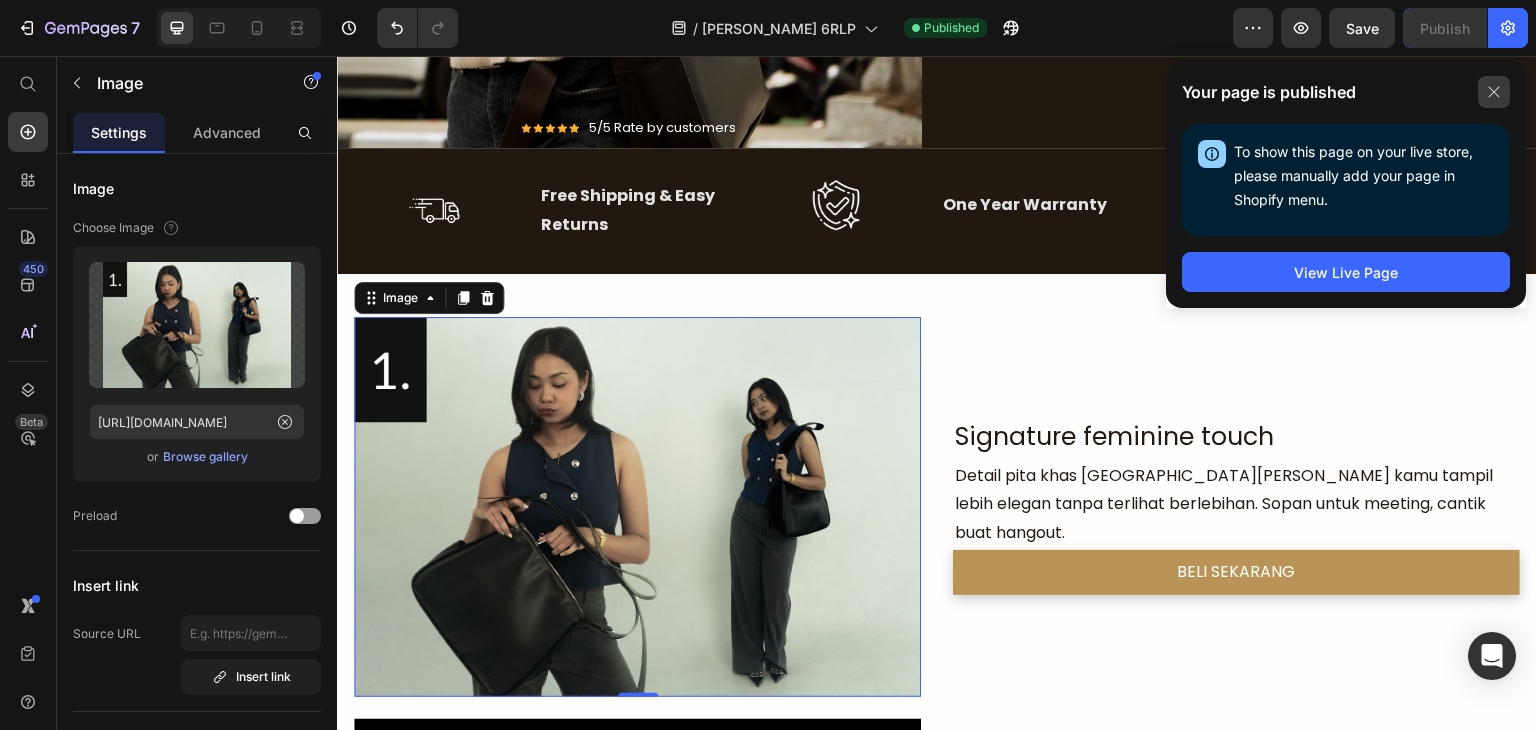 click 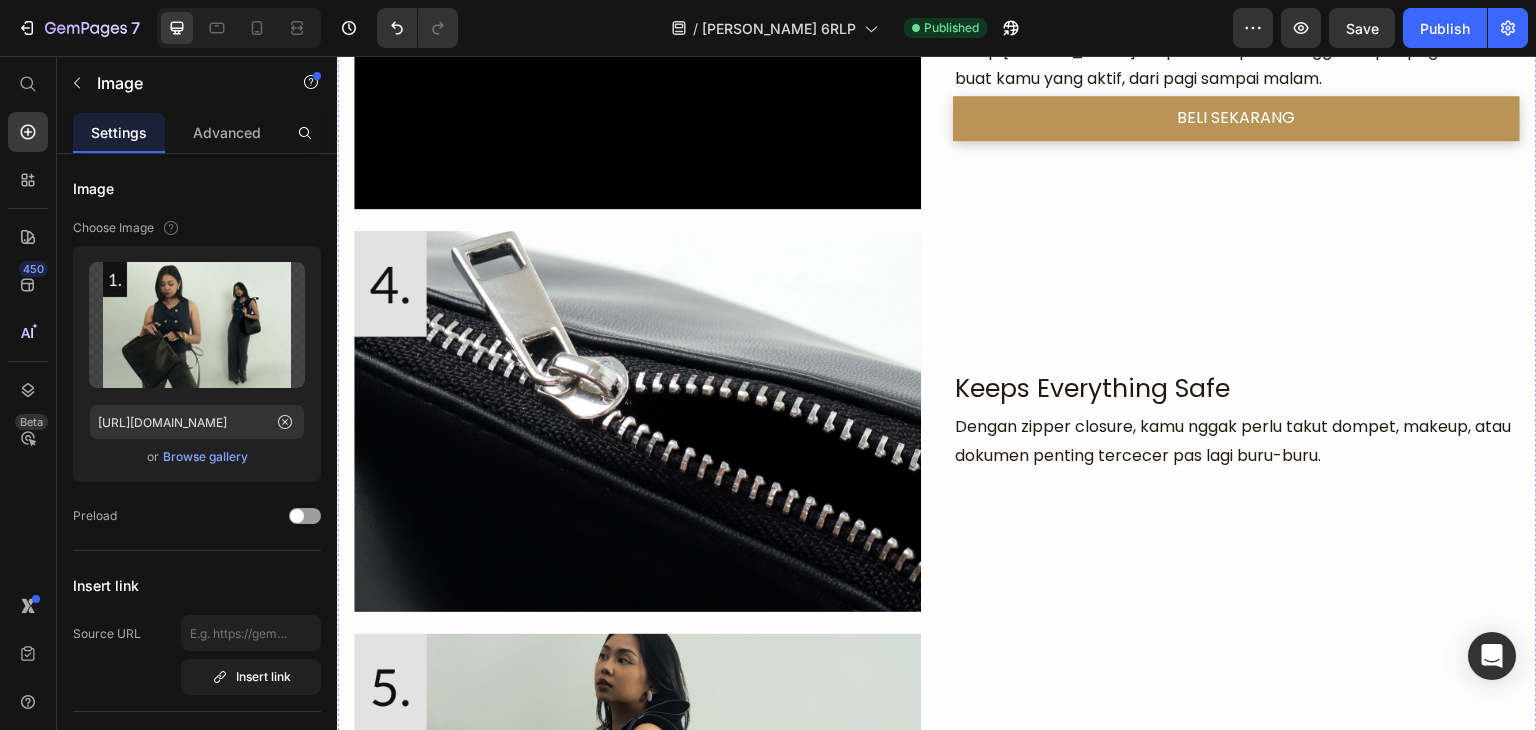 scroll, scrollTop: 1549, scrollLeft: 0, axis: vertical 